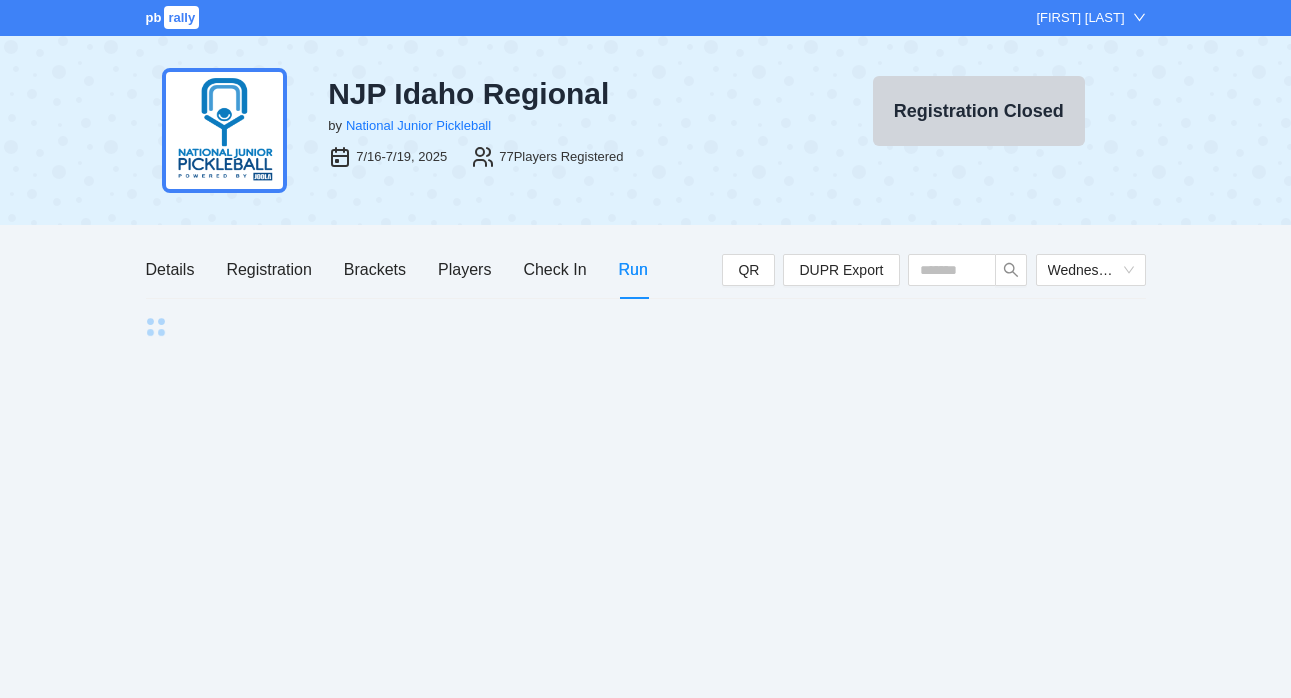 scroll, scrollTop: 0, scrollLeft: 0, axis: both 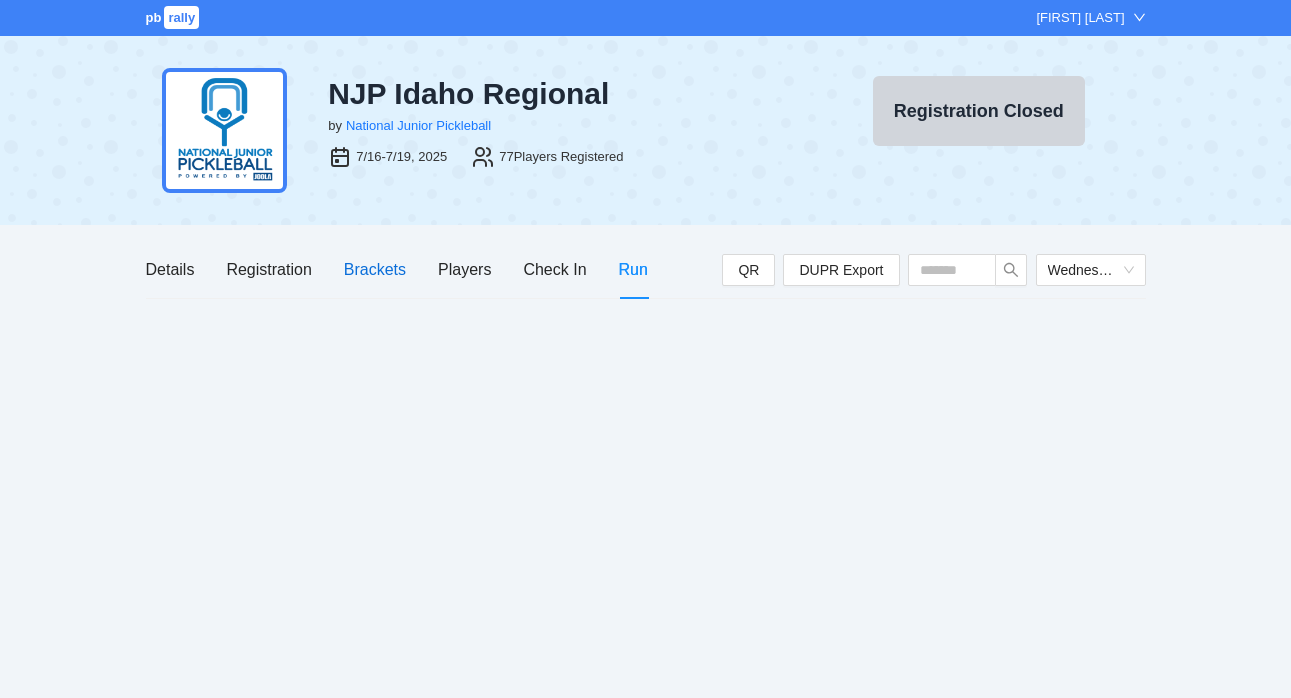 click on "Brackets" at bounding box center [375, 269] 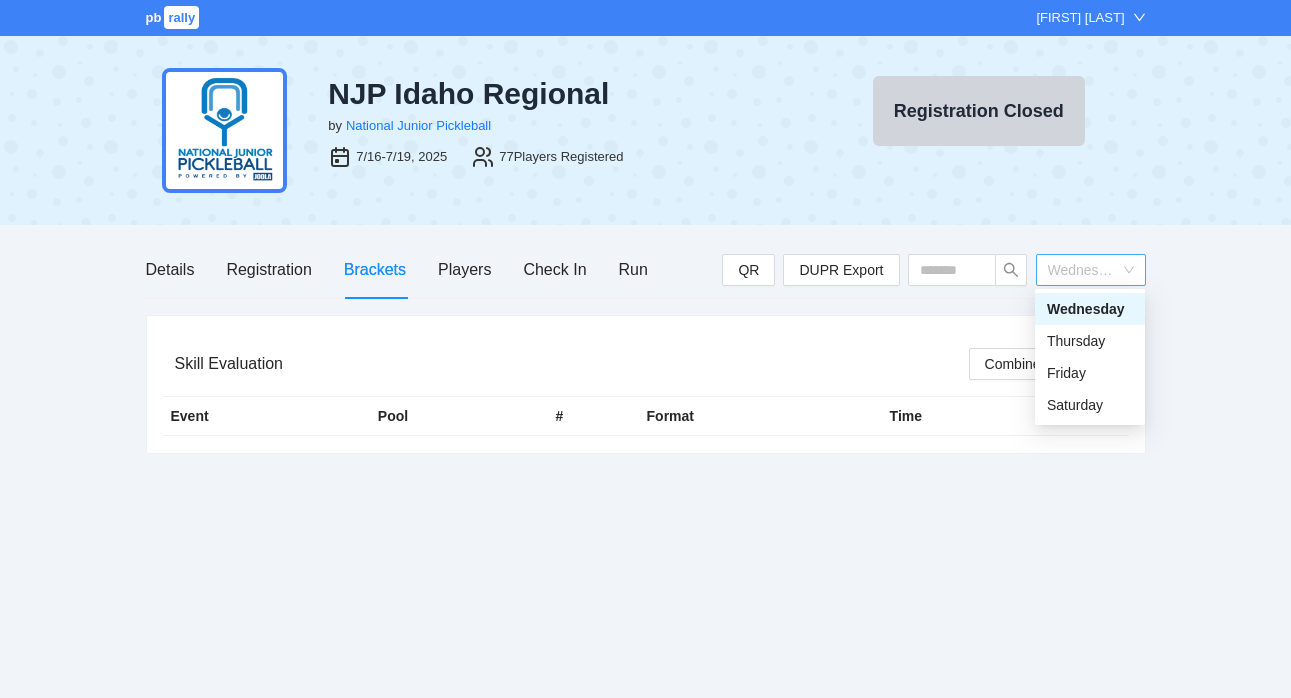 click on "Wednesday" at bounding box center [1091, 270] 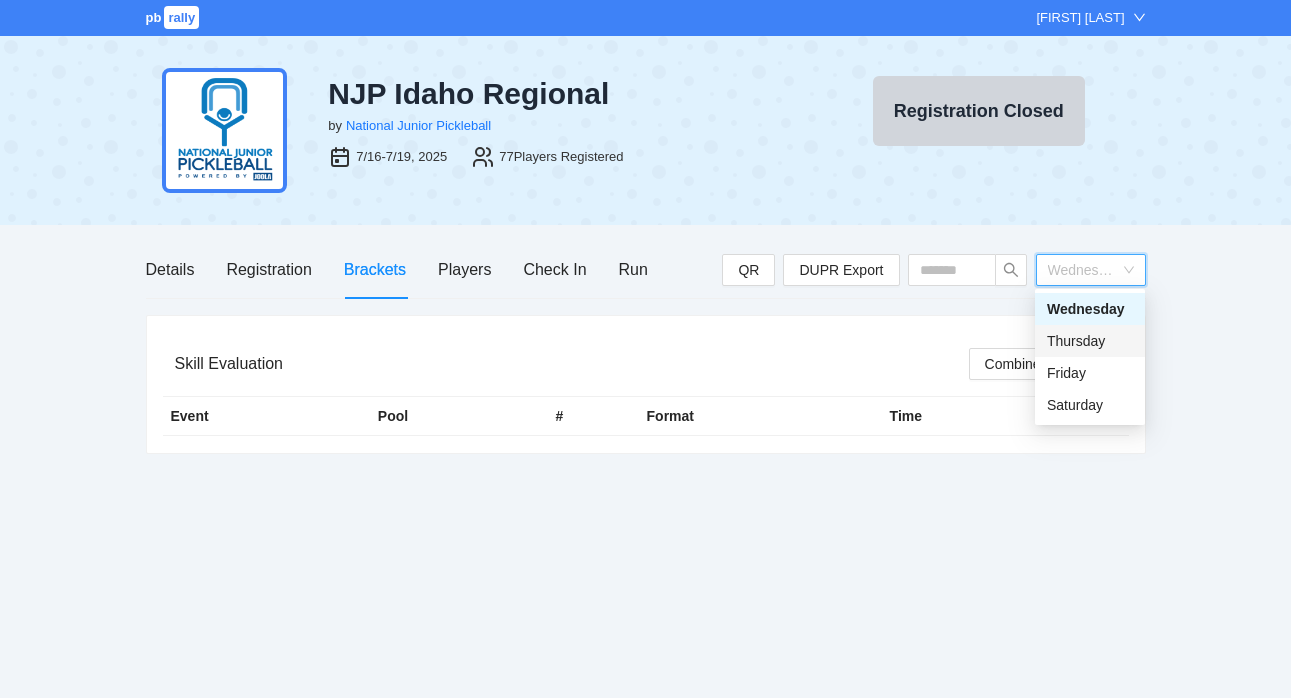 click on "Thursday" at bounding box center [1090, 341] 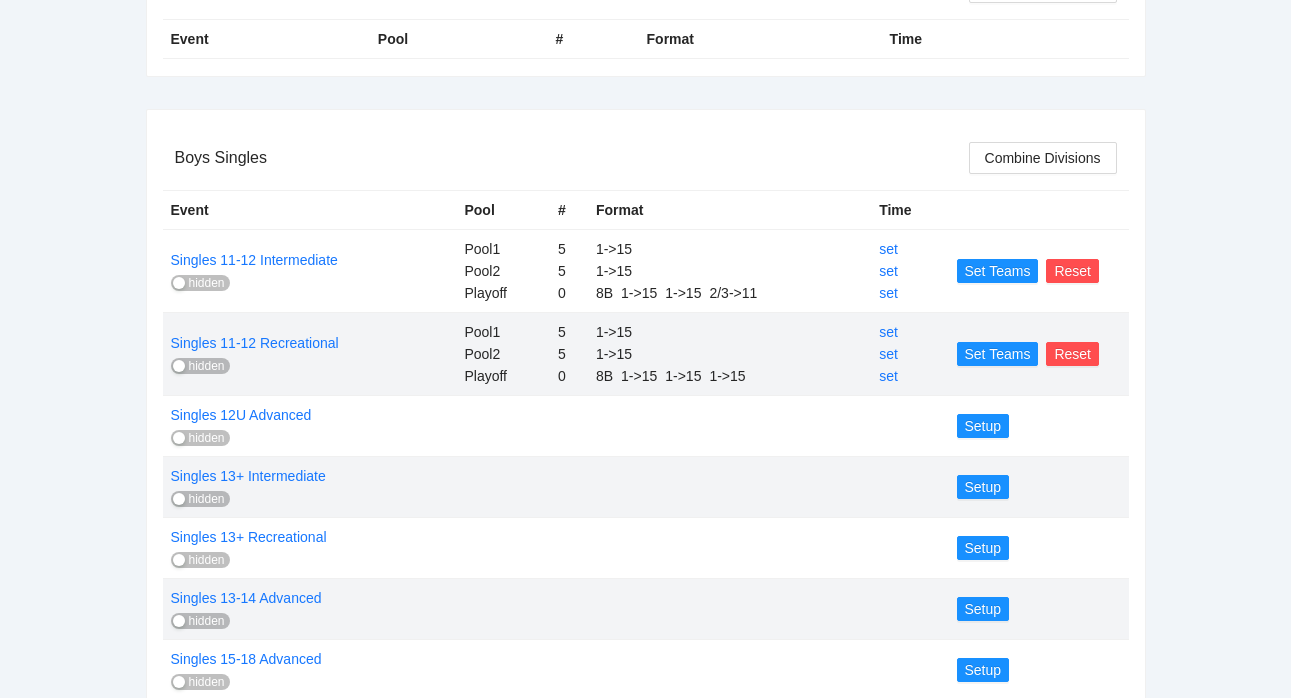 scroll, scrollTop: 450, scrollLeft: 0, axis: vertical 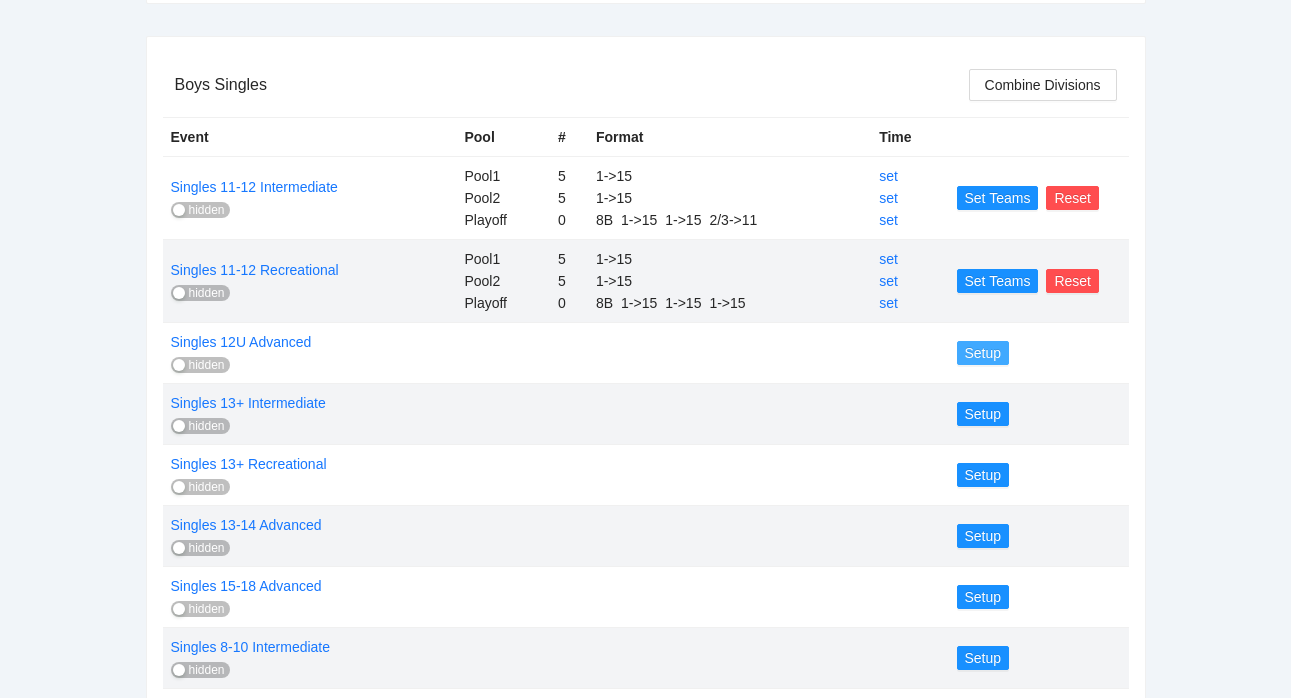 click on "Setup" at bounding box center [983, 353] 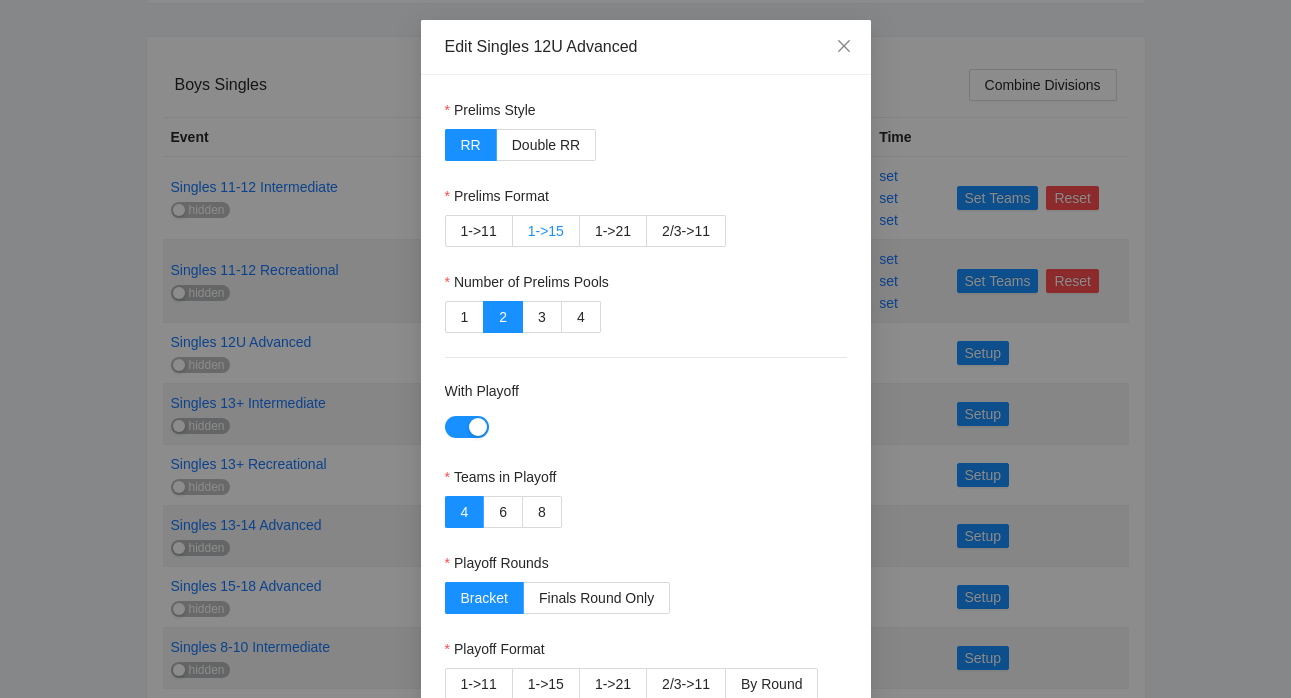click on "1->15" at bounding box center (546, 231) 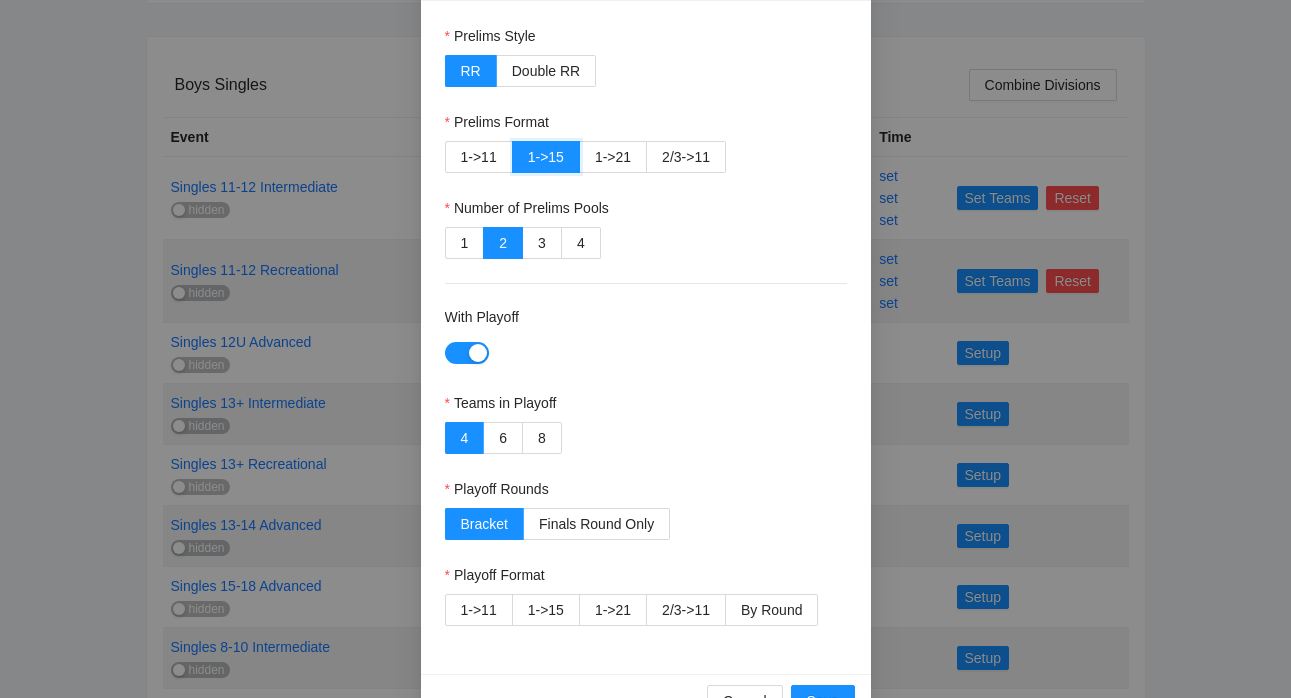 scroll, scrollTop: 127, scrollLeft: 0, axis: vertical 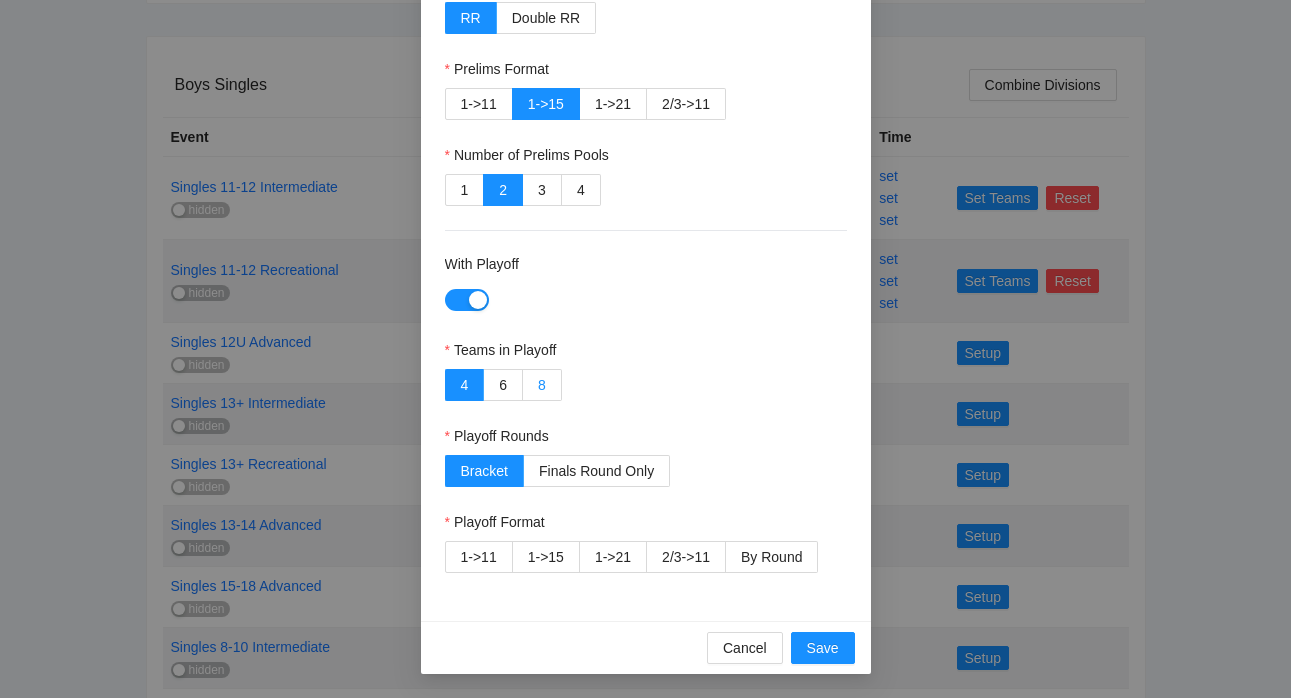 click on "8" at bounding box center (542, 385) 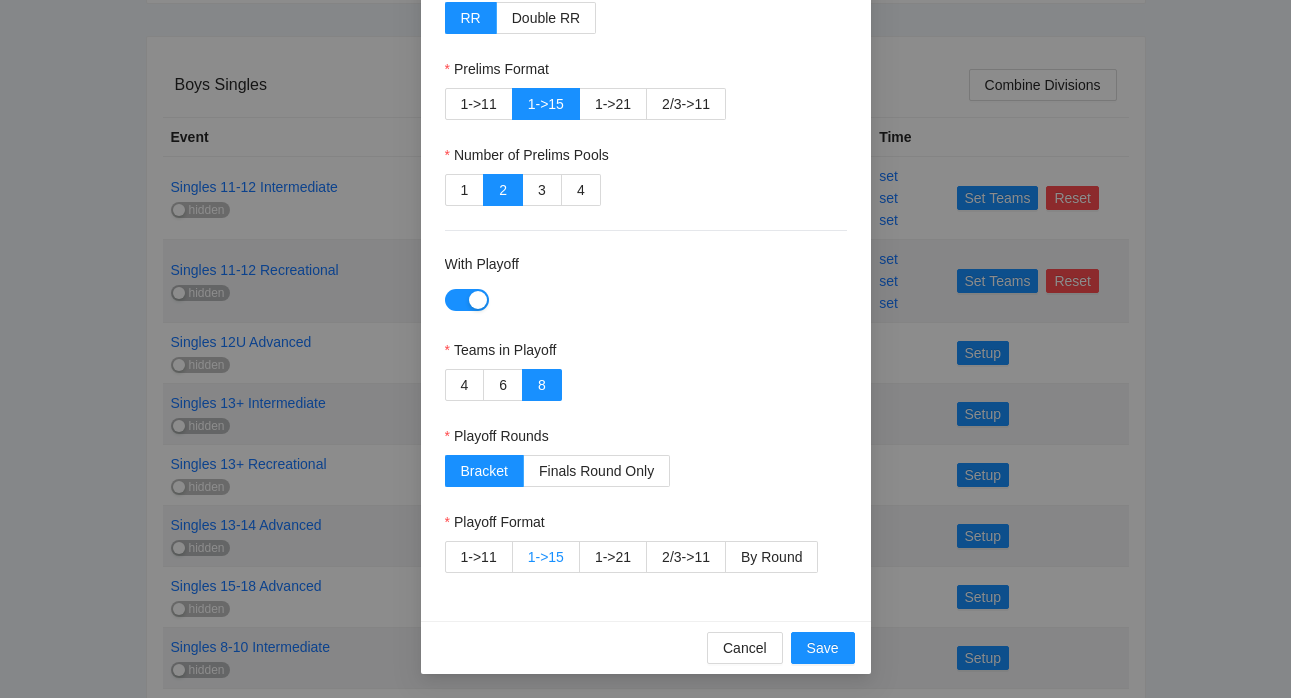 click on "1->15" at bounding box center (546, 557) 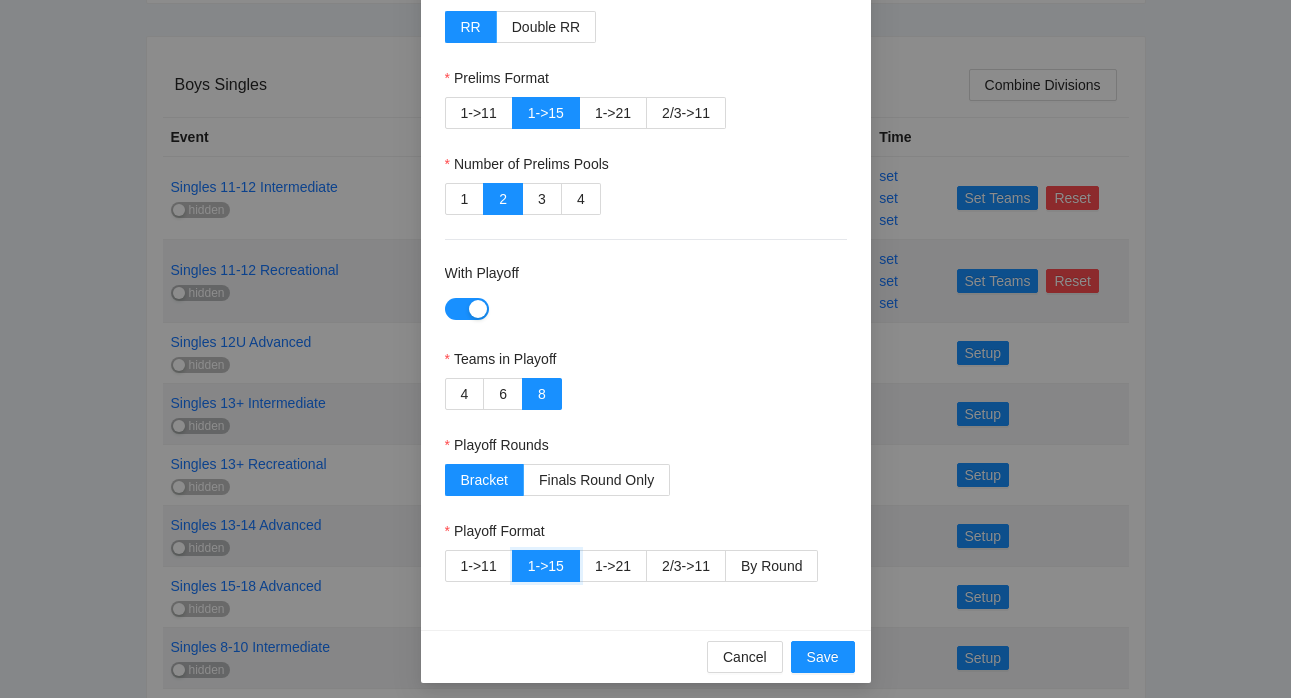 scroll, scrollTop: 127, scrollLeft: 0, axis: vertical 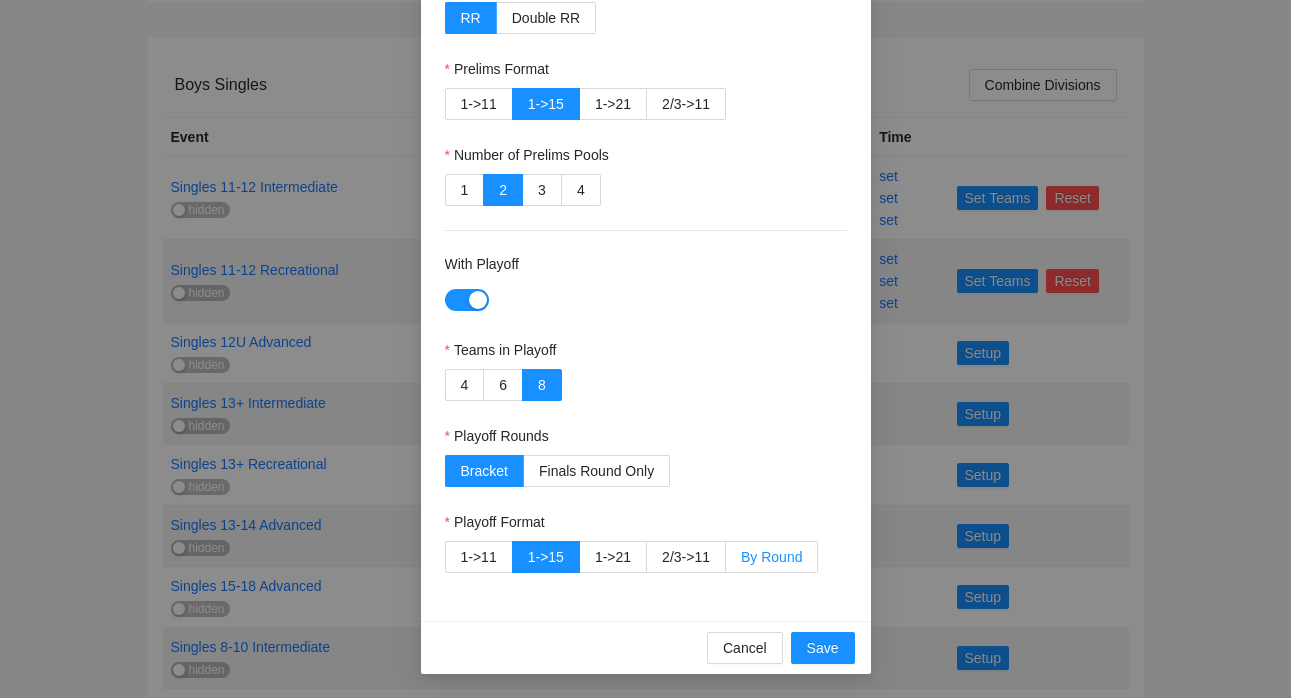 click on "By Round" at bounding box center (771, 557) 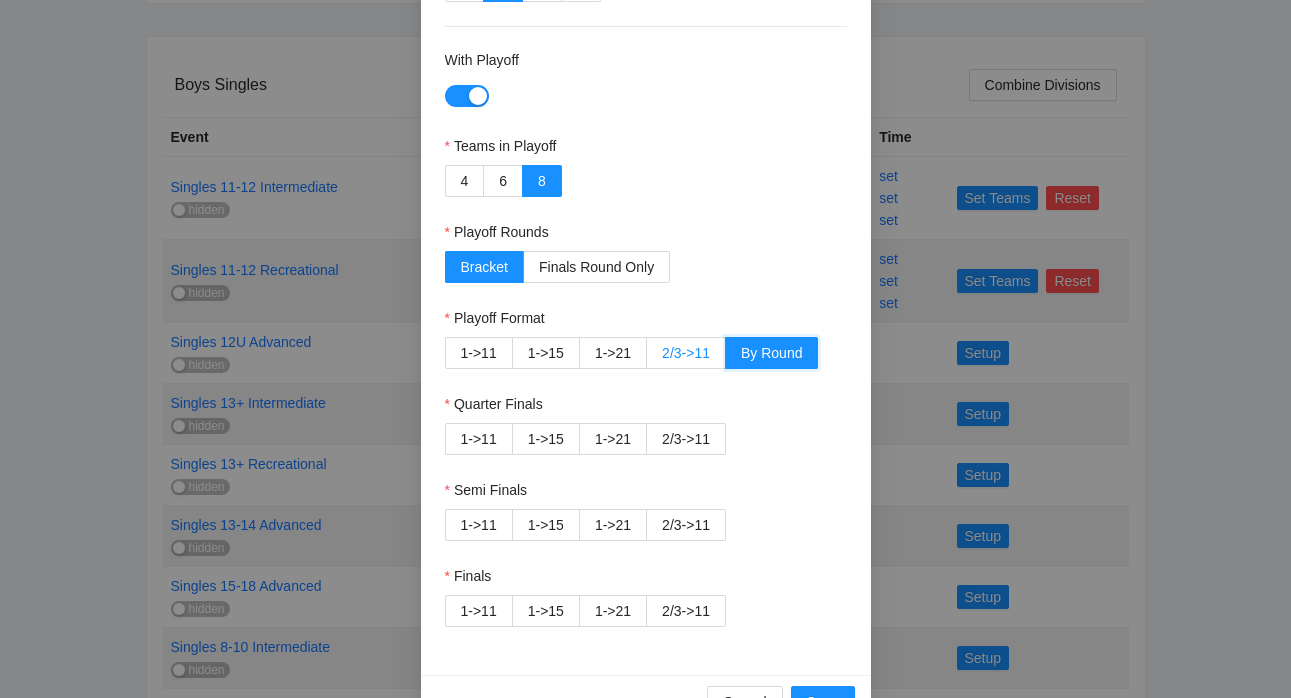 scroll, scrollTop: 355, scrollLeft: 0, axis: vertical 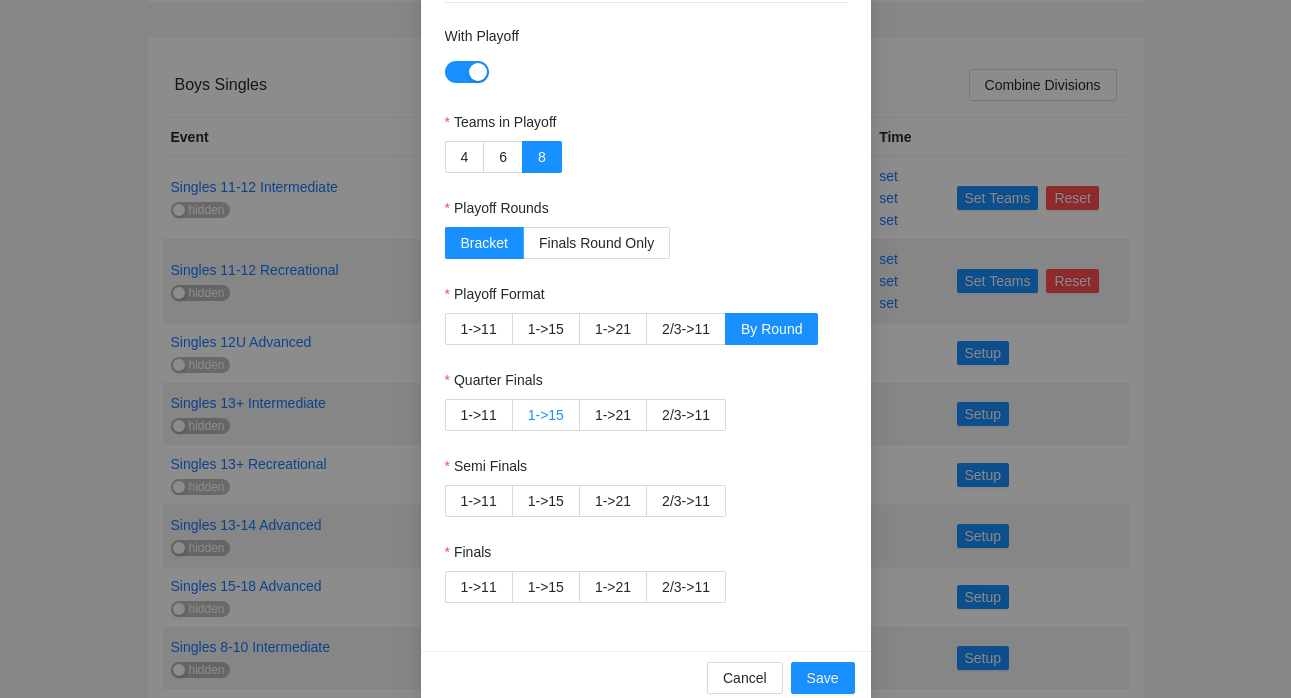 click on "1->15" at bounding box center [546, 415] 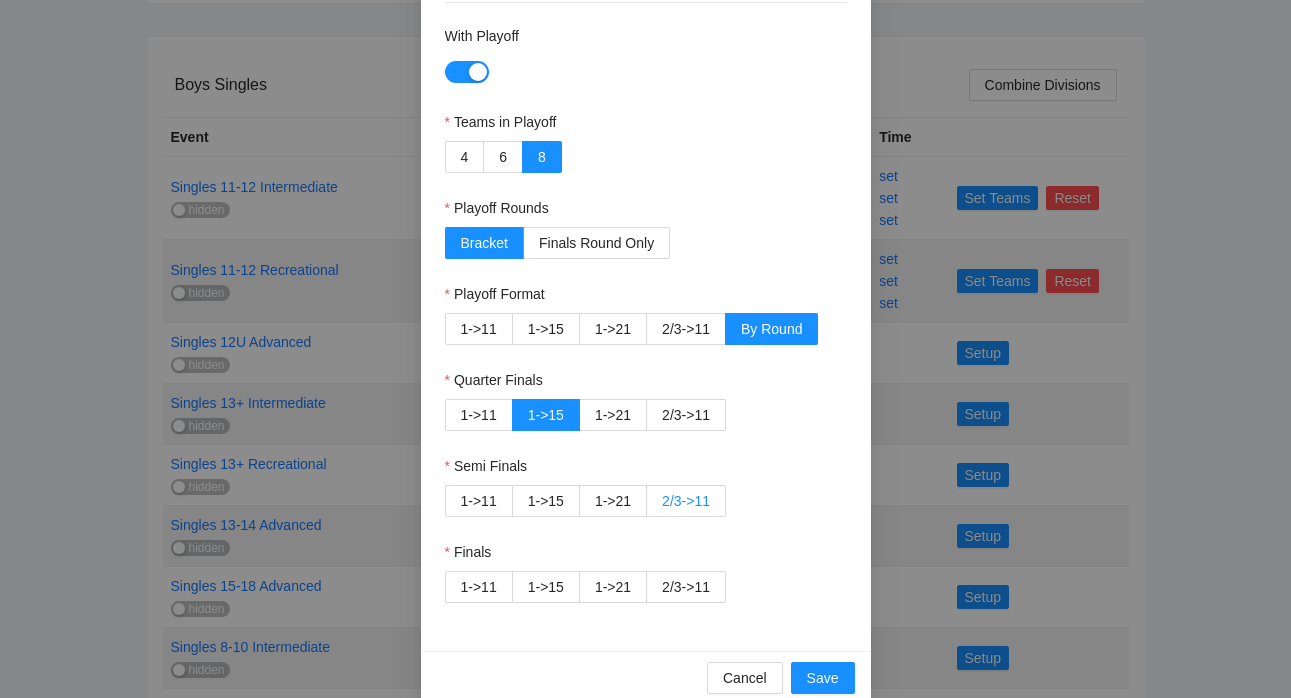click on "2/3->11" at bounding box center (686, 501) 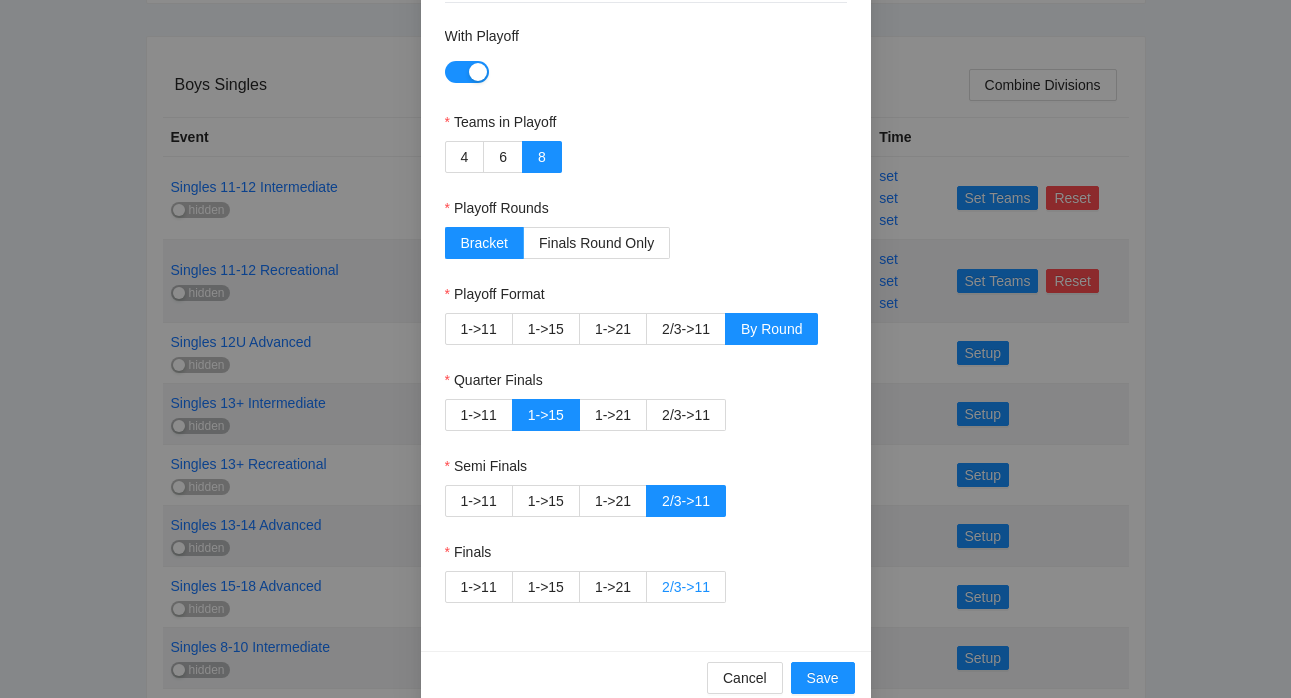 click on "2/3->11" at bounding box center (686, 587) 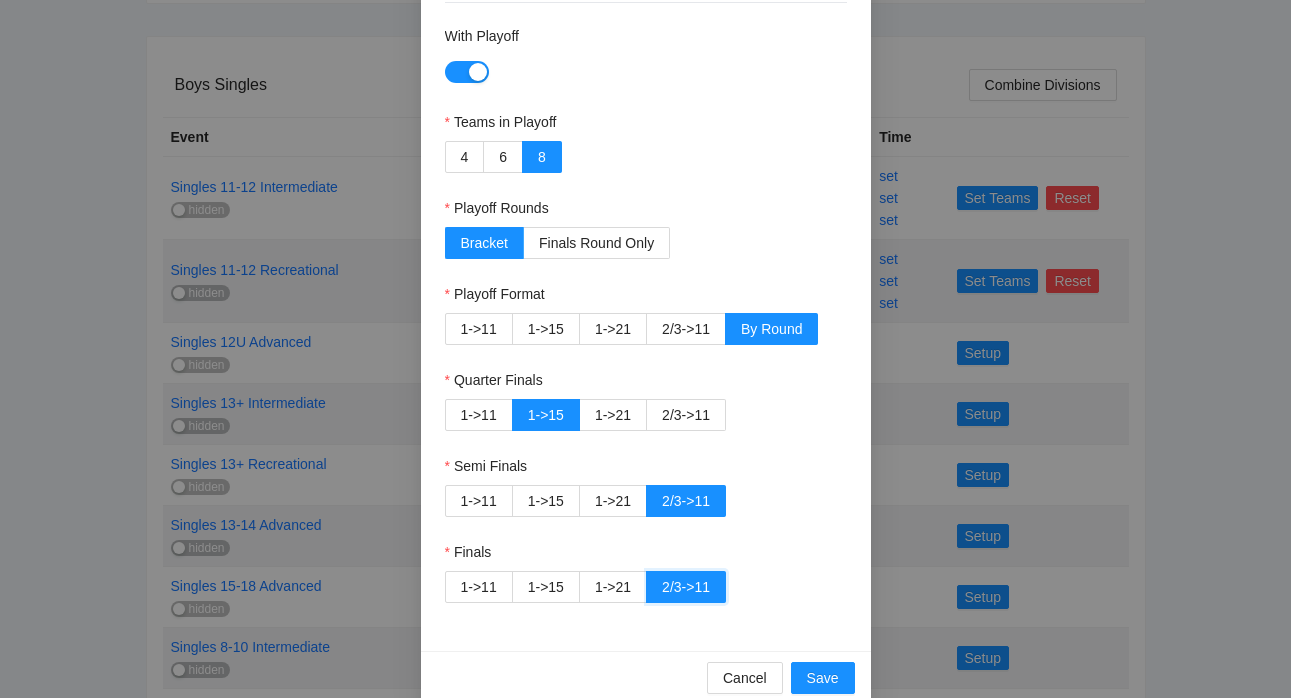 scroll, scrollTop: 385, scrollLeft: 0, axis: vertical 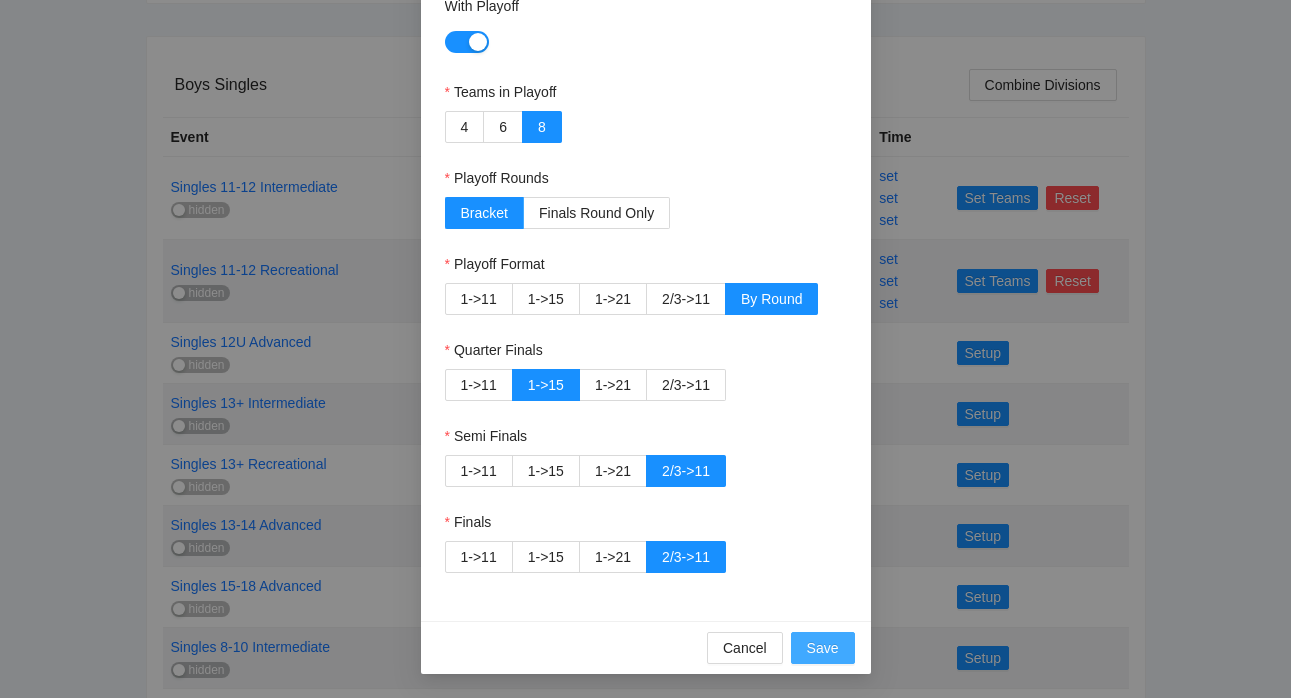 click on "Save" at bounding box center (823, 648) 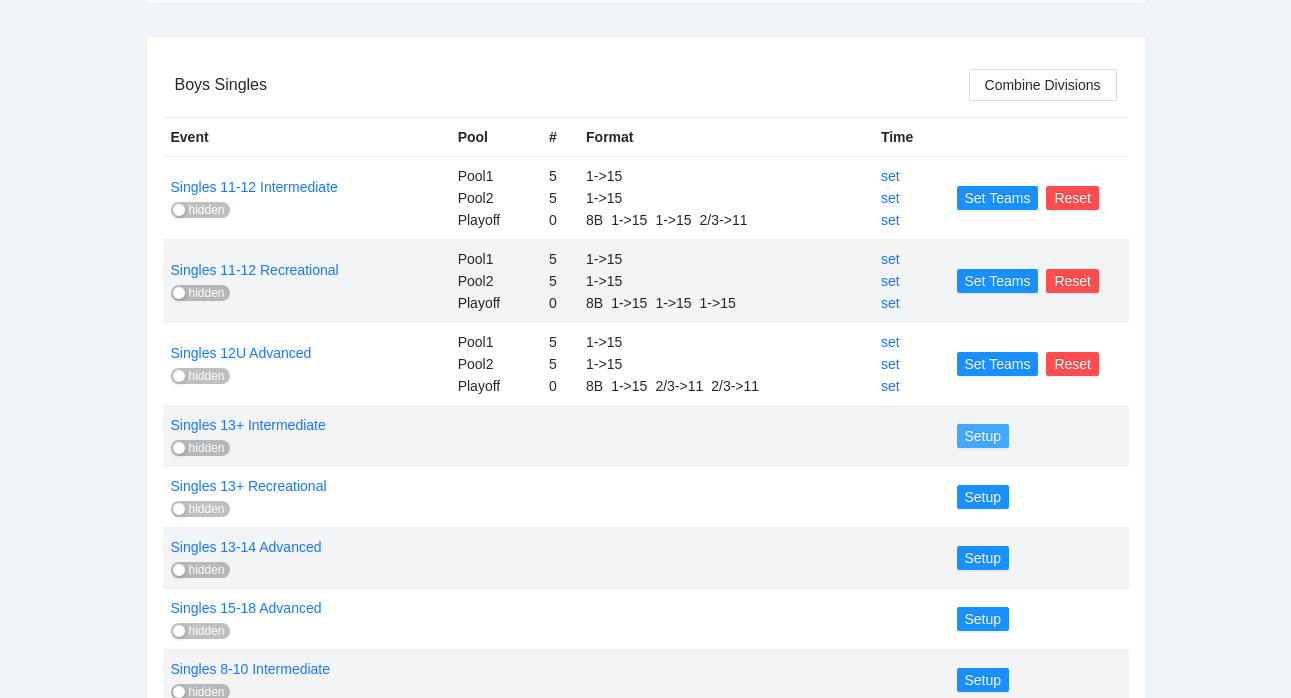 click on "Setup" at bounding box center [983, 436] 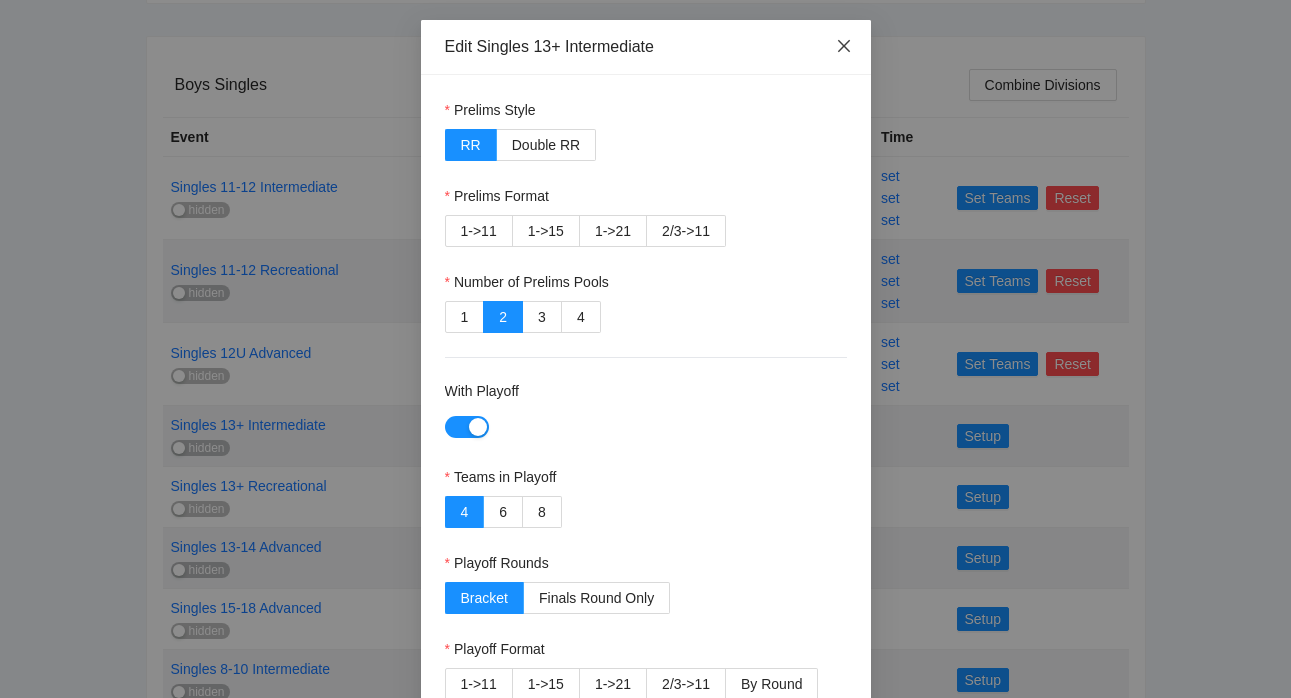 click 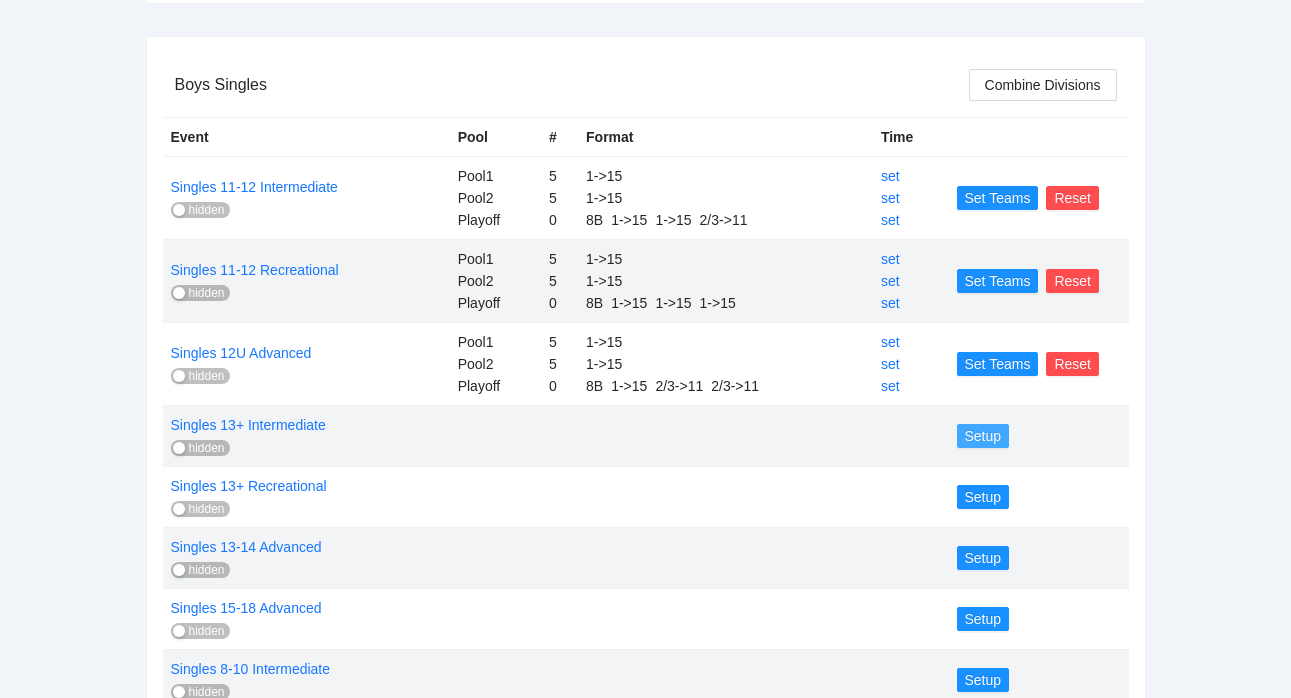 click on "Setup" at bounding box center [983, 436] 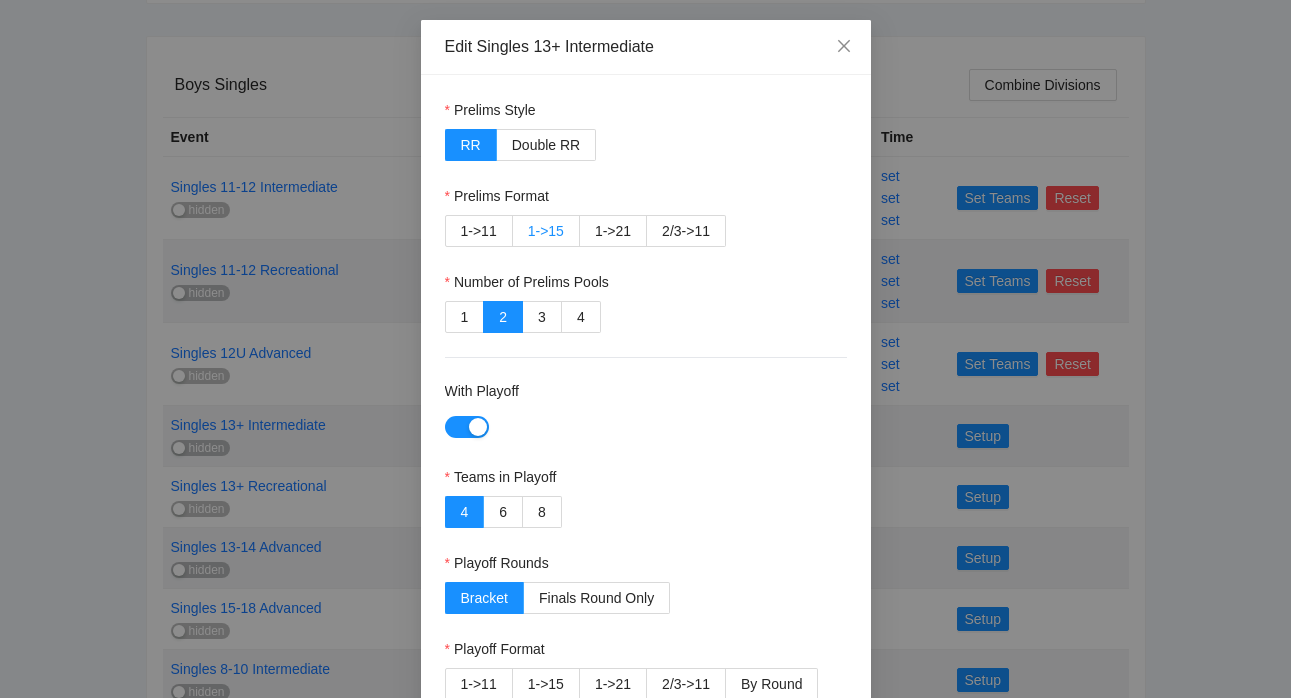click on "1->15" at bounding box center (546, 231) 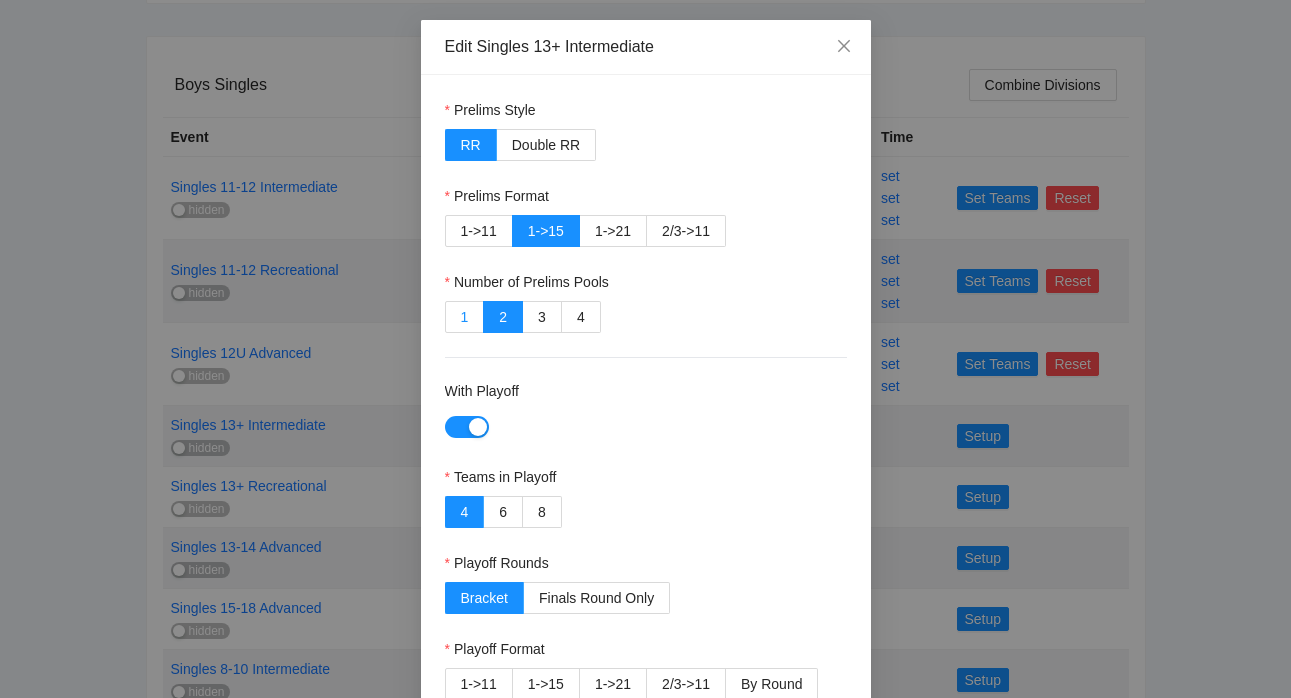 click on "1" at bounding box center [465, 317] 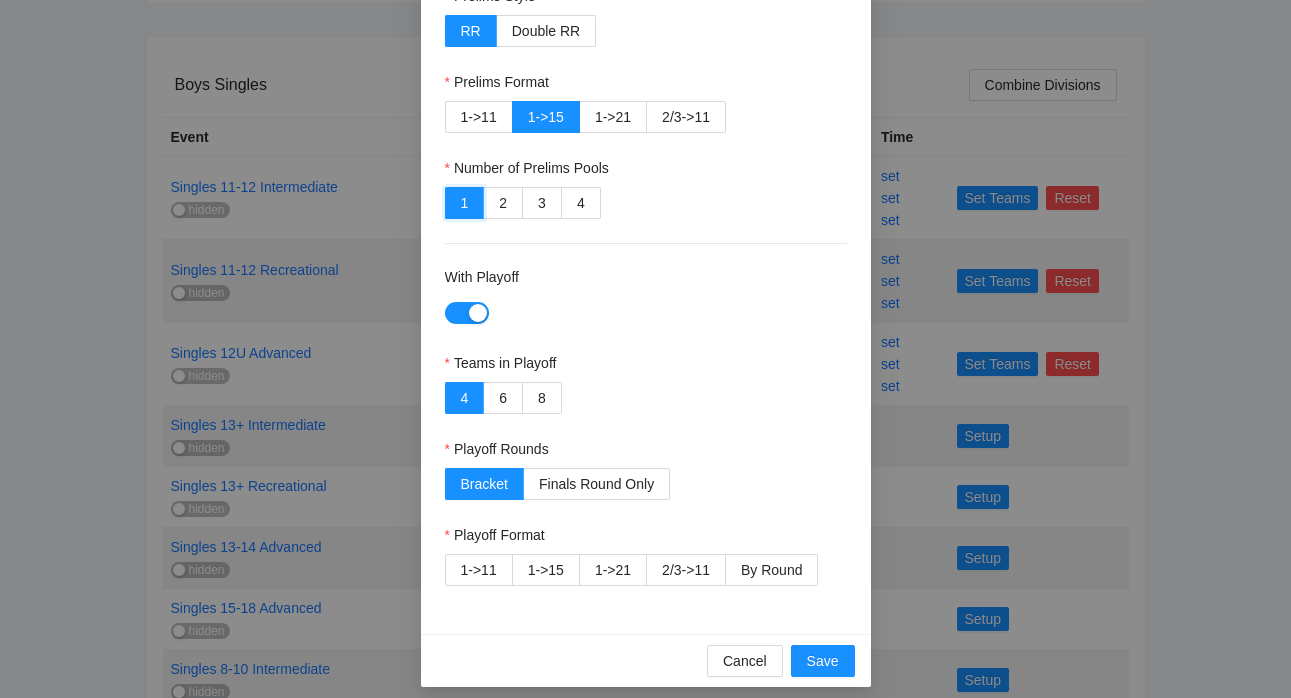 scroll, scrollTop: 127, scrollLeft: 0, axis: vertical 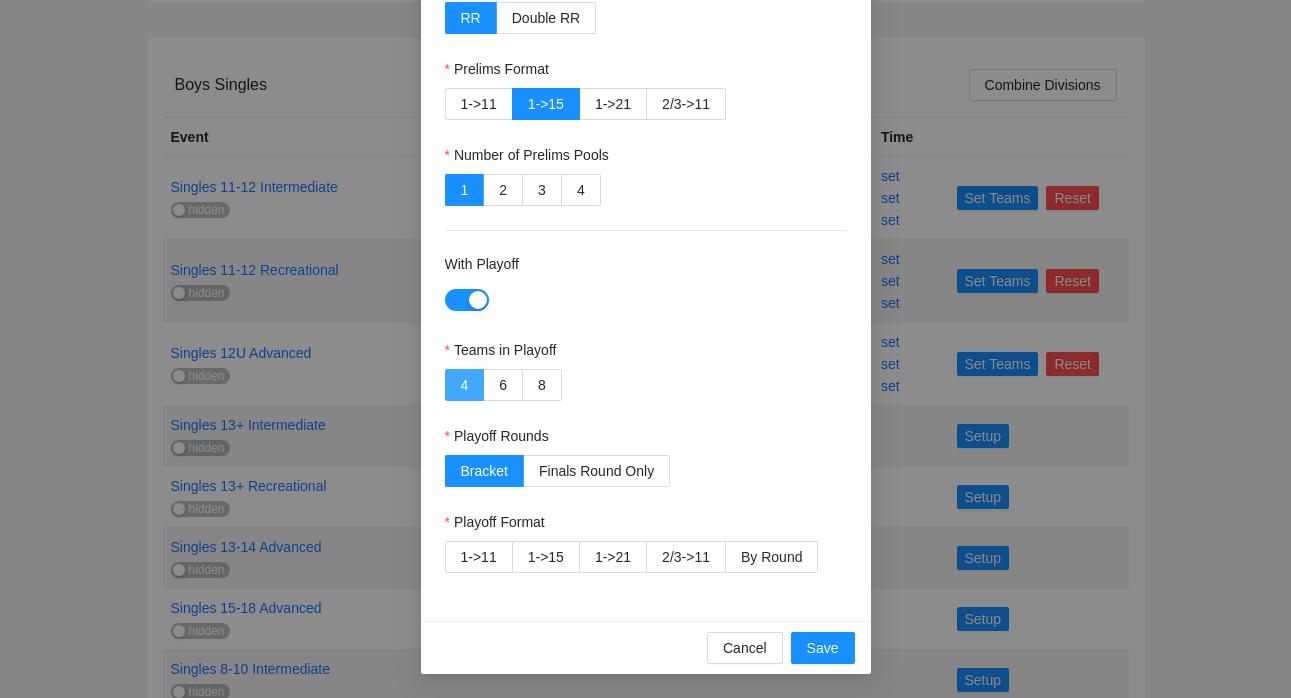 click on "4" at bounding box center (465, 385) 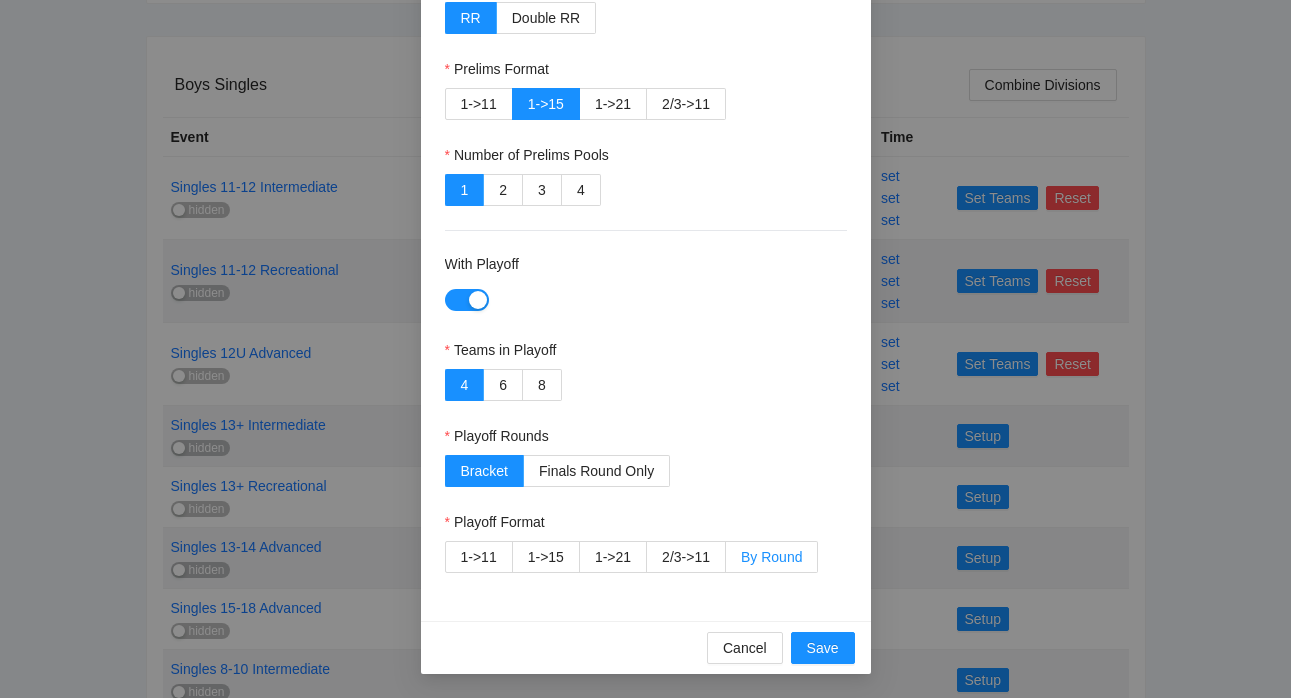 click on "By Round" at bounding box center [771, 557] 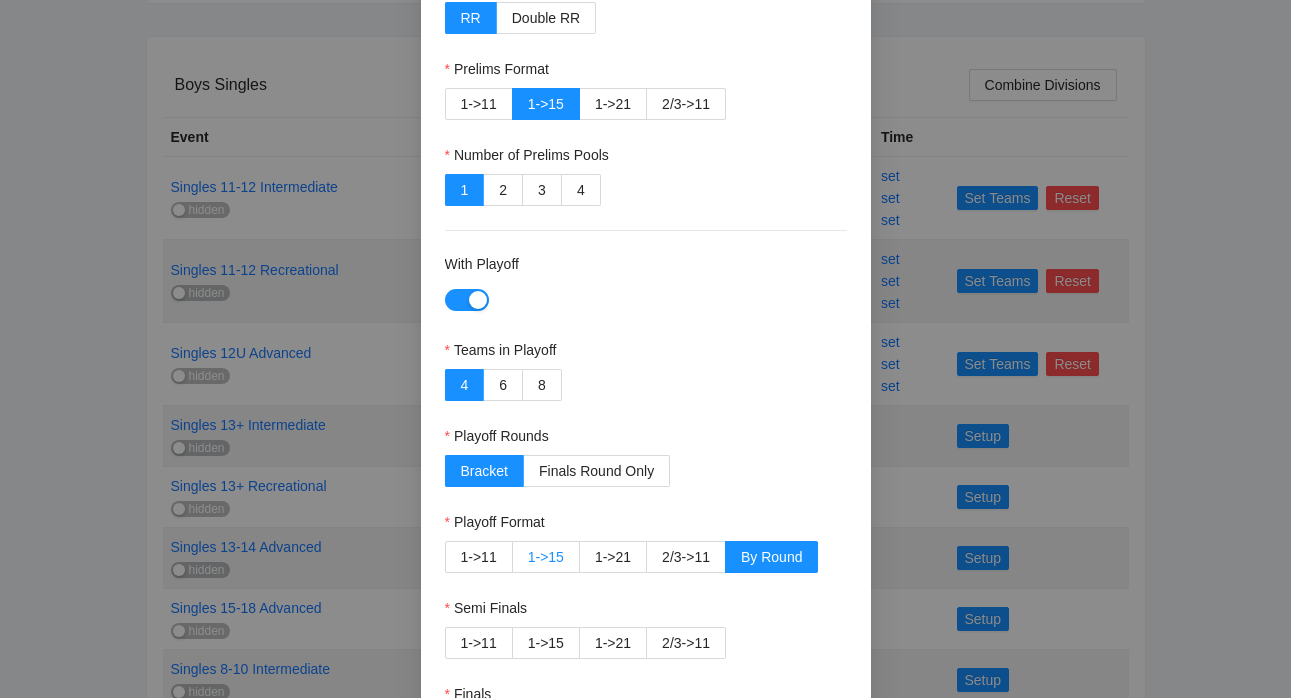 click on "1->15" at bounding box center (546, 557) 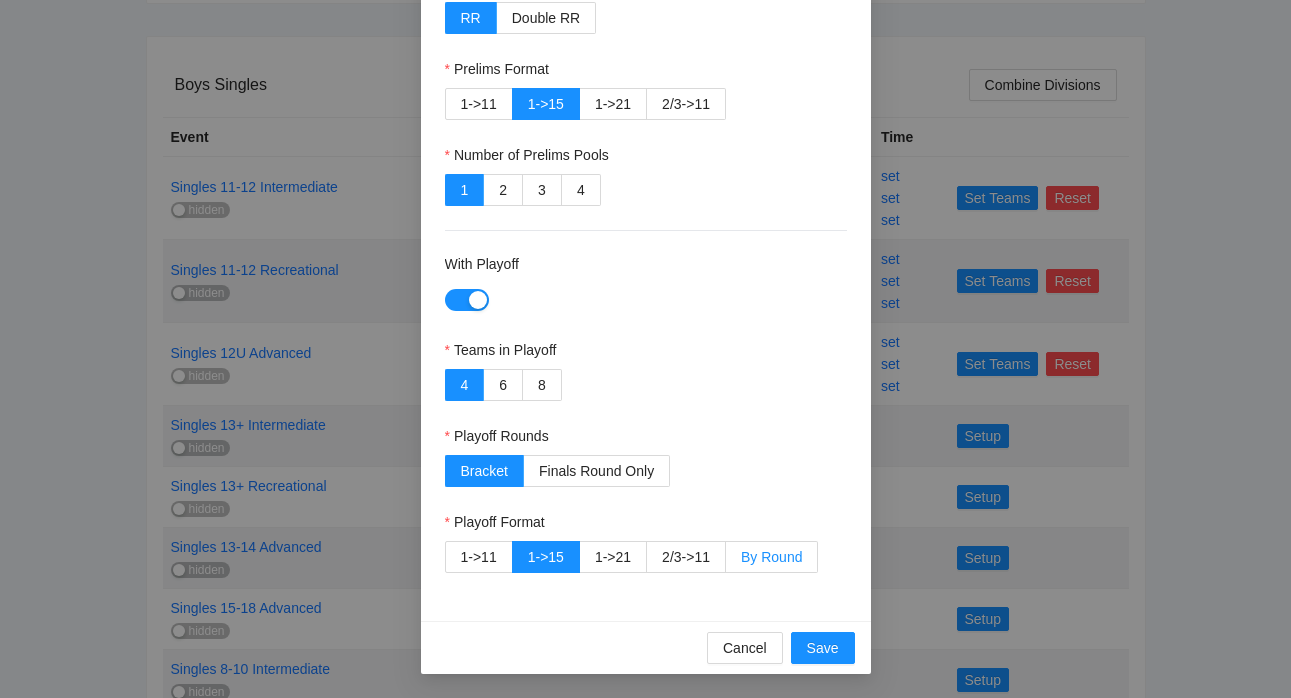 click on "By Round" at bounding box center [772, 557] 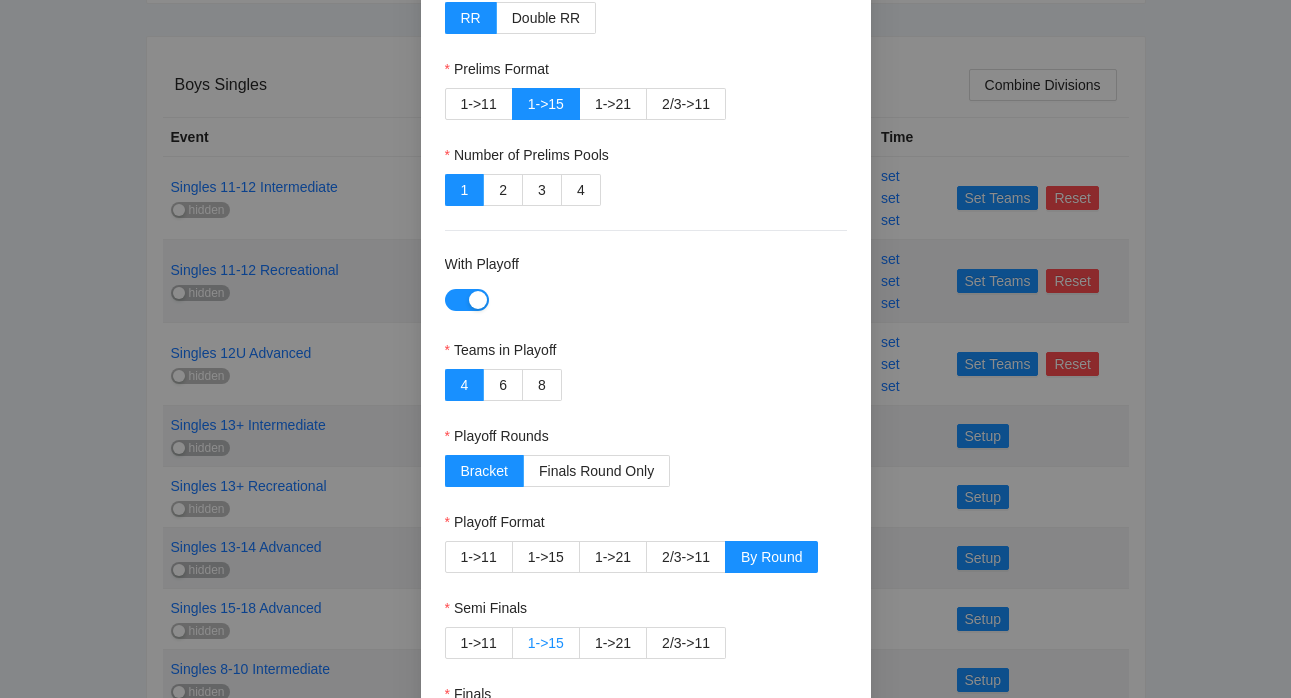 click on "1->15" at bounding box center (546, 643) 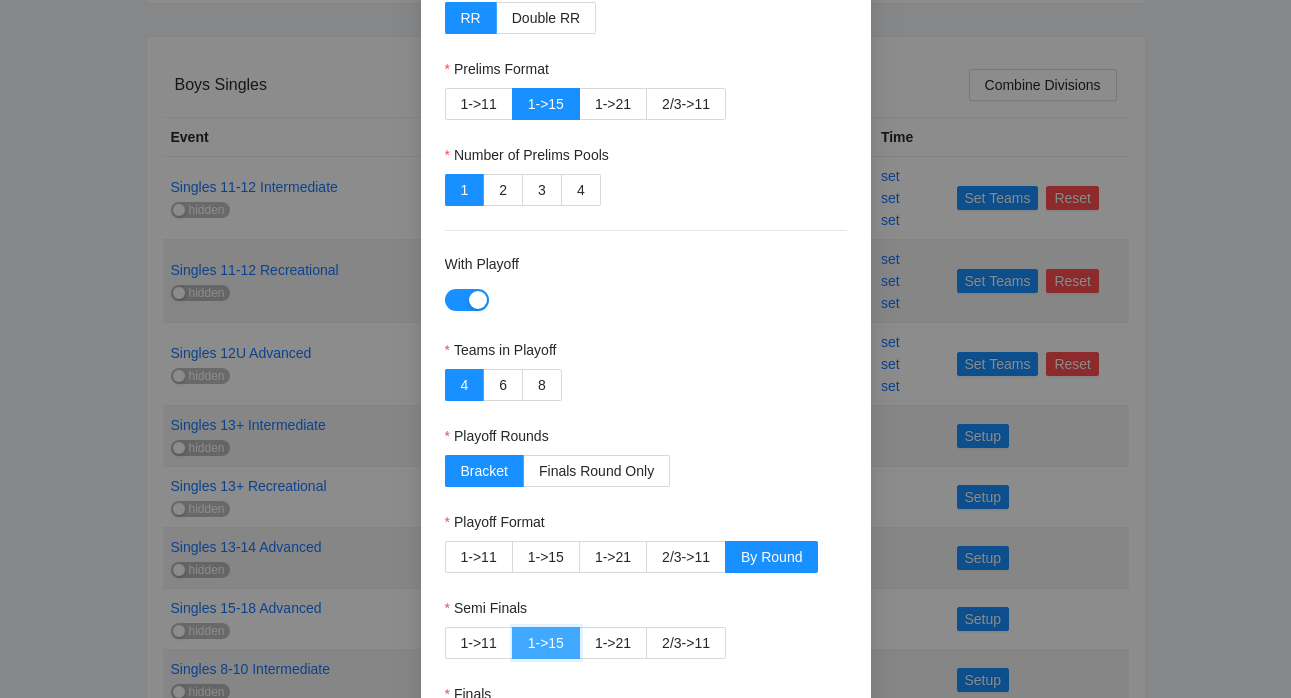 scroll, scrollTop: 299, scrollLeft: 0, axis: vertical 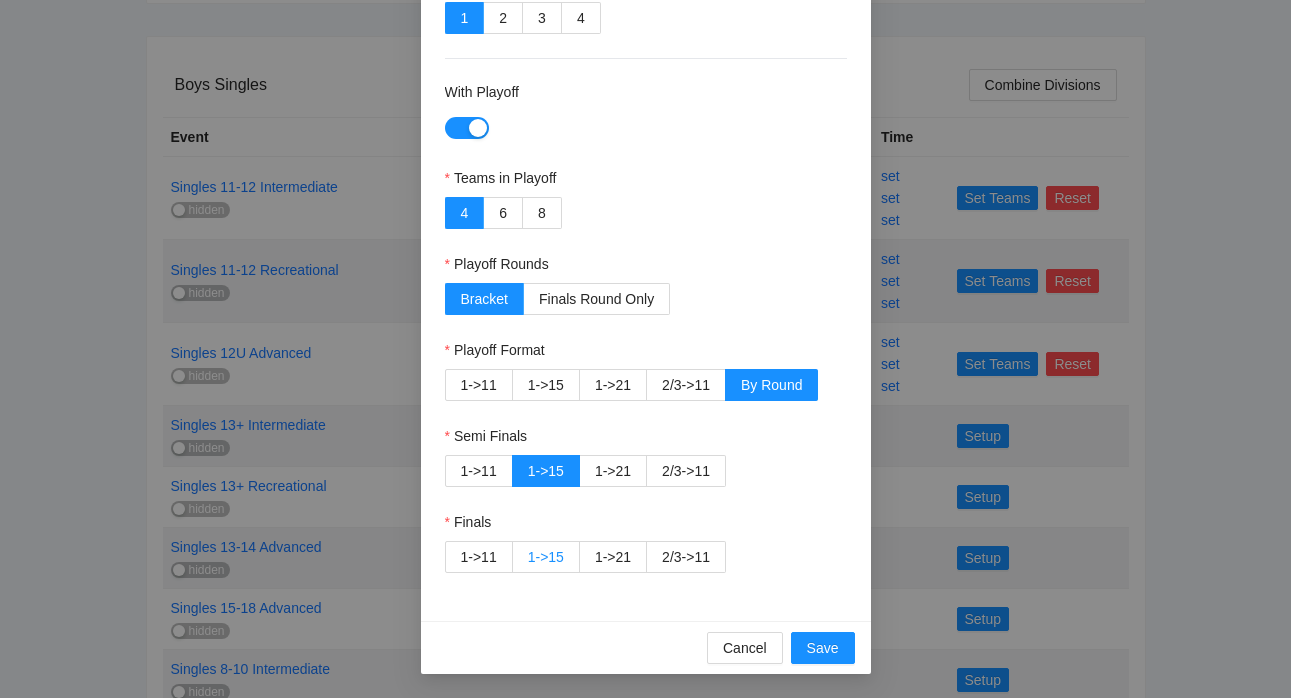 click on "1->15" at bounding box center (546, 557) 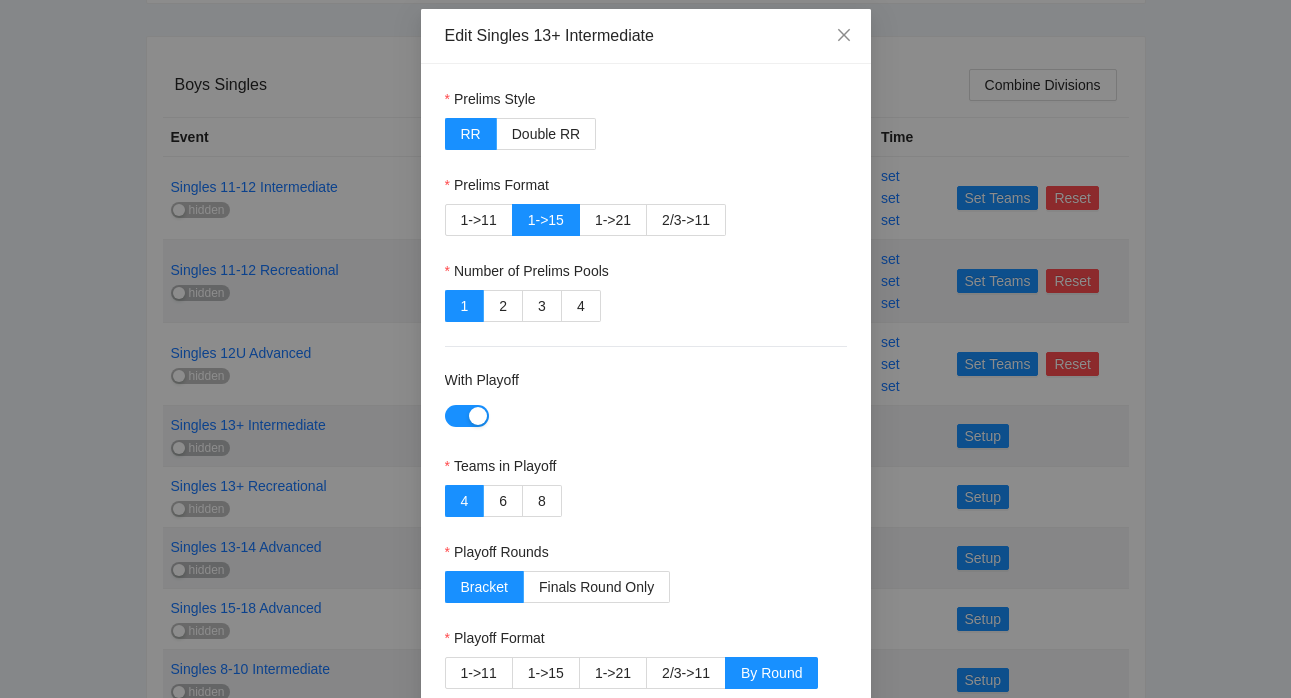 scroll, scrollTop: 299, scrollLeft: 0, axis: vertical 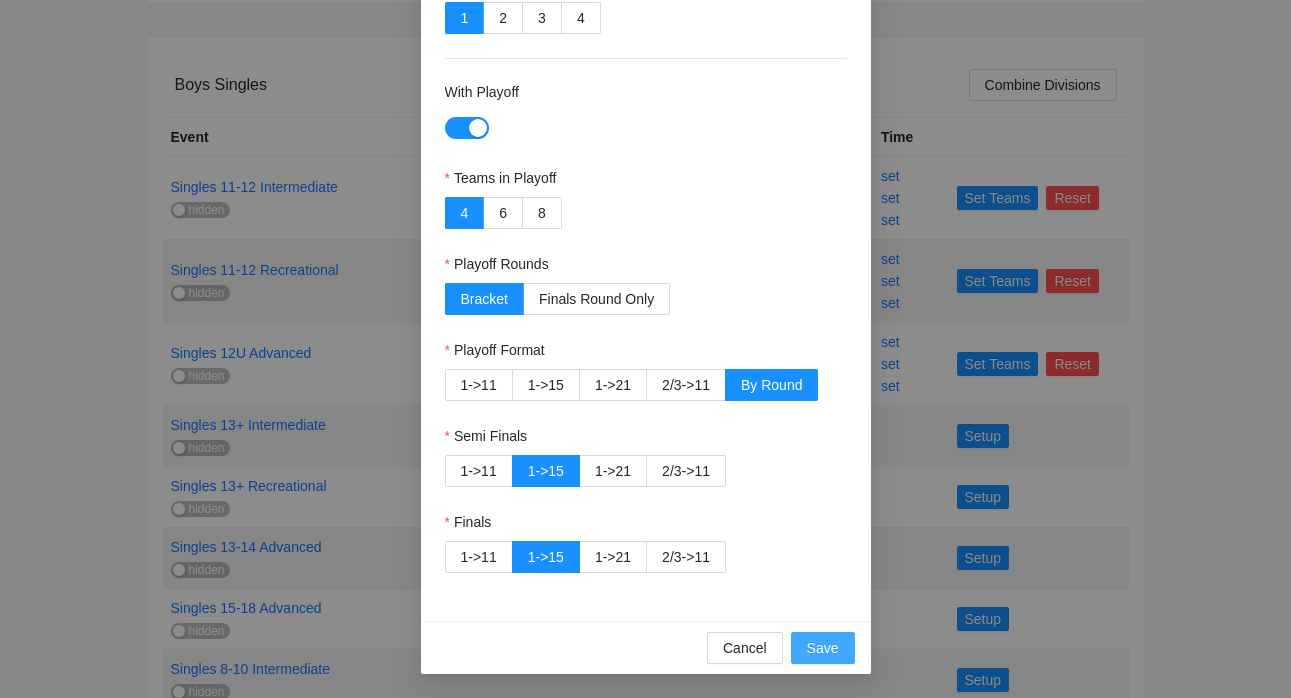 click on "Save" at bounding box center [823, 648] 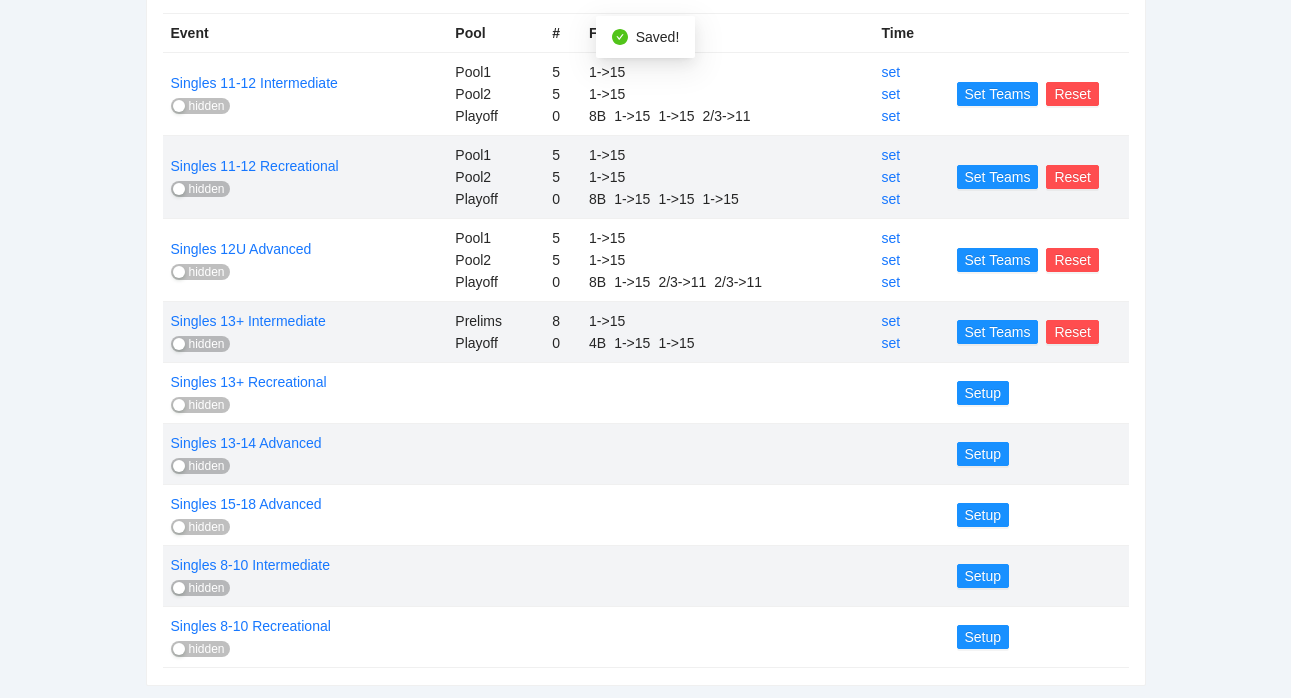 scroll, scrollTop: 589, scrollLeft: 0, axis: vertical 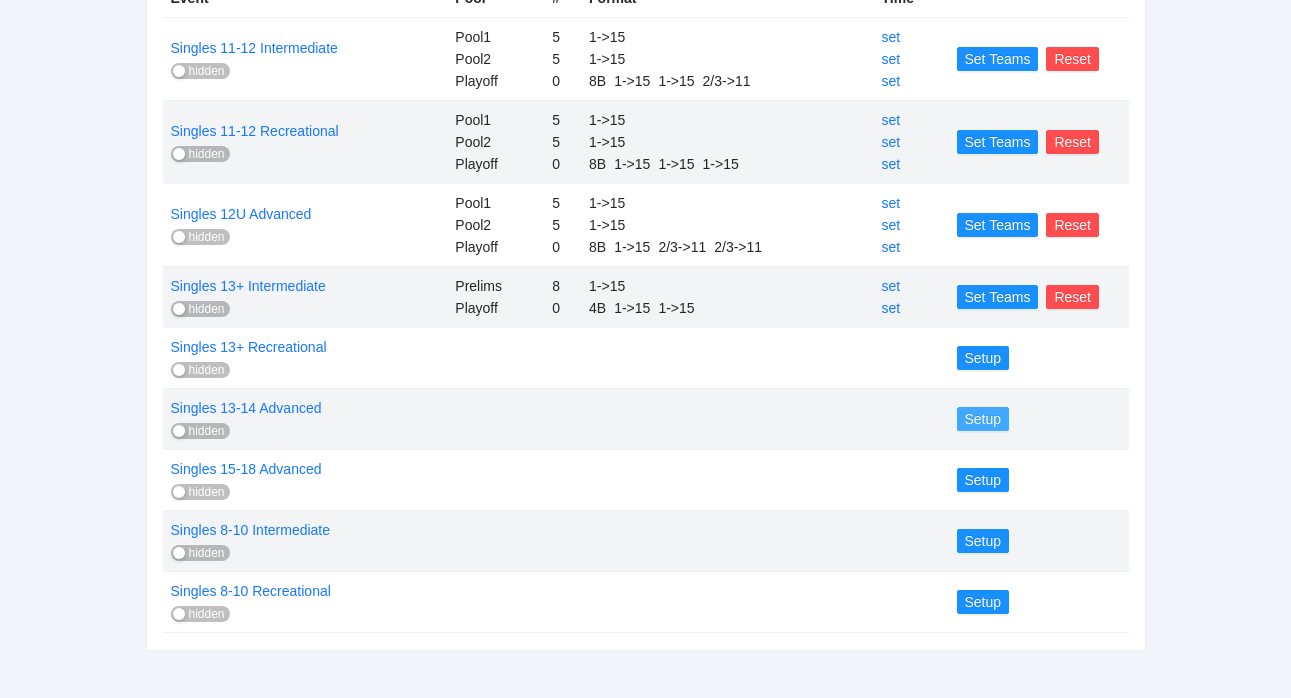 click on "Setup" at bounding box center (983, 419) 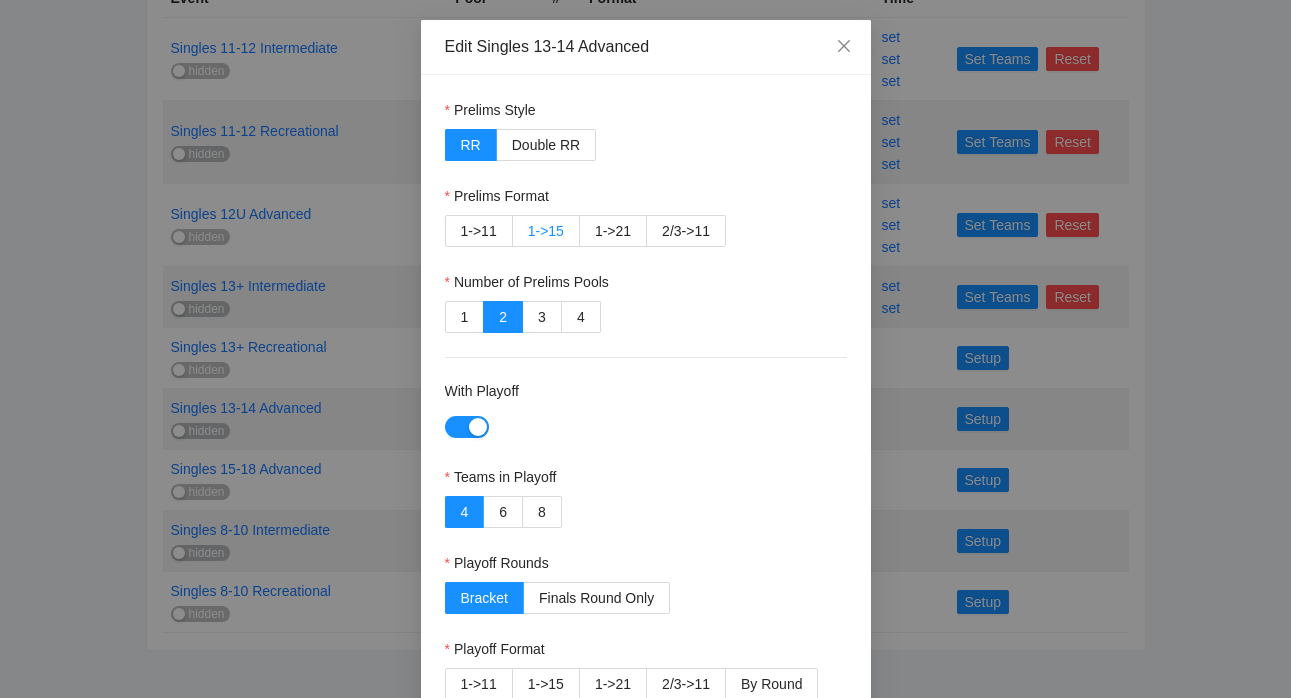 click on "1->15" at bounding box center (546, 231) 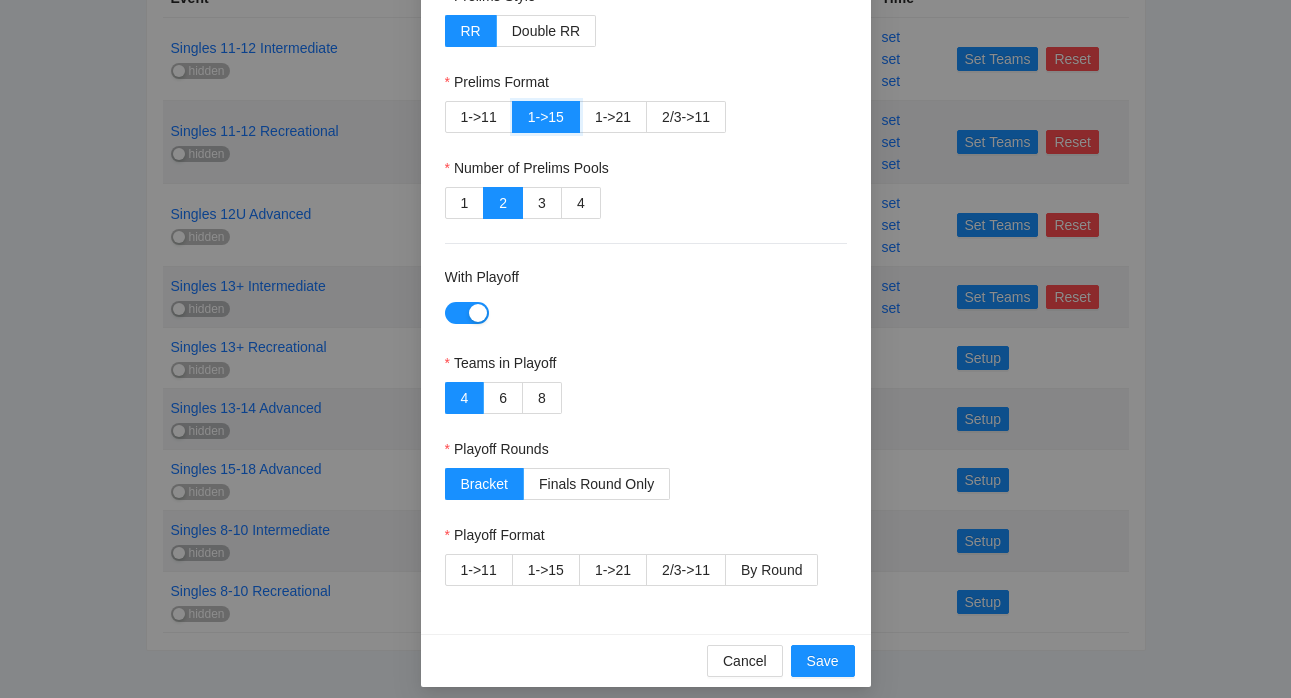 scroll, scrollTop: 127, scrollLeft: 0, axis: vertical 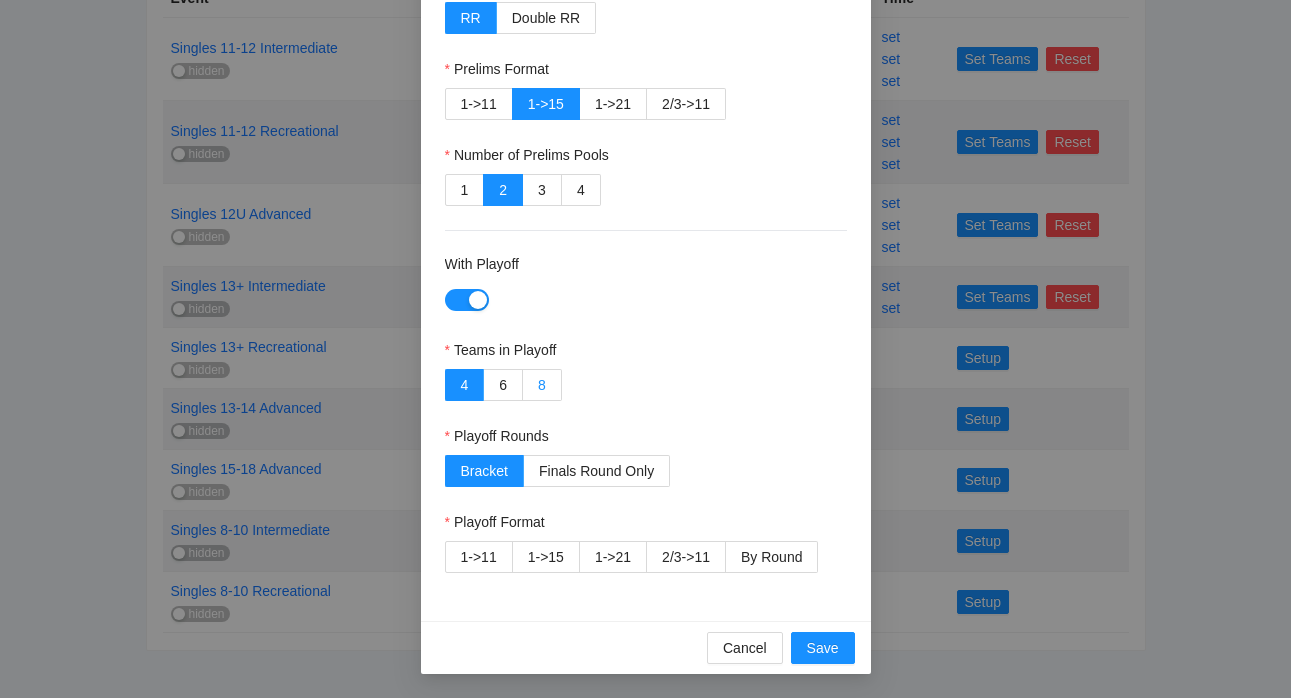 click on "8" at bounding box center [542, 385] 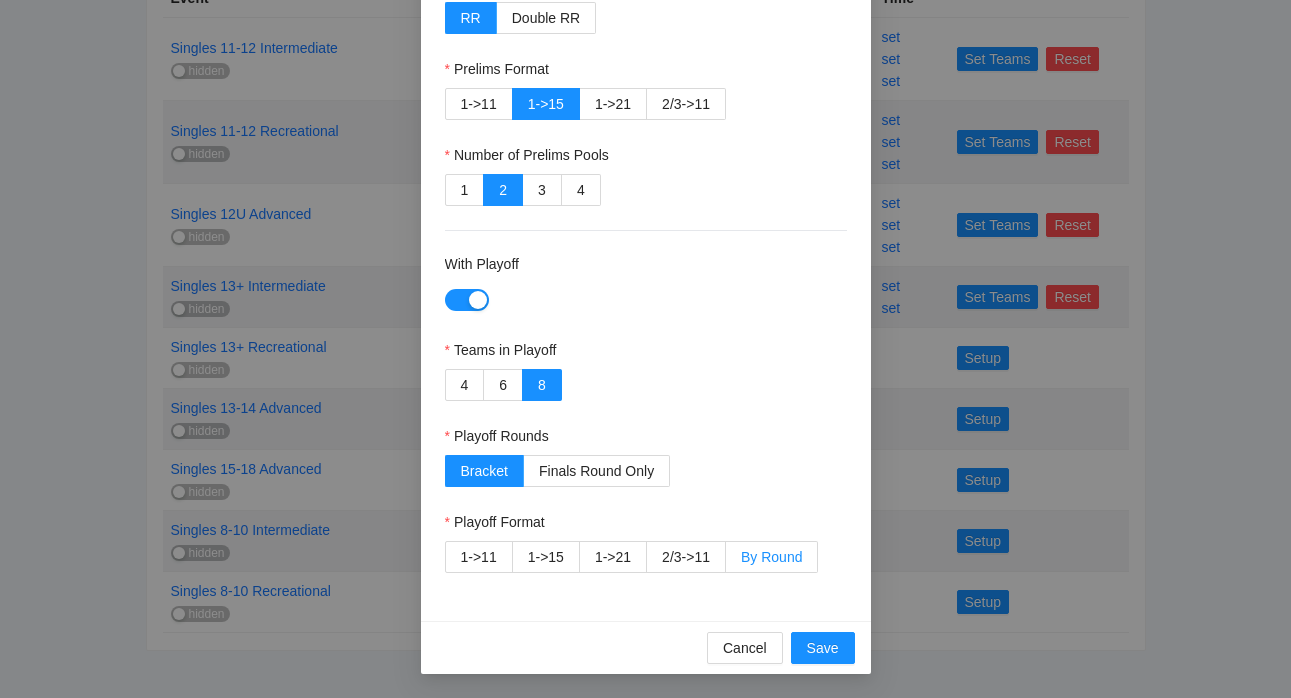 click on "By Round" at bounding box center [771, 557] 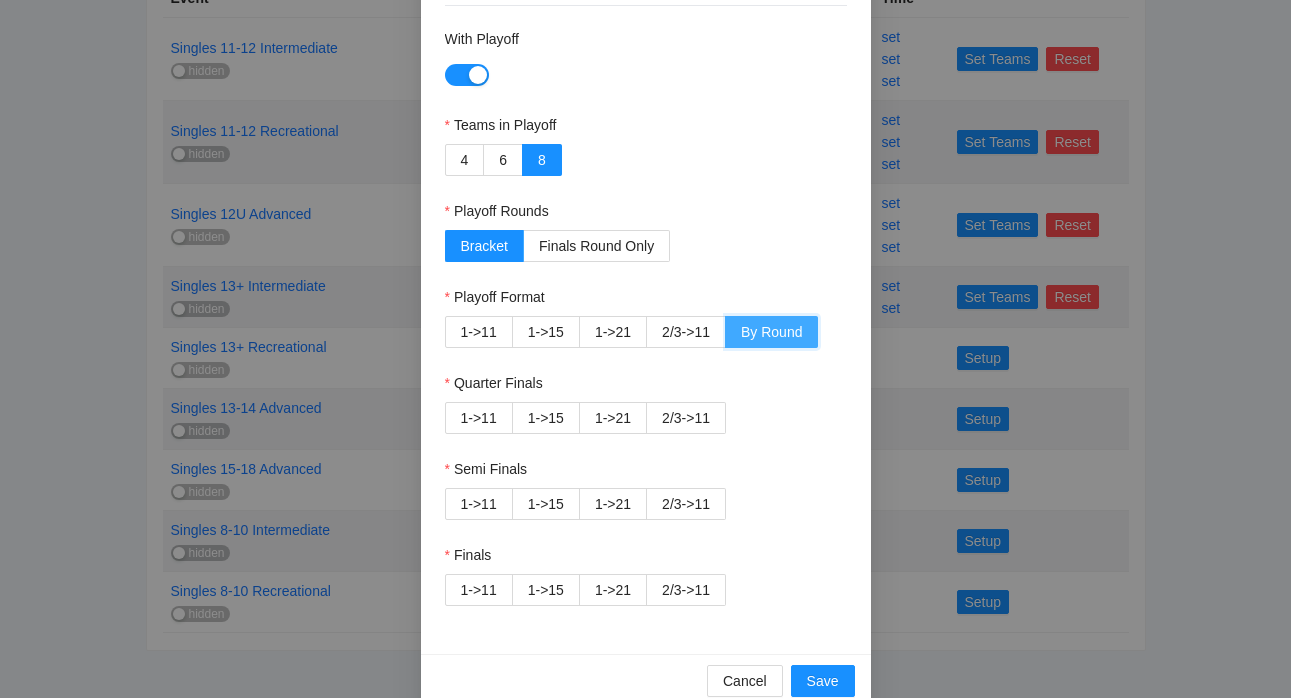 scroll, scrollTop: 385, scrollLeft: 0, axis: vertical 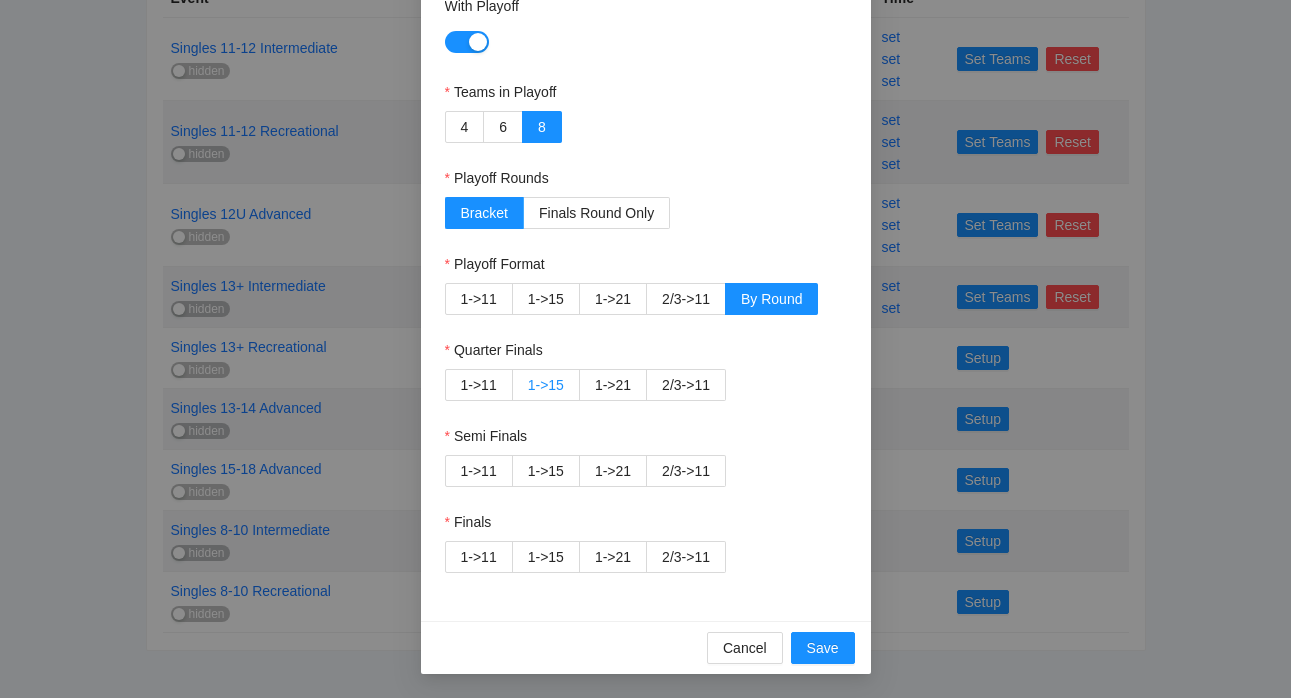 click on "1->15" at bounding box center [546, 385] 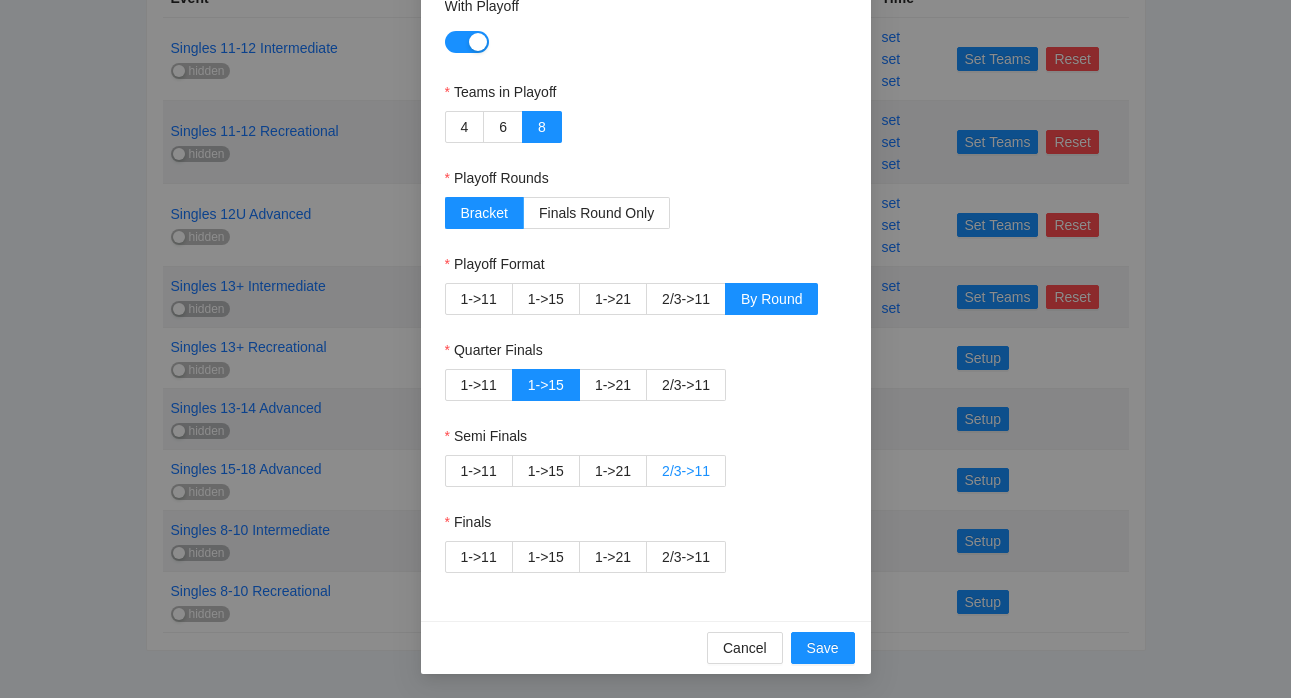 click on "2/3->11" at bounding box center (686, 471) 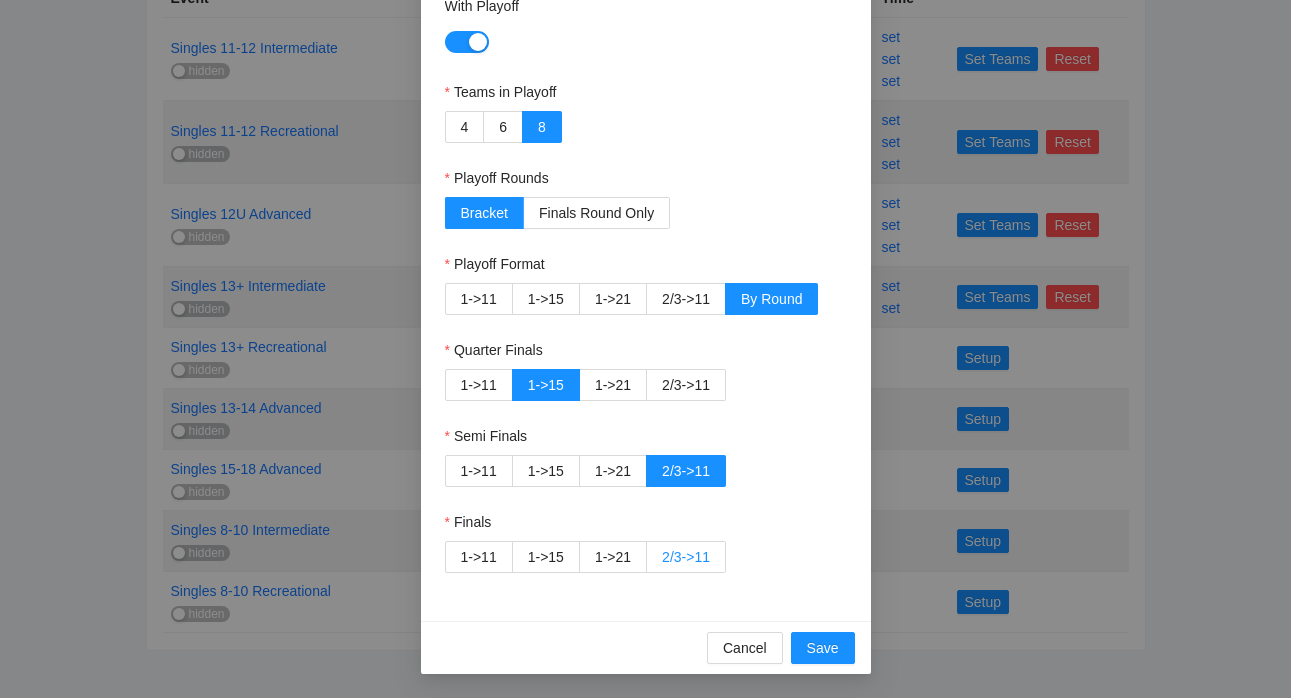 click on "2/3->11" at bounding box center (686, 557) 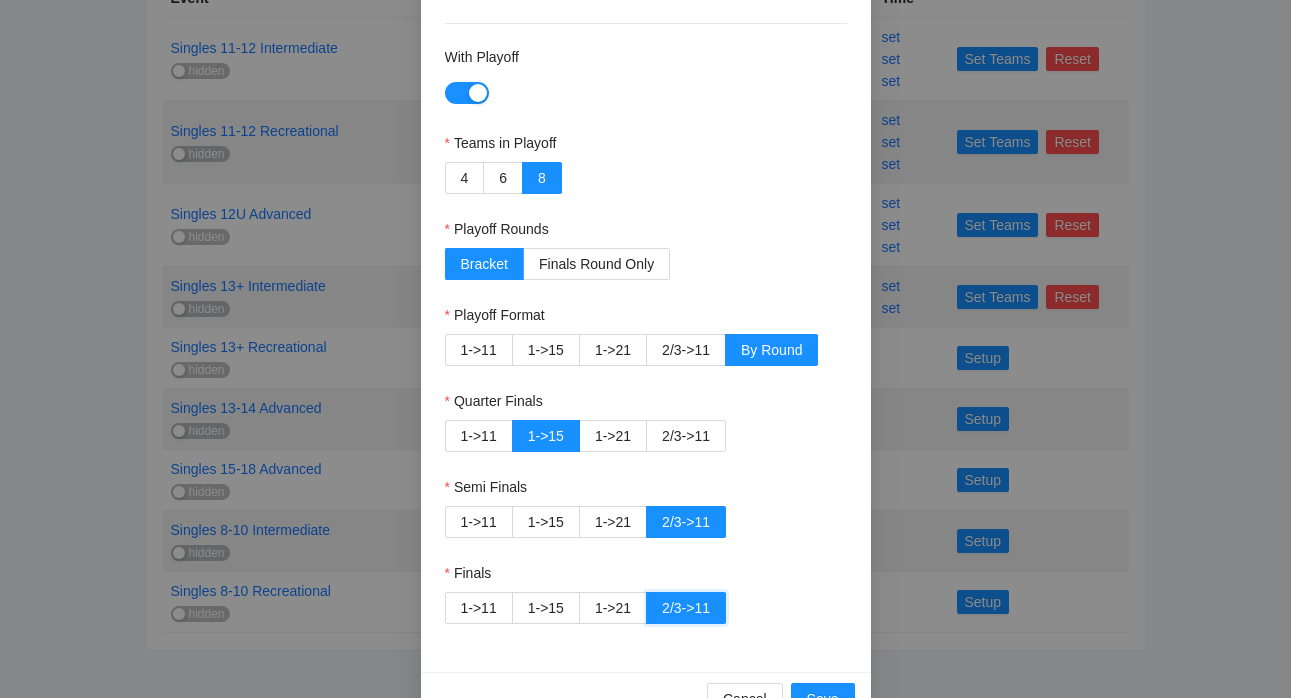 scroll, scrollTop: 385, scrollLeft: 0, axis: vertical 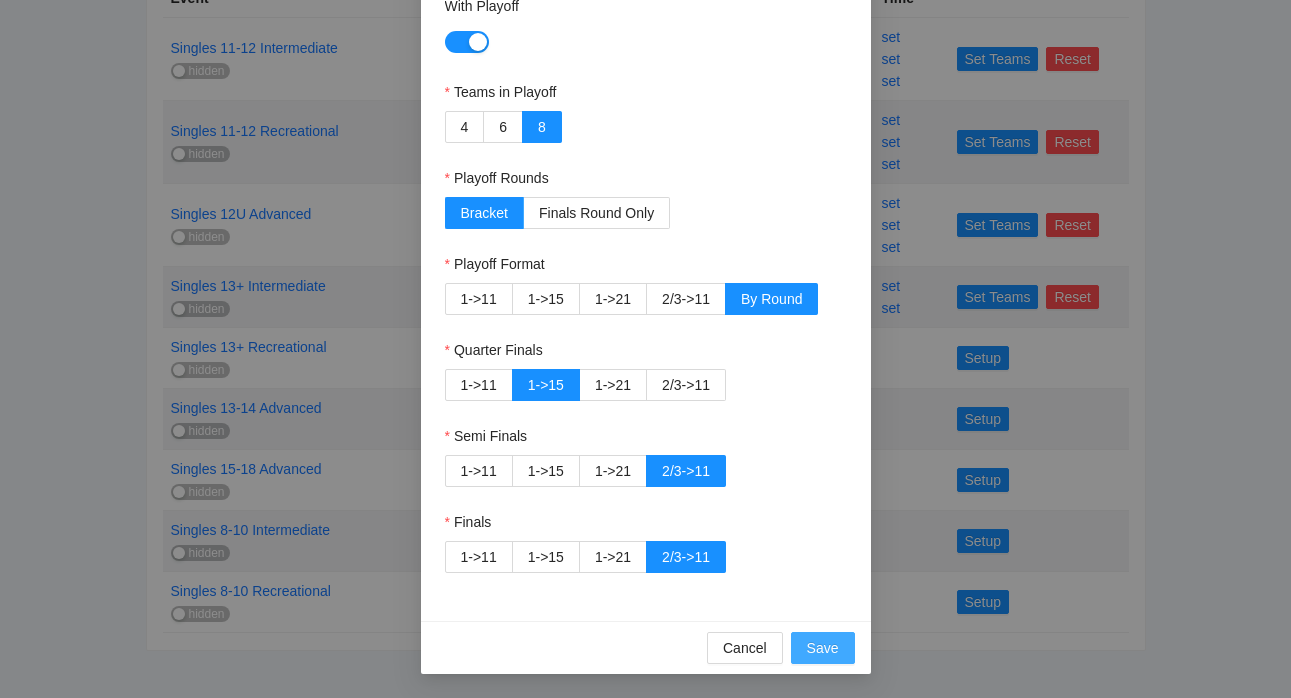 click on "Save" at bounding box center [823, 648] 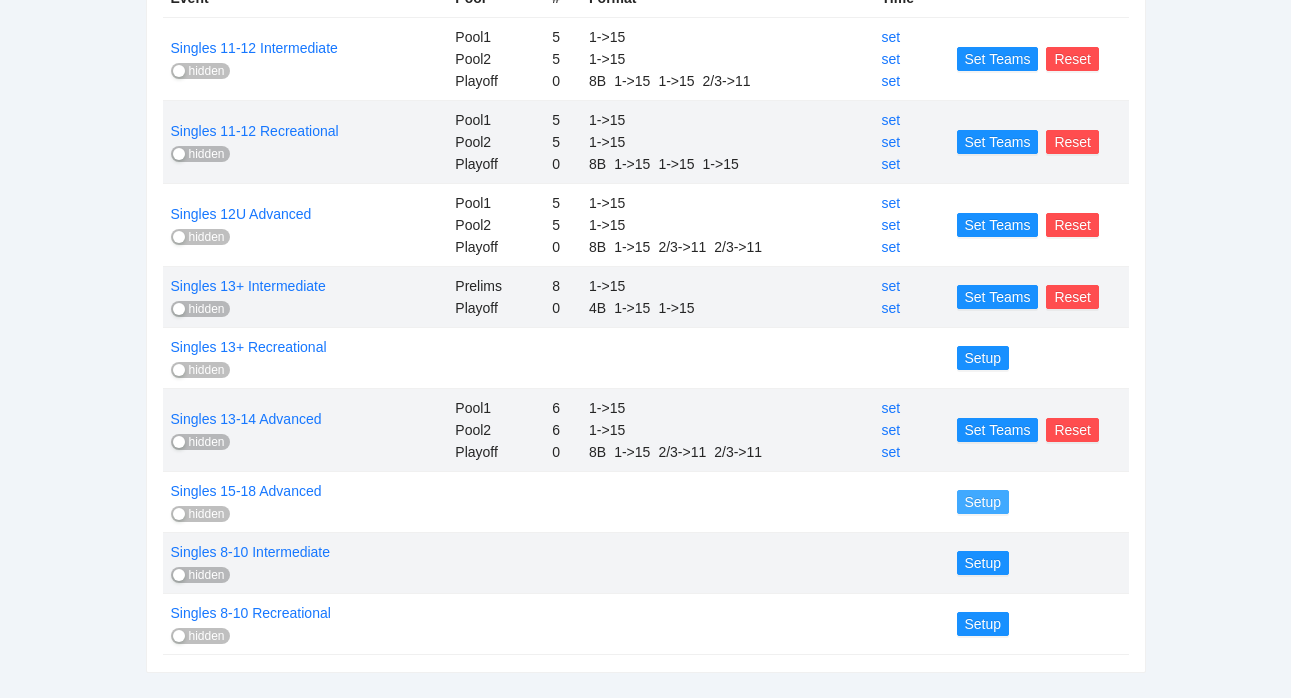 click on "Setup" at bounding box center (983, 502) 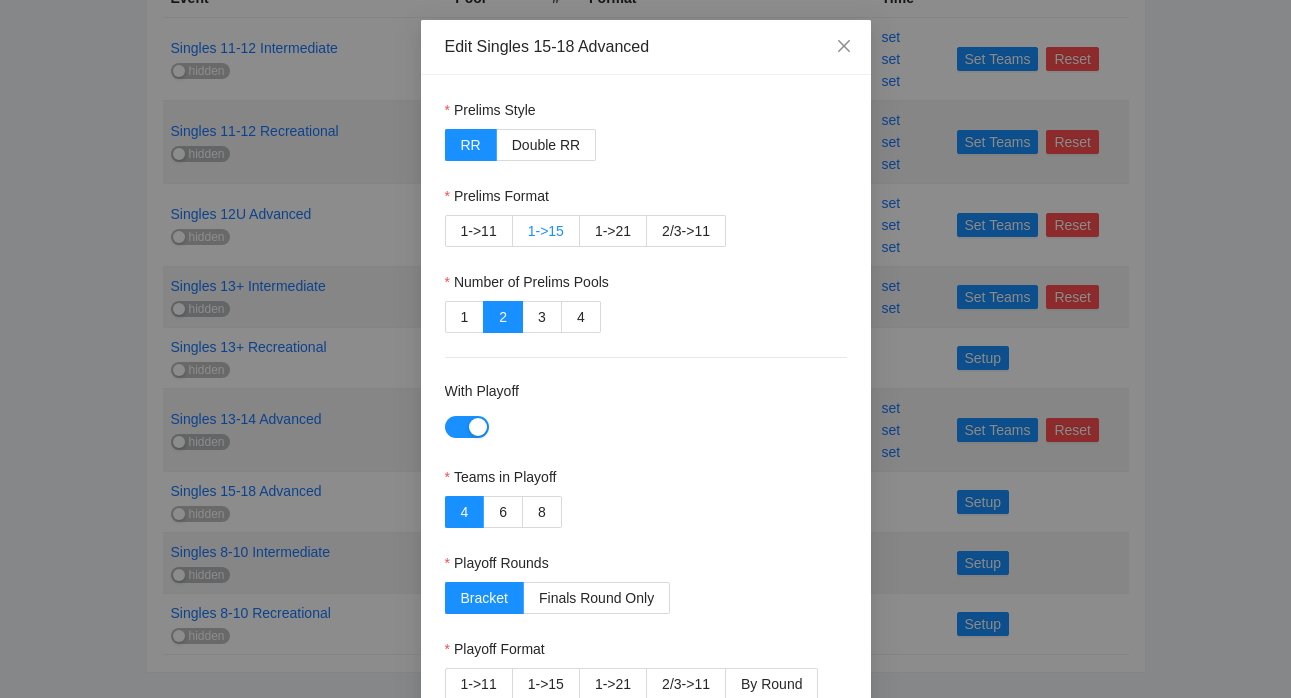 click on "1->15" at bounding box center (546, 231) 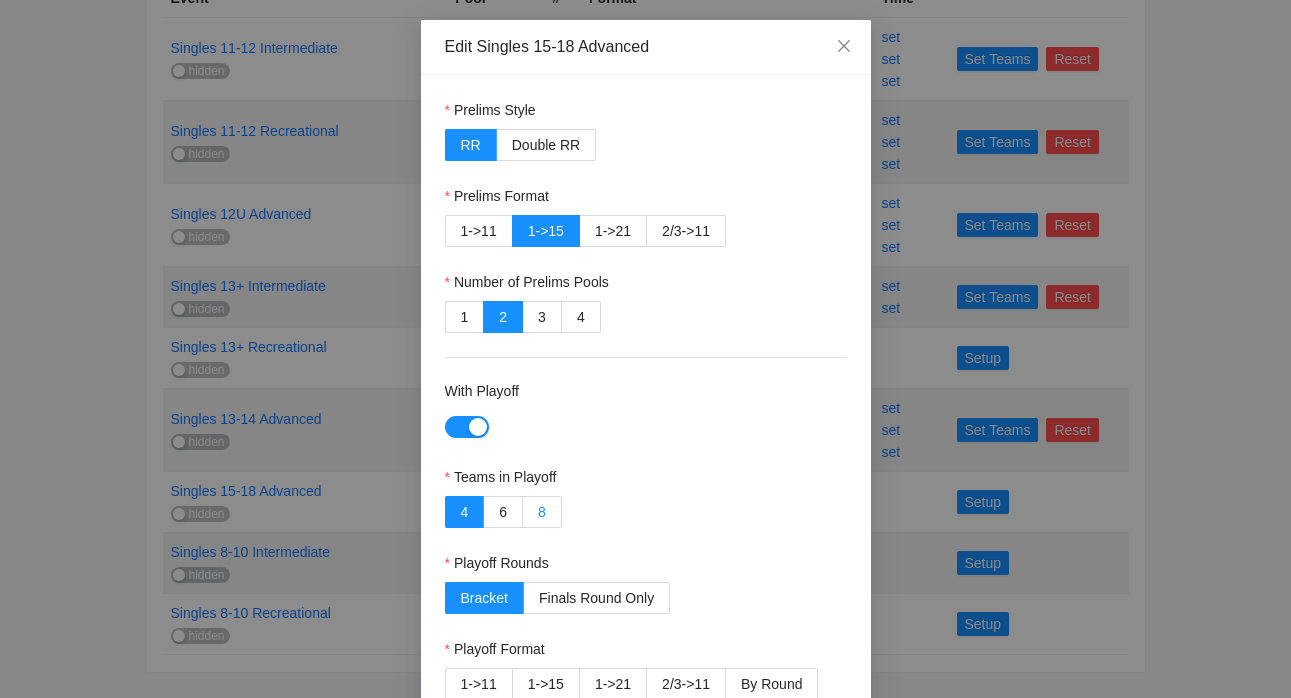 click on "8" at bounding box center [542, 512] 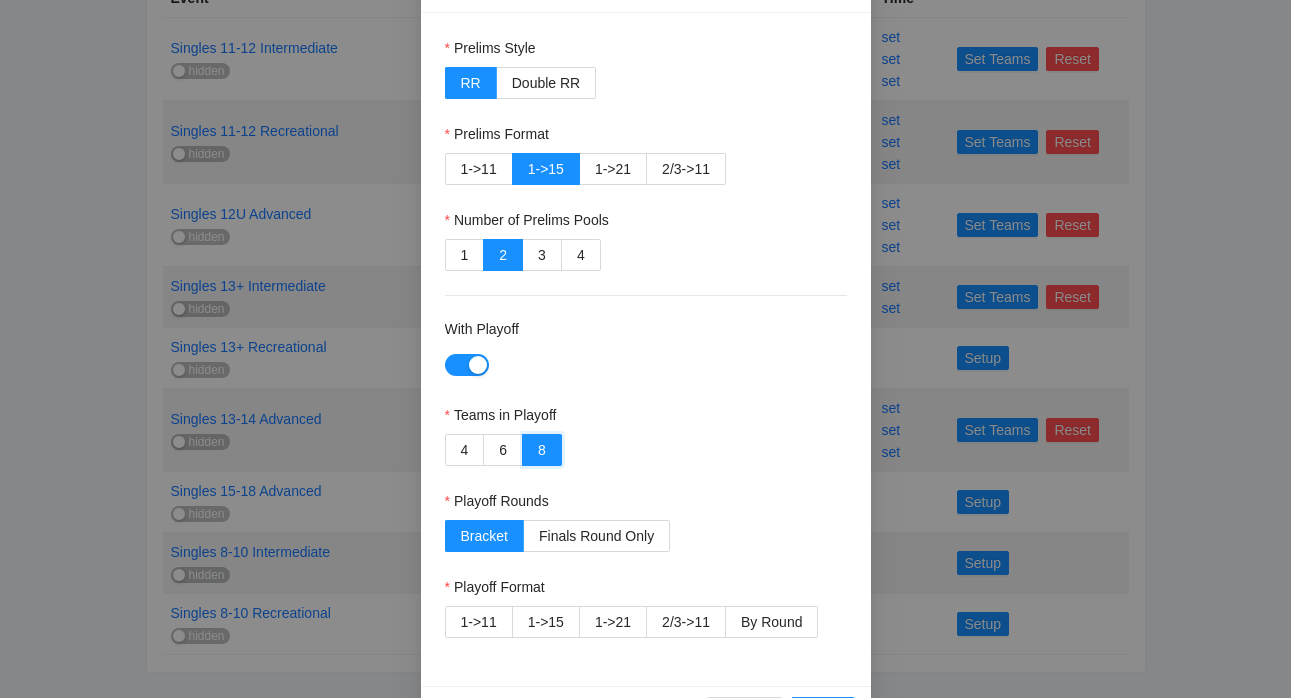 scroll, scrollTop: 127, scrollLeft: 0, axis: vertical 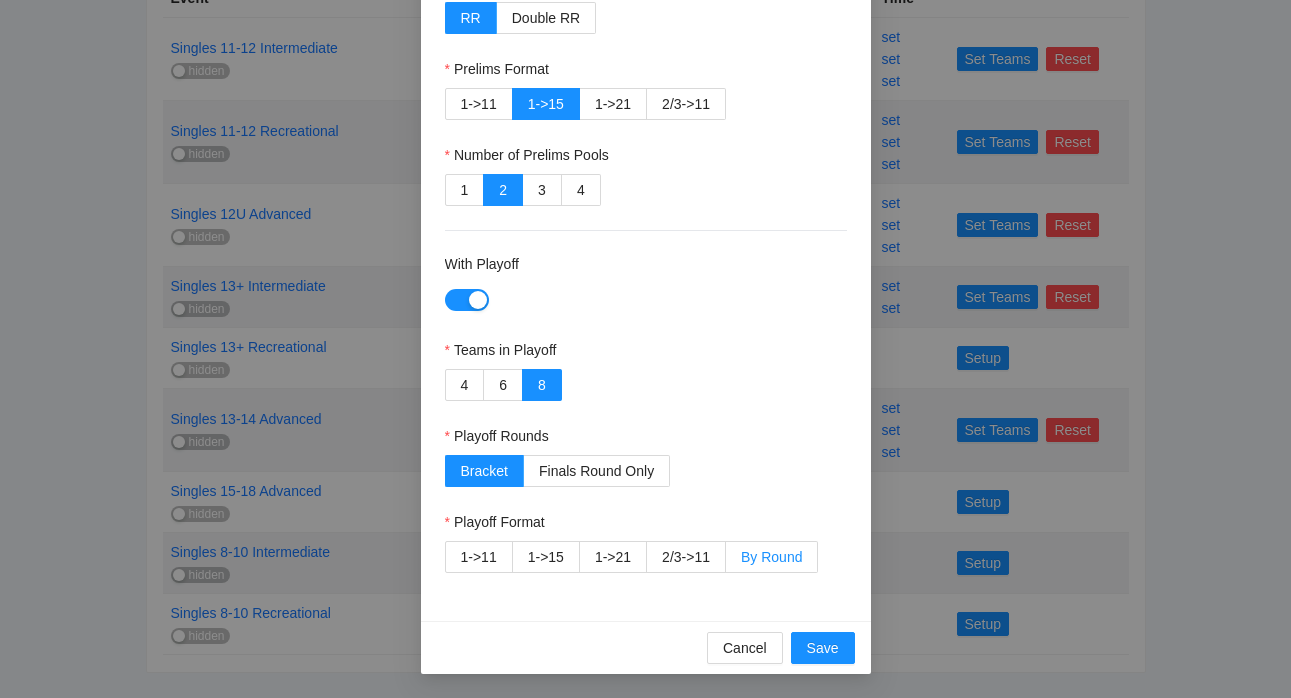 click on "By Round" at bounding box center [771, 557] 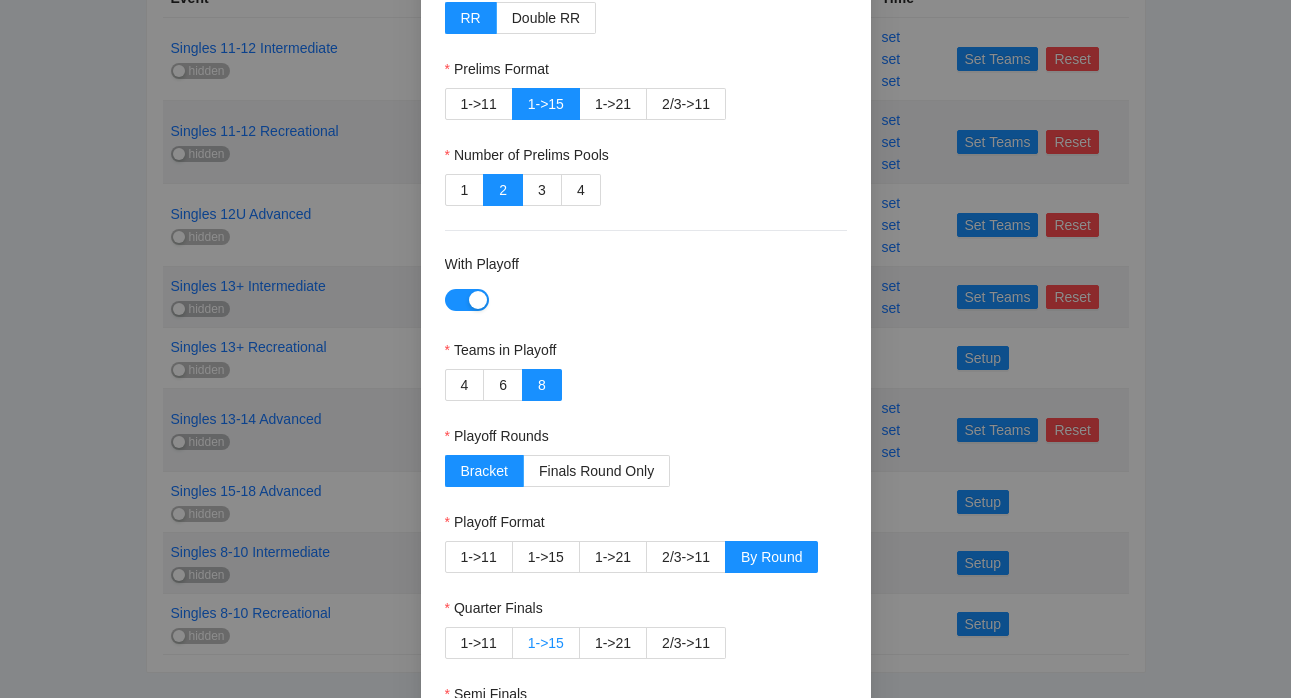 click on "1->15" at bounding box center (546, 643) 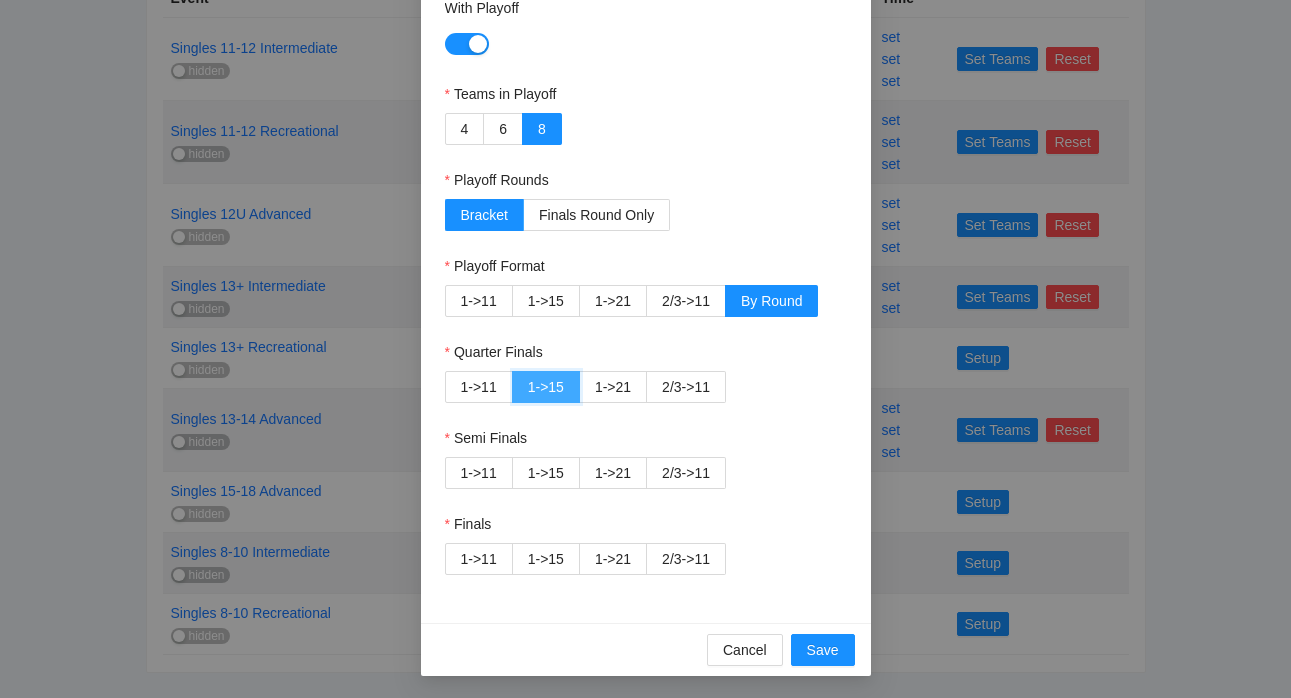 scroll, scrollTop: 385, scrollLeft: 0, axis: vertical 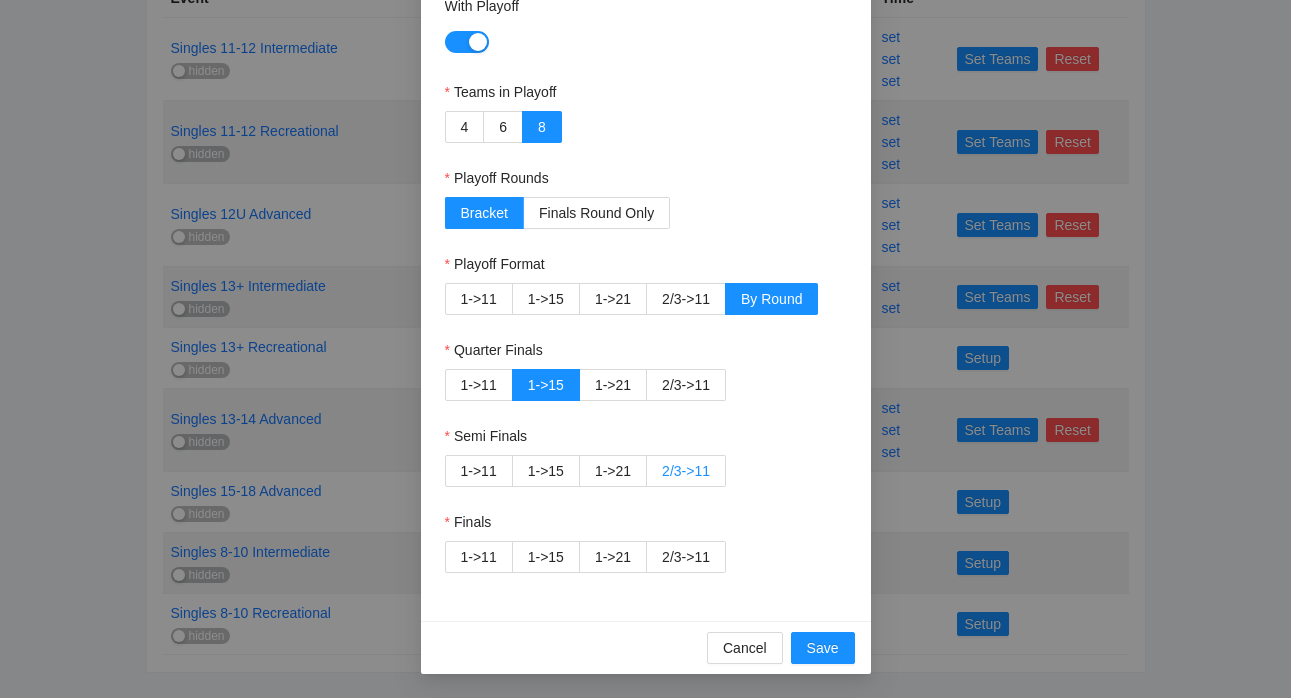 click on "2/3->11" at bounding box center (686, 471) 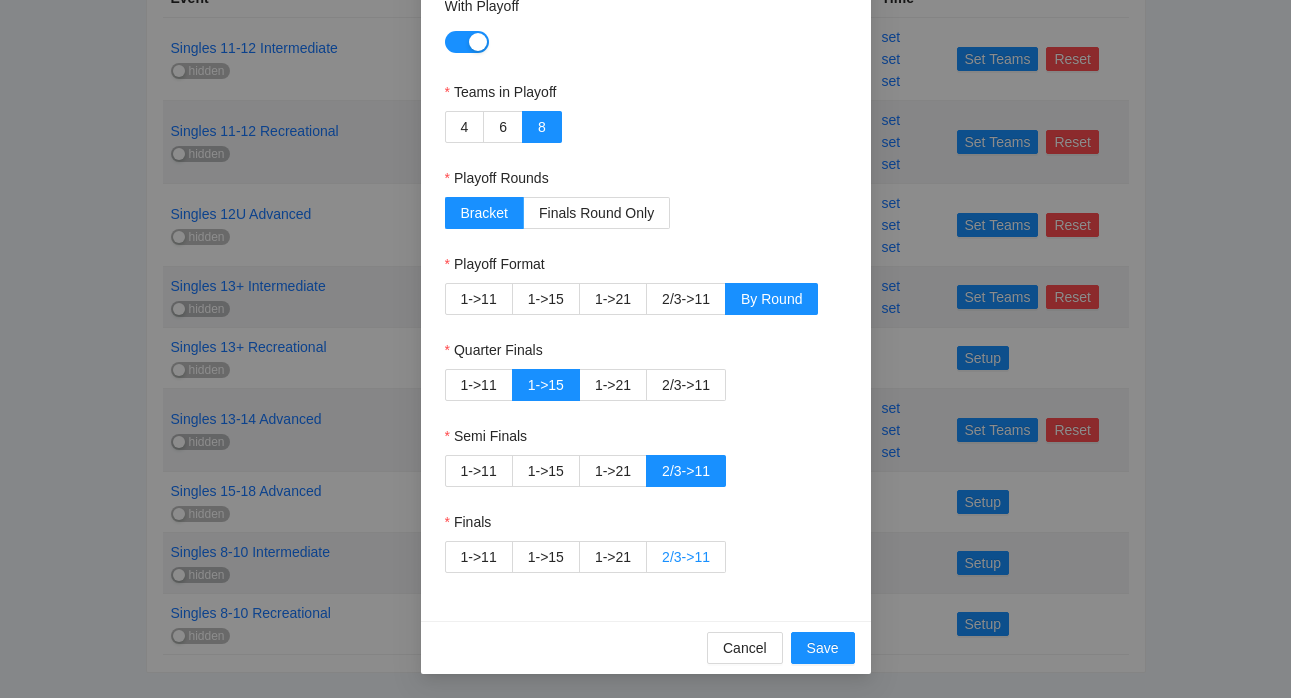 click on "2/3->11" at bounding box center (686, 557) 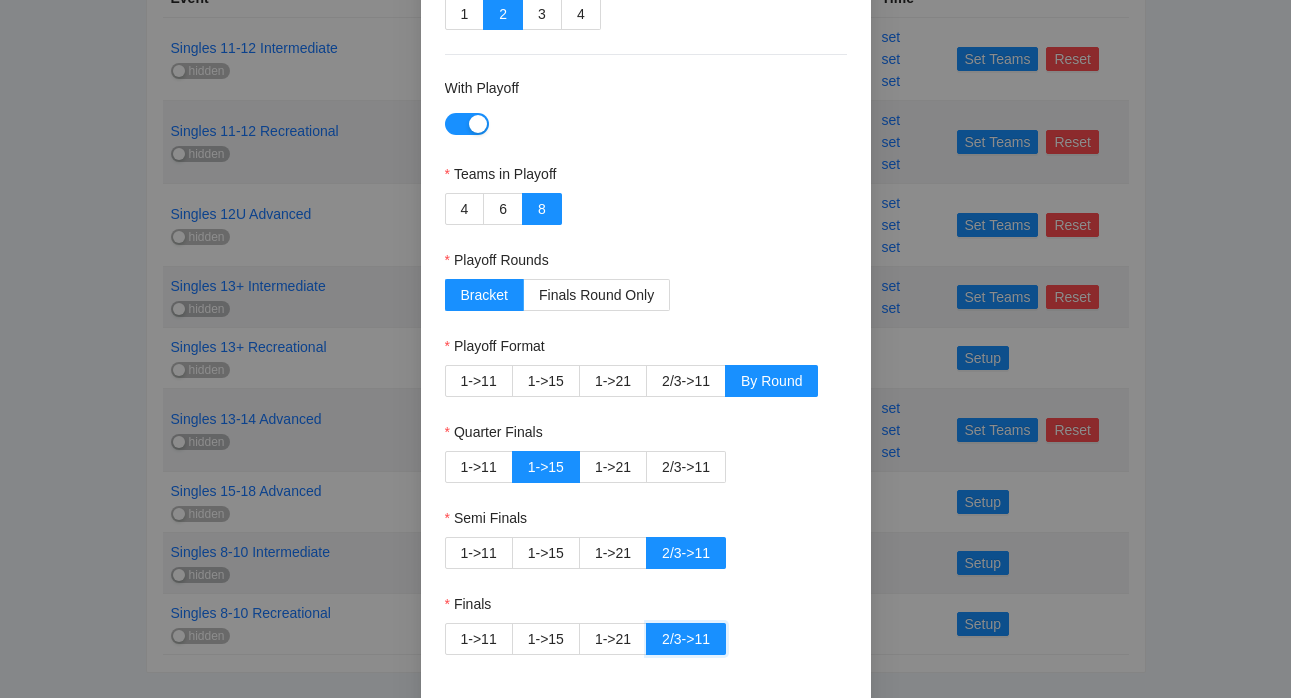 scroll, scrollTop: 385, scrollLeft: 0, axis: vertical 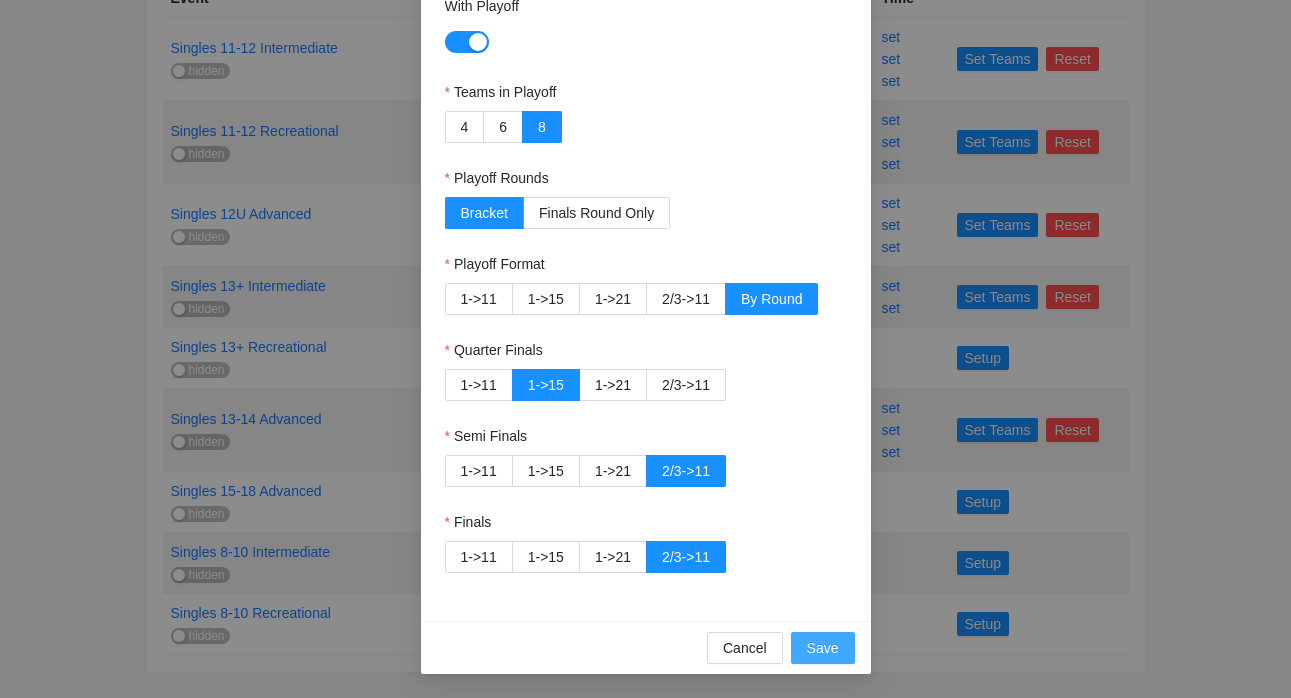 click on "Save" at bounding box center [823, 648] 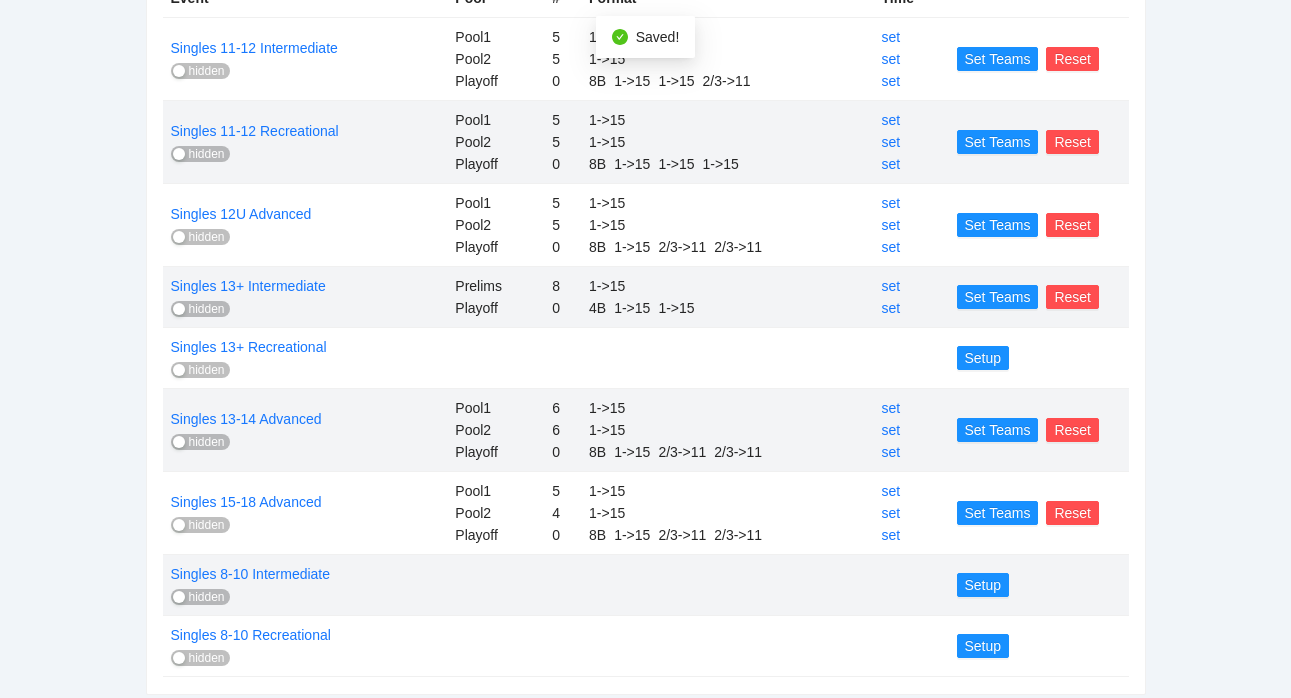 scroll, scrollTop: 633, scrollLeft: 0, axis: vertical 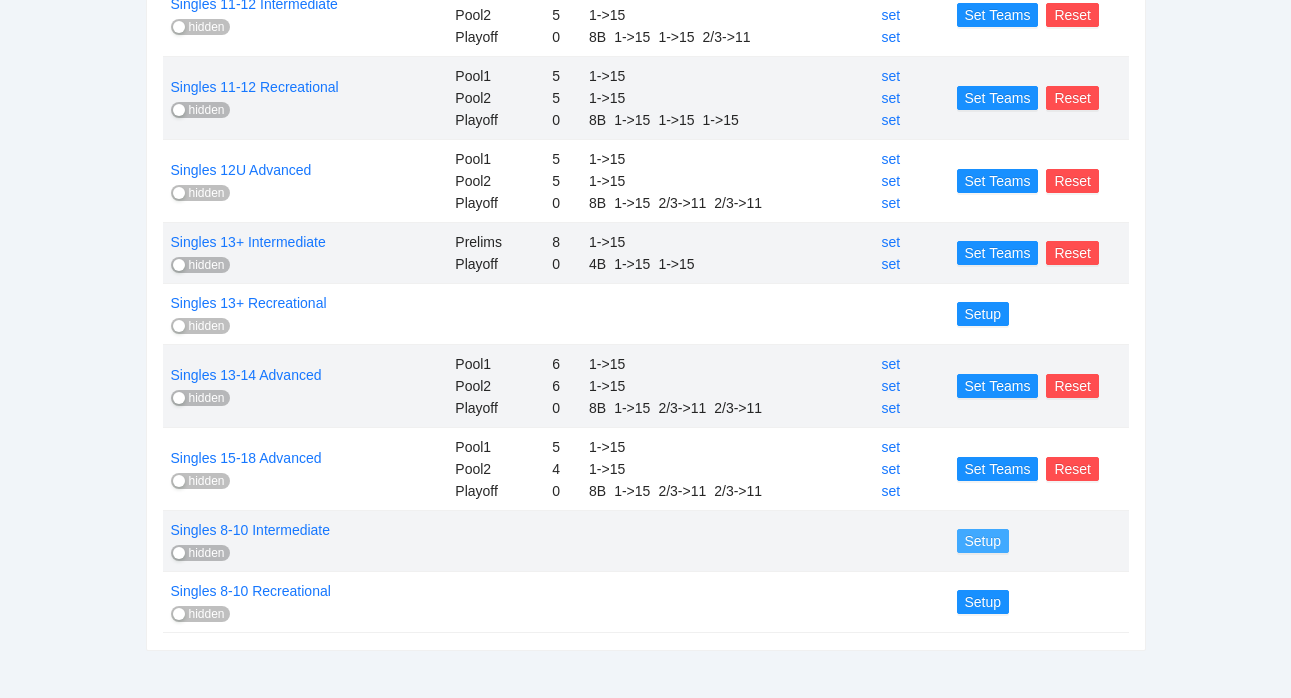 click on "Setup" at bounding box center [983, 541] 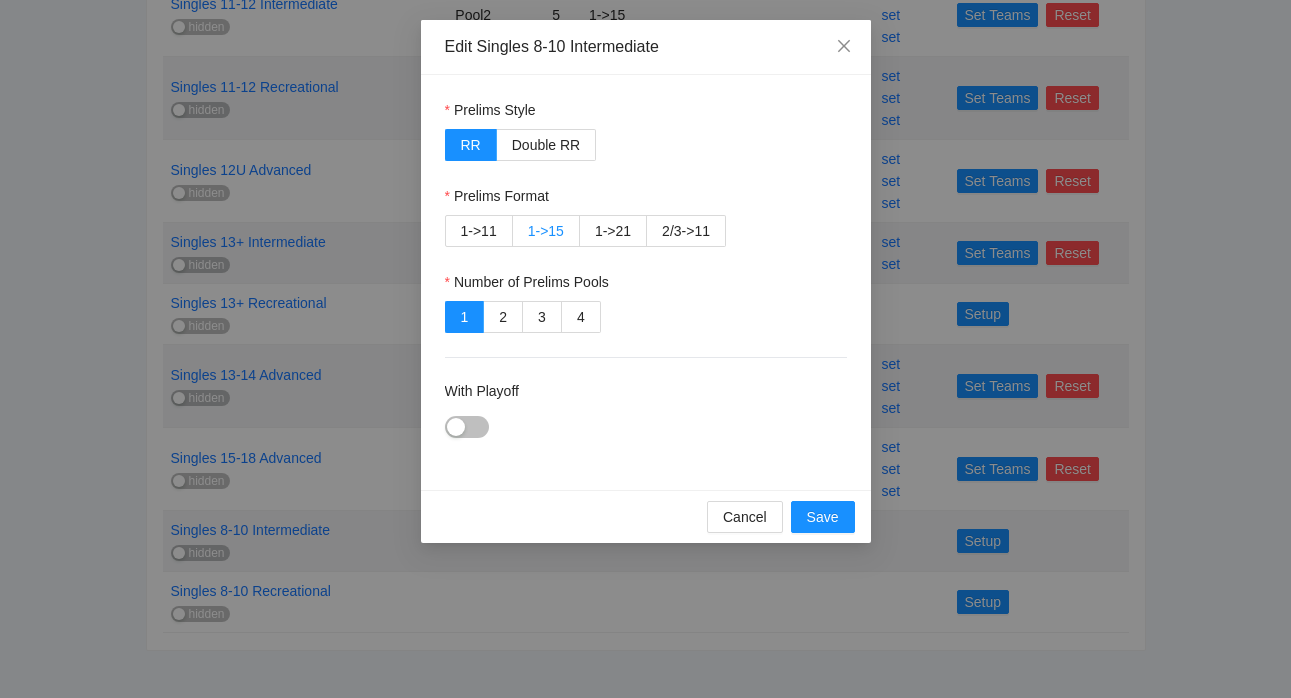 click on "1->15" at bounding box center (546, 231) 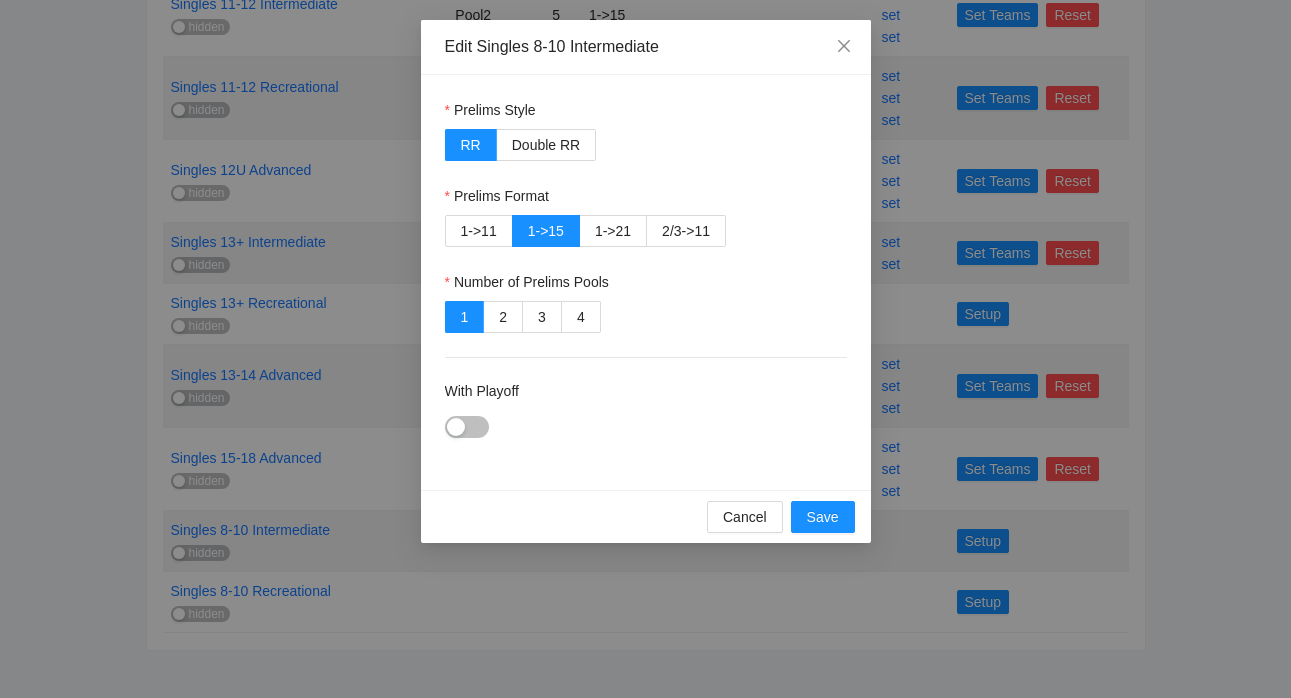 click on "With Playoff" at bounding box center (467, 427) 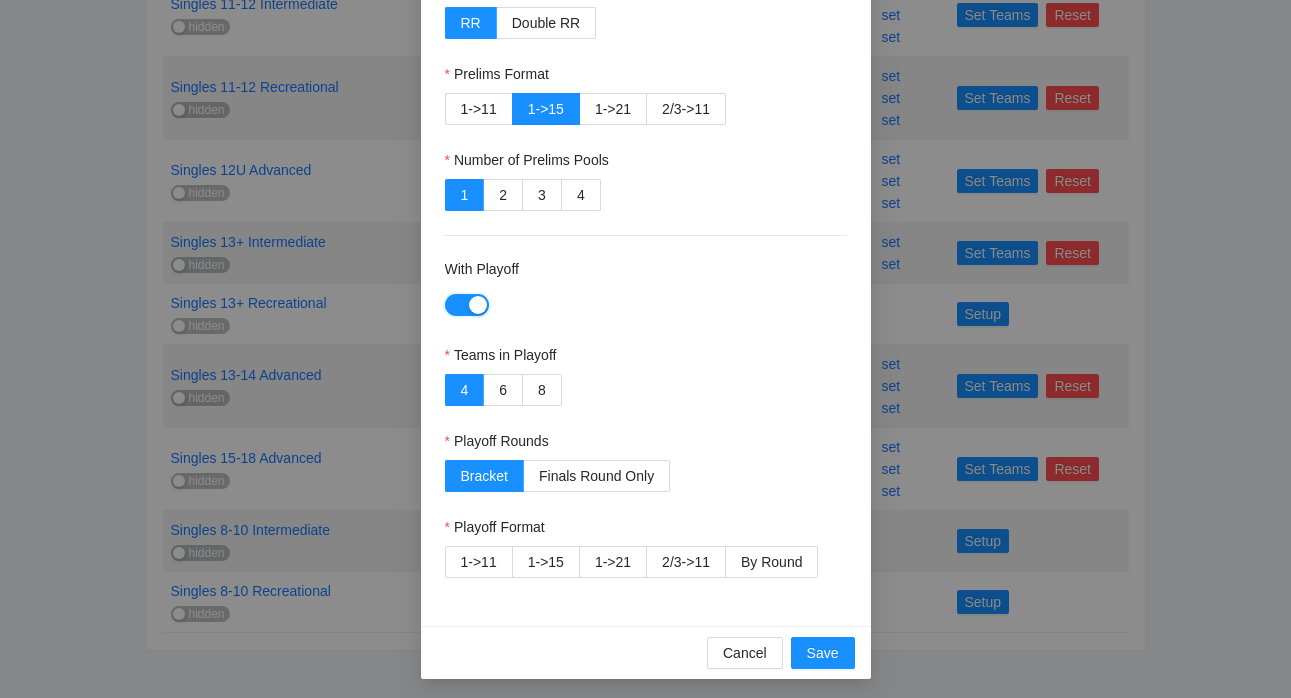 scroll, scrollTop: 127, scrollLeft: 0, axis: vertical 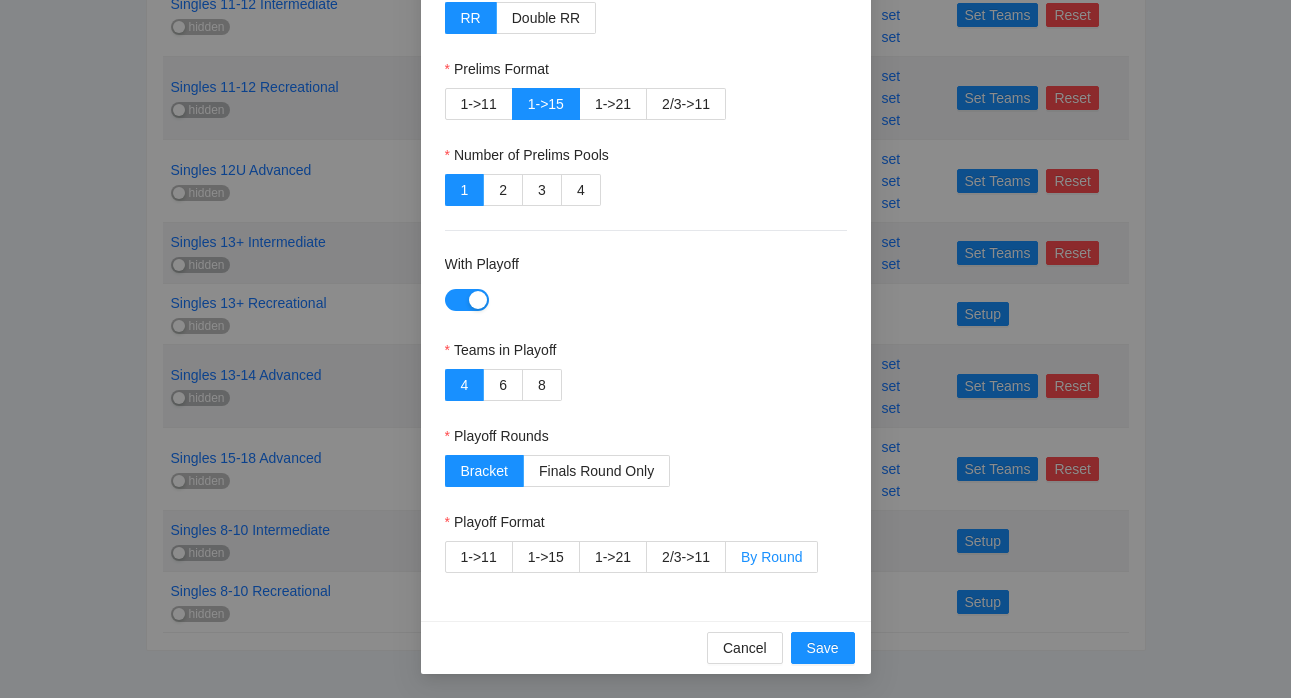 click on "By Round" at bounding box center [771, 557] 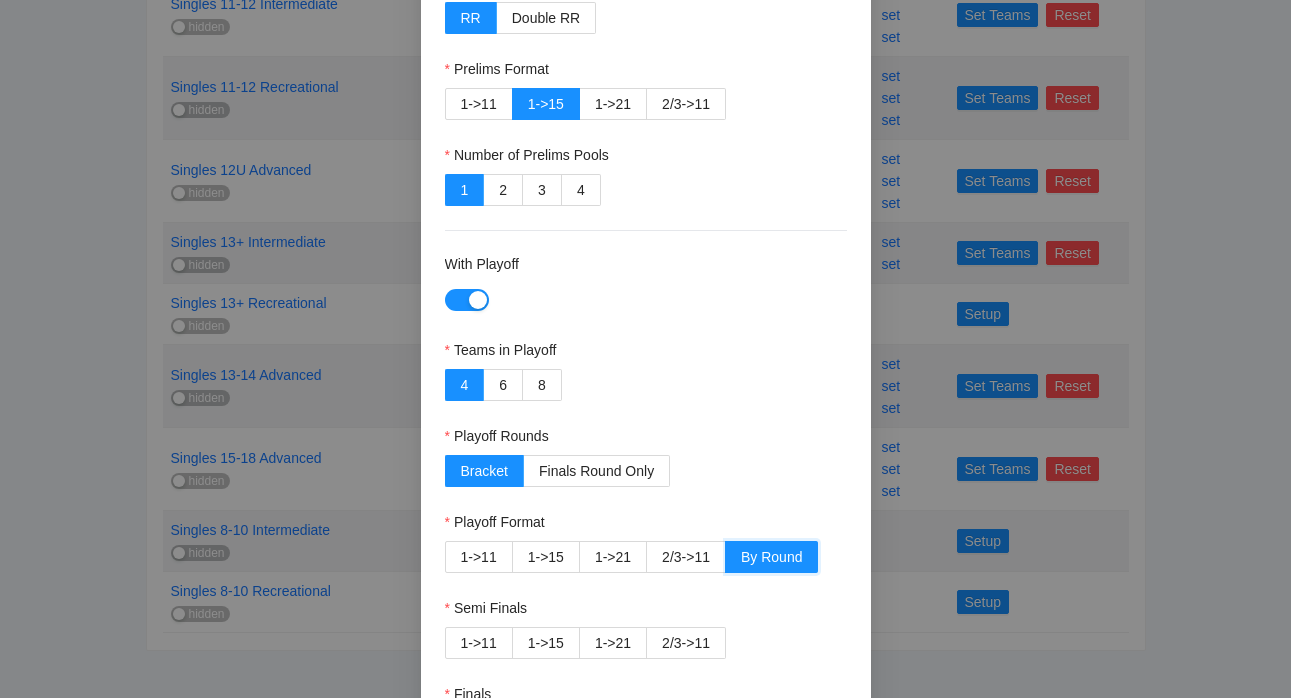 scroll, scrollTop: 299, scrollLeft: 0, axis: vertical 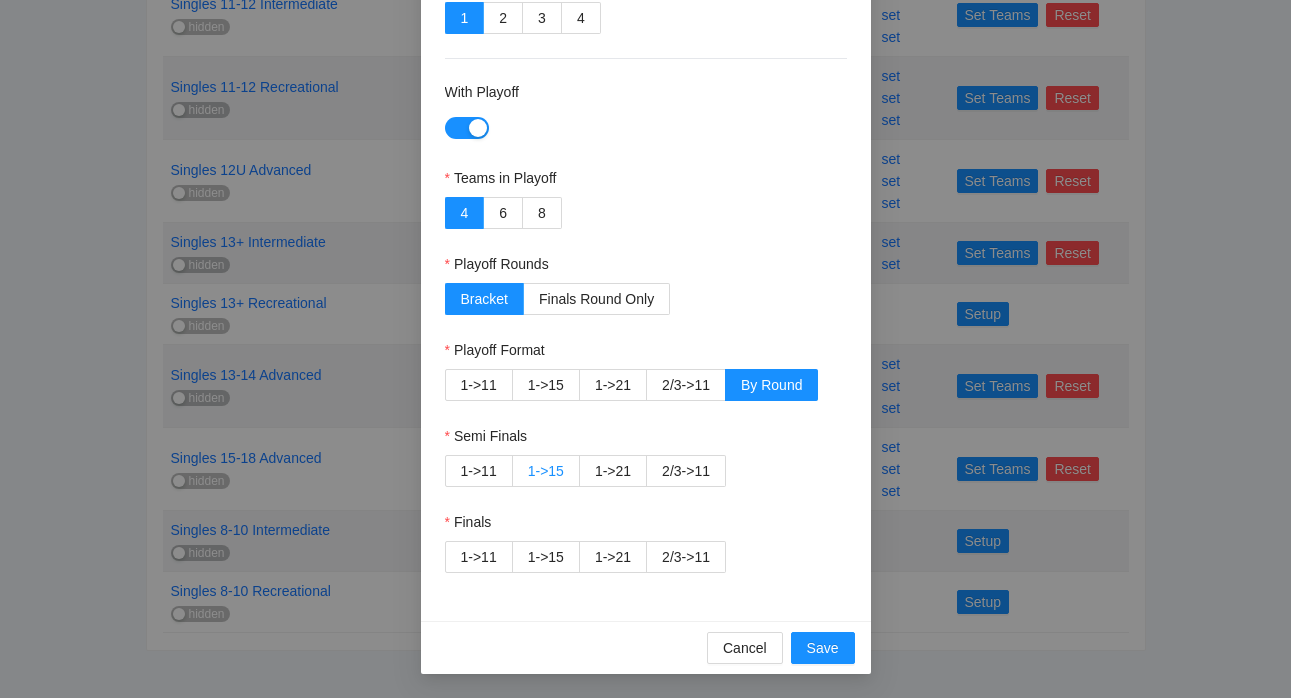 click on "1->15" at bounding box center [546, 471] 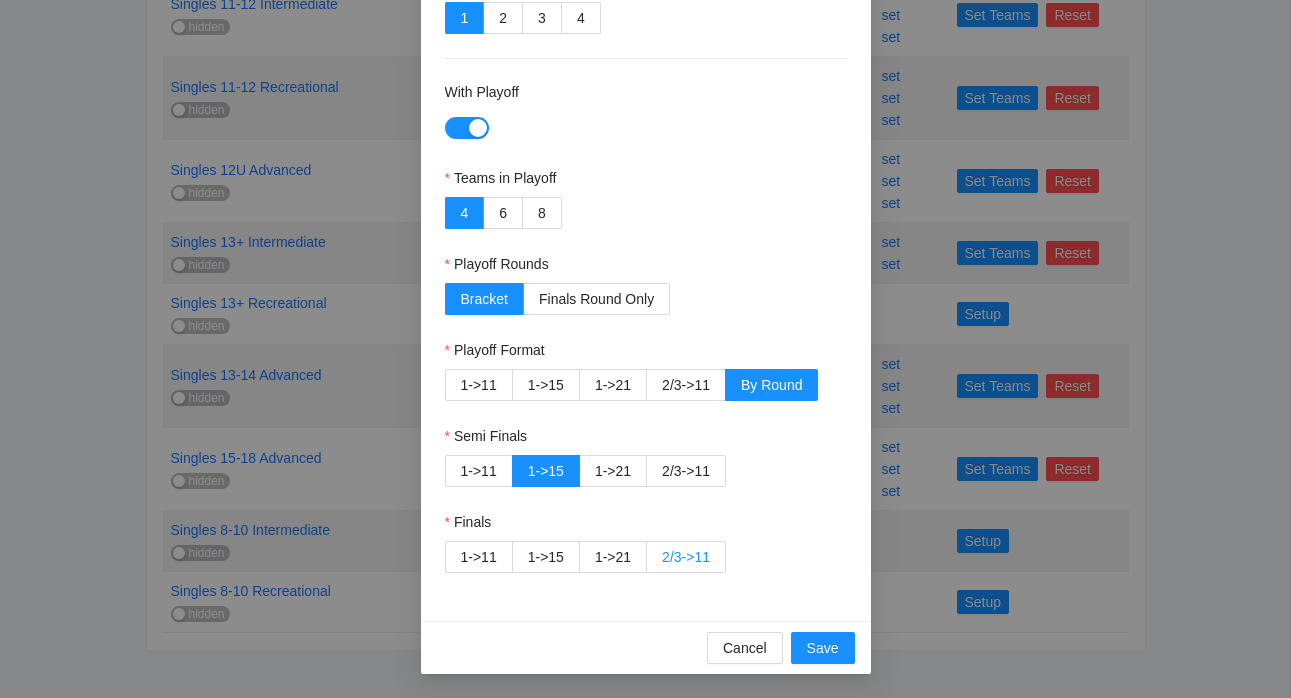click on "2/3->11" at bounding box center [686, 557] 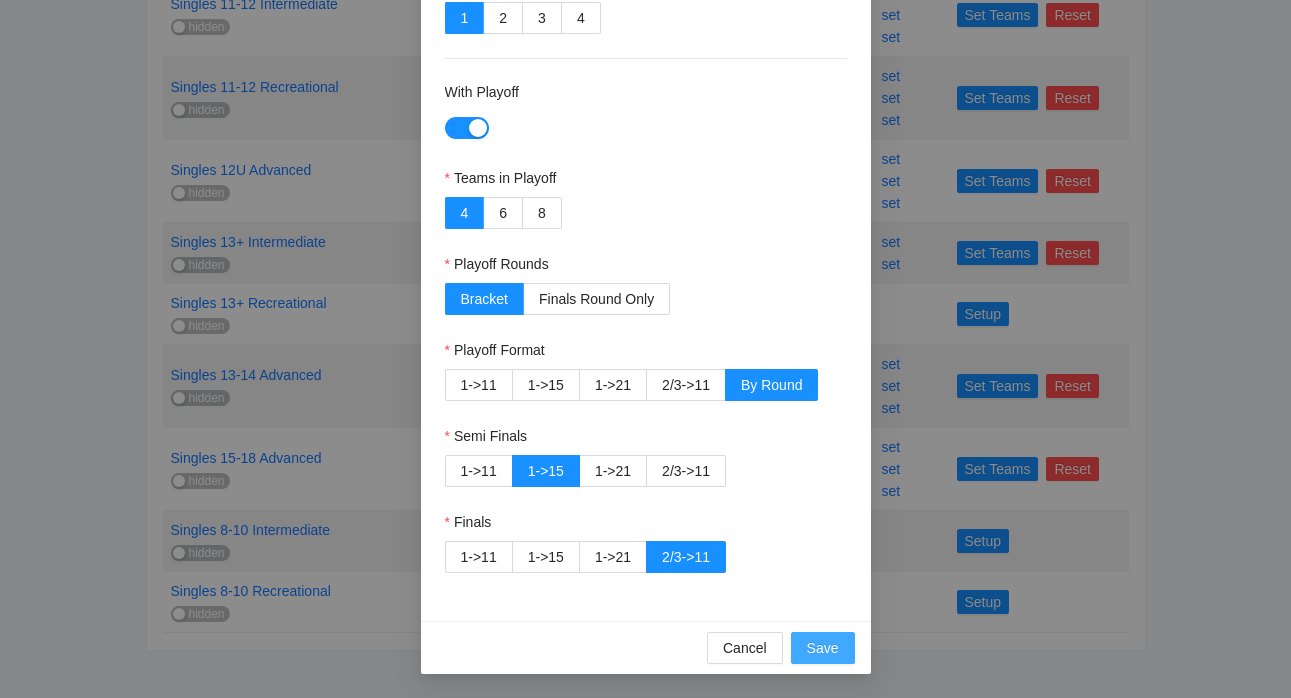 click on "Save" at bounding box center (823, 648) 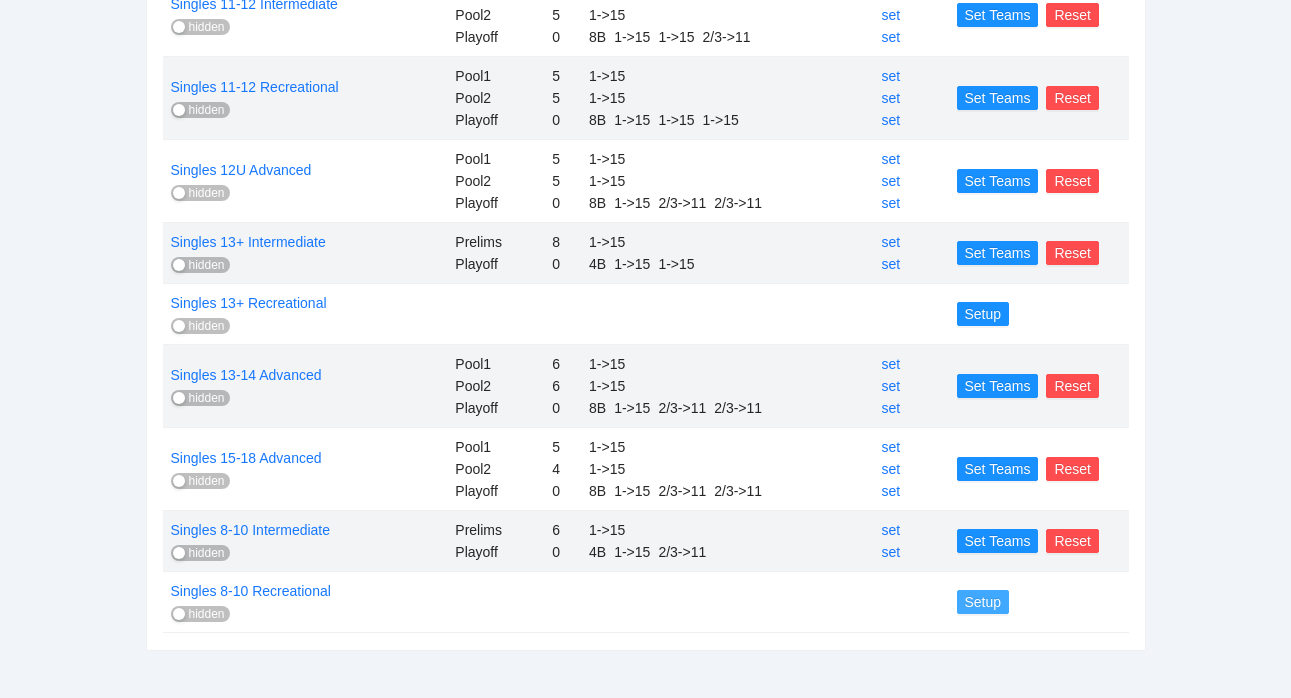 click on "Setup" at bounding box center [983, 602] 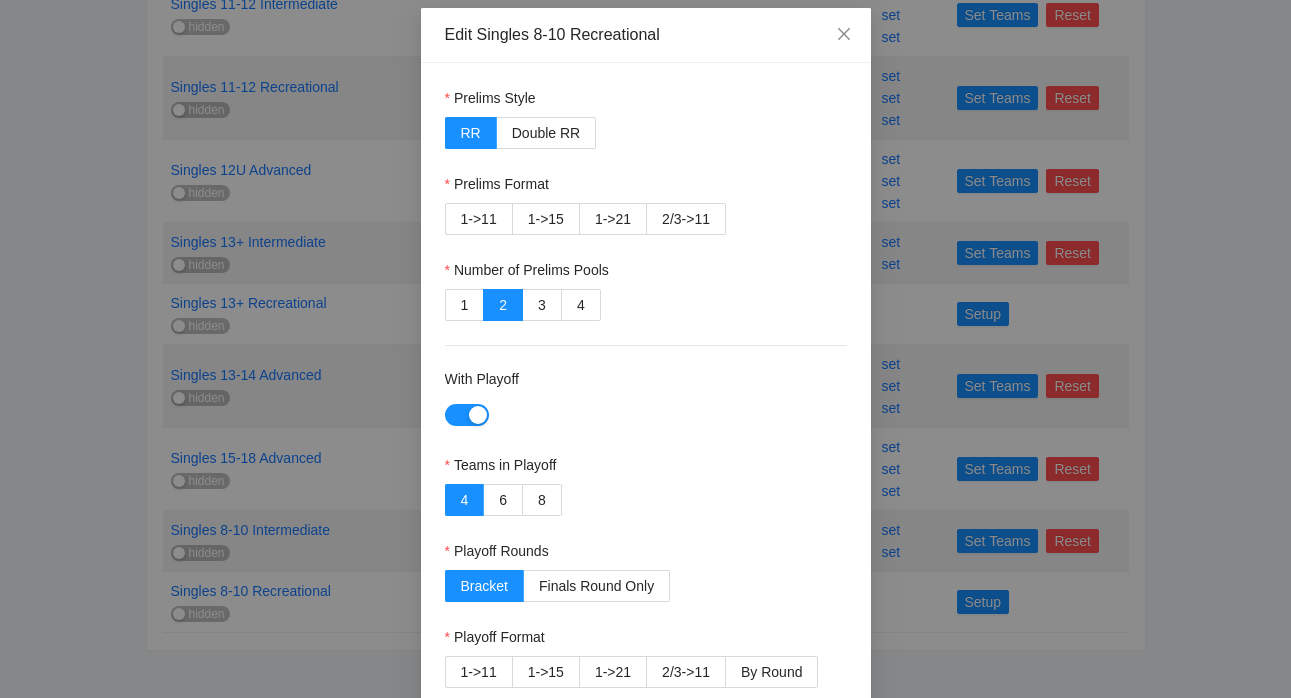 scroll, scrollTop: 0, scrollLeft: 0, axis: both 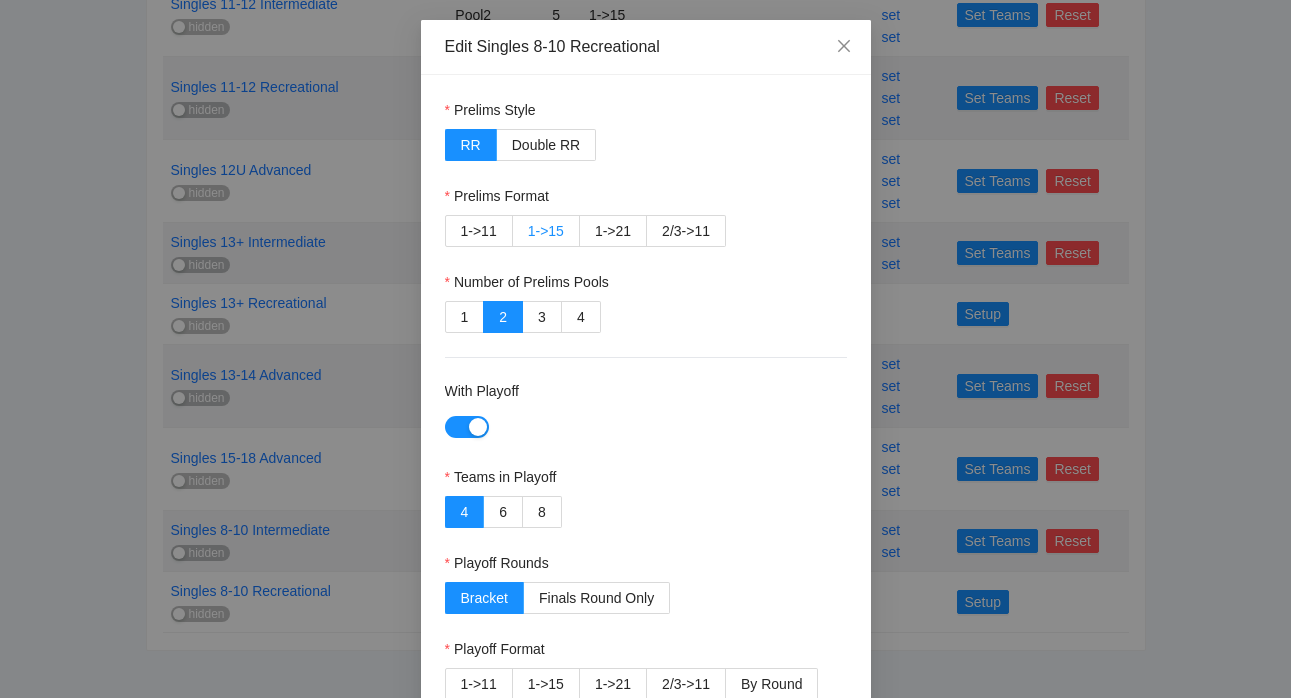 click on "1->15" at bounding box center (546, 231) 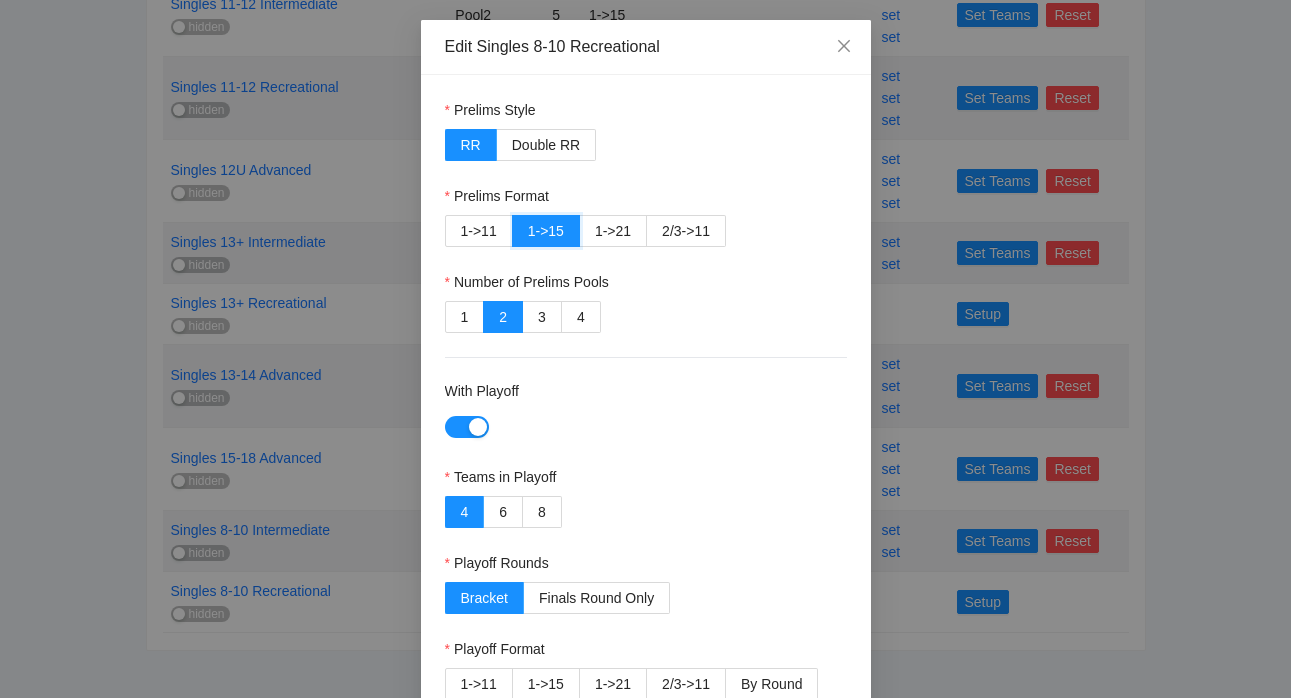 scroll, scrollTop: 127, scrollLeft: 0, axis: vertical 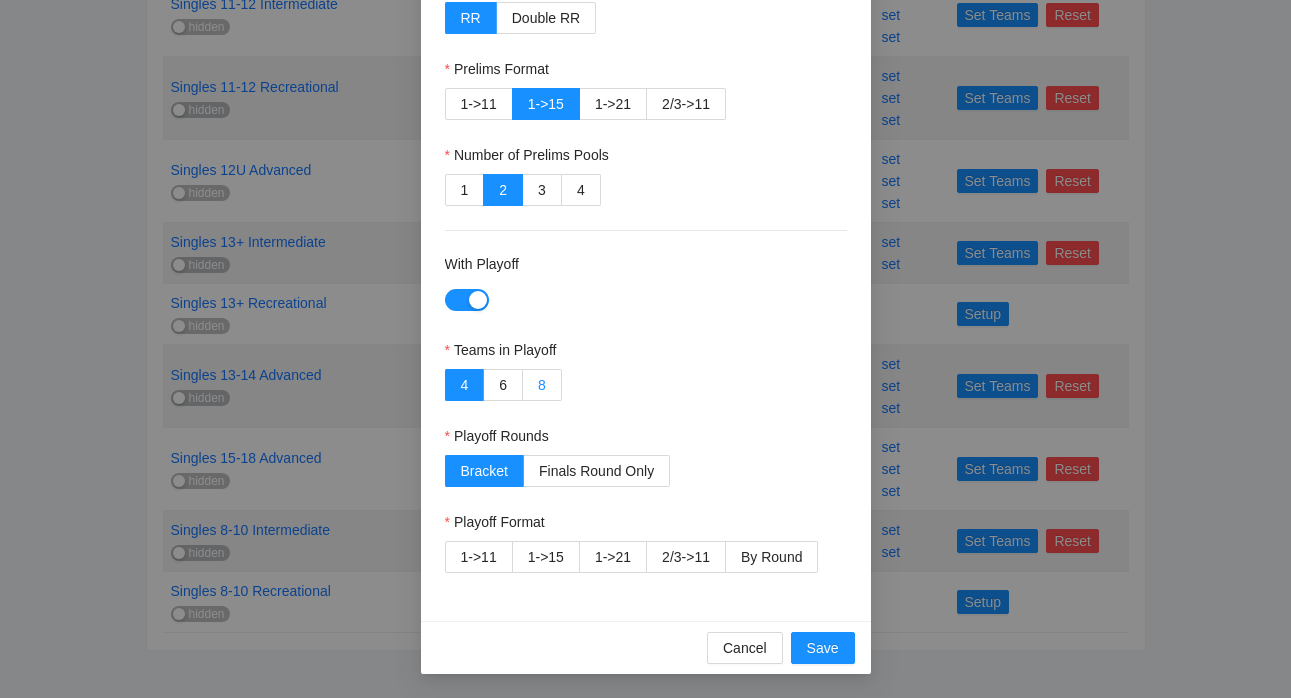 click on "8" at bounding box center (542, 385) 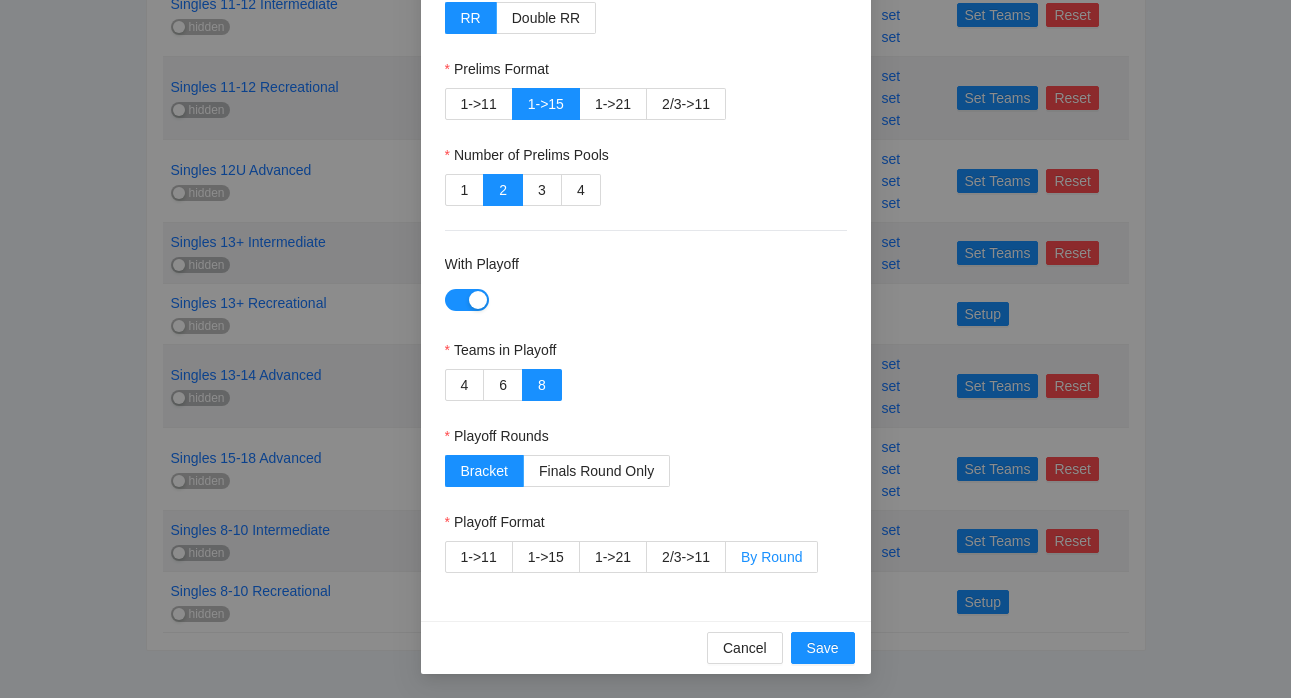 click on "By Round" at bounding box center (772, 557) 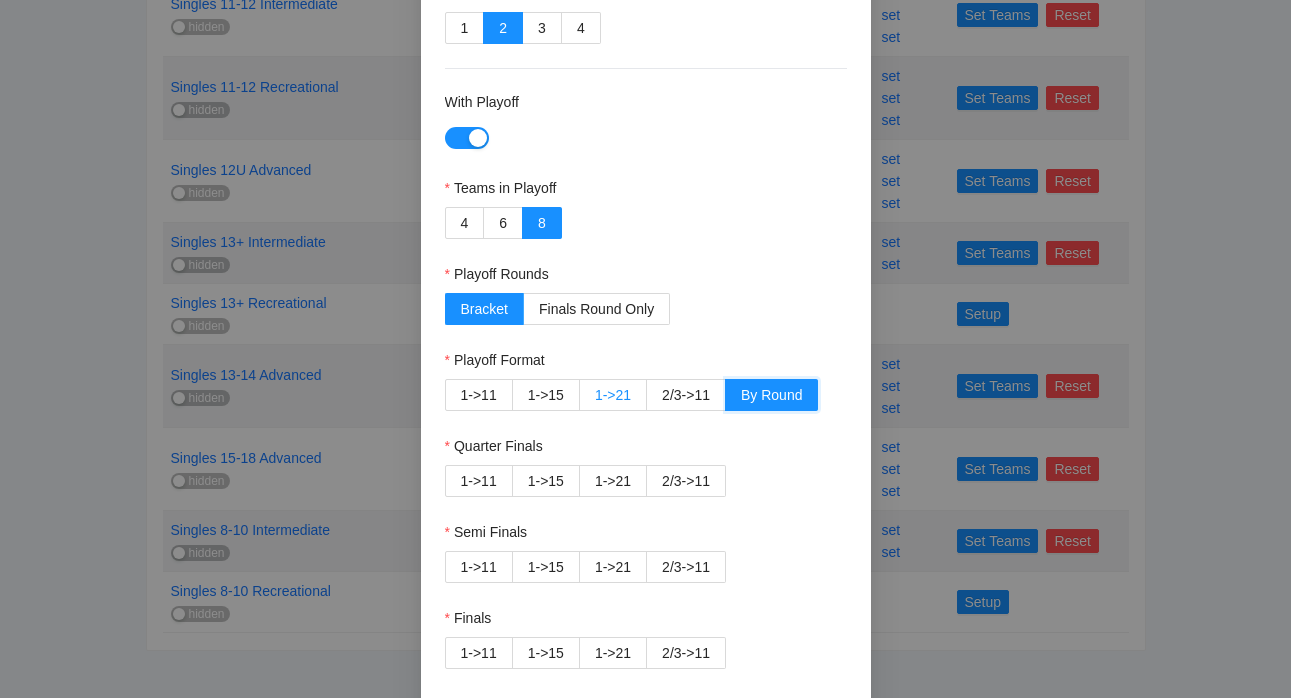 scroll, scrollTop: 385, scrollLeft: 0, axis: vertical 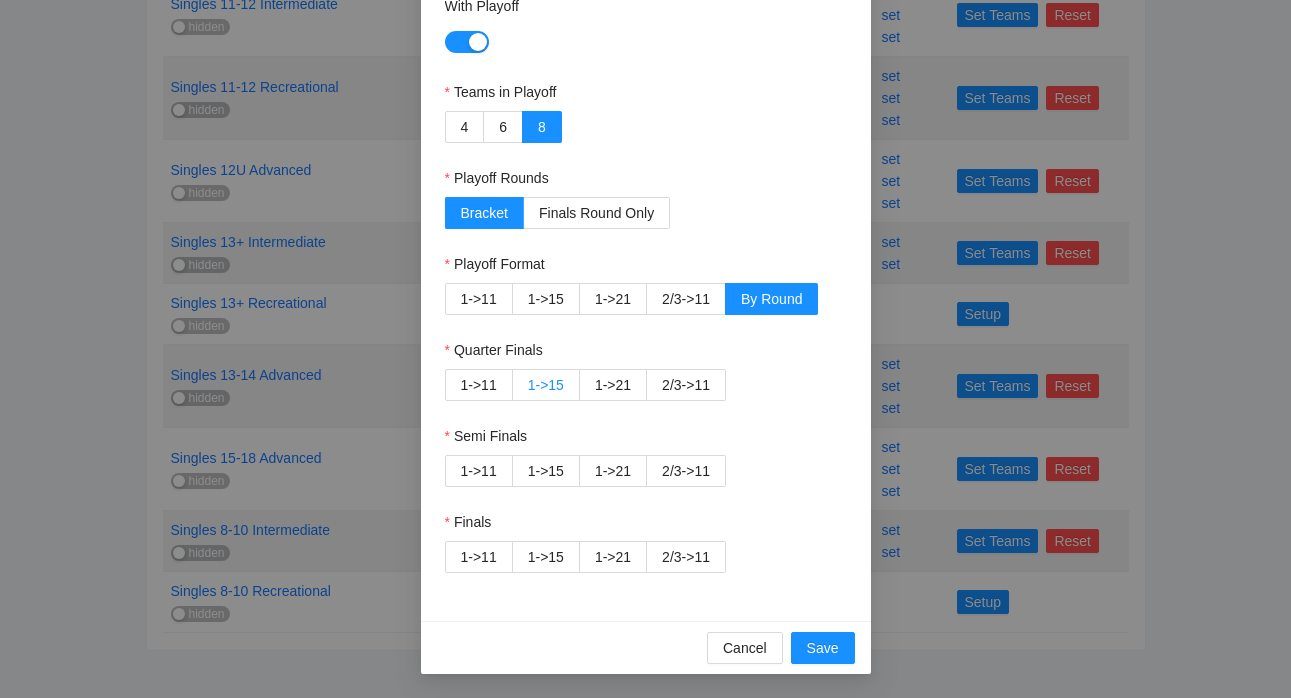click on "1->15" at bounding box center [546, 385] 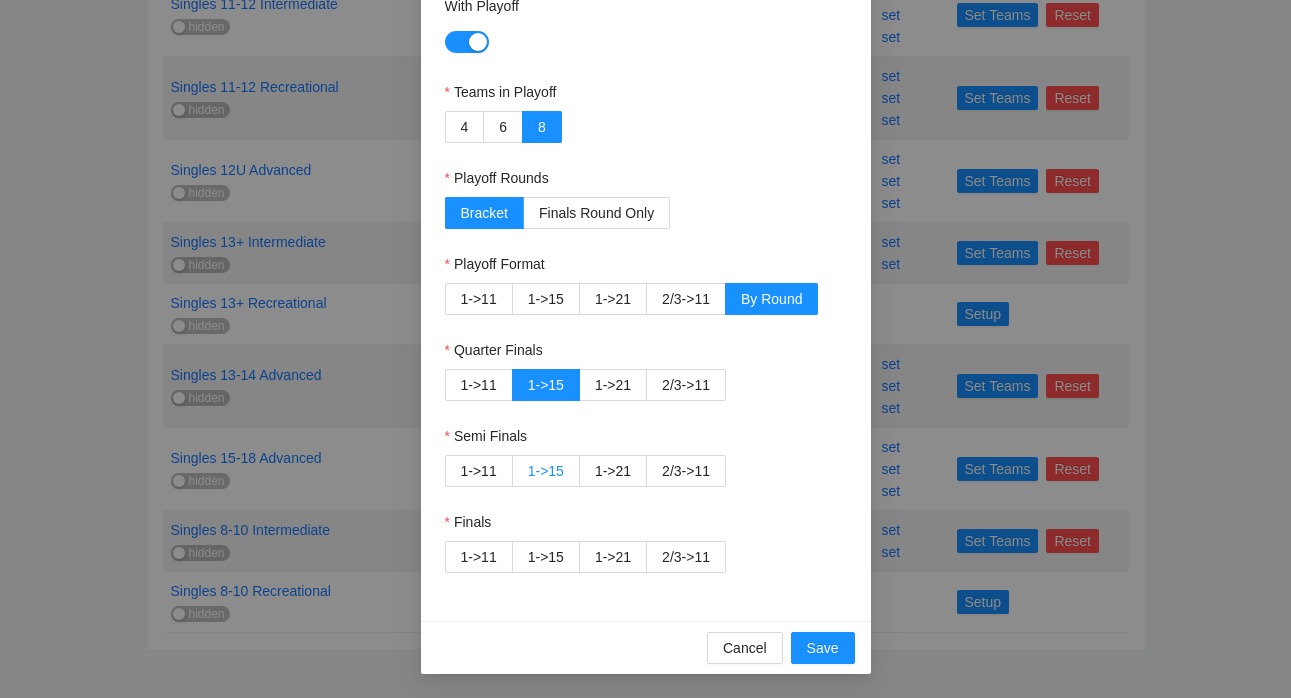 click on "1->15" at bounding box center [546, 471] 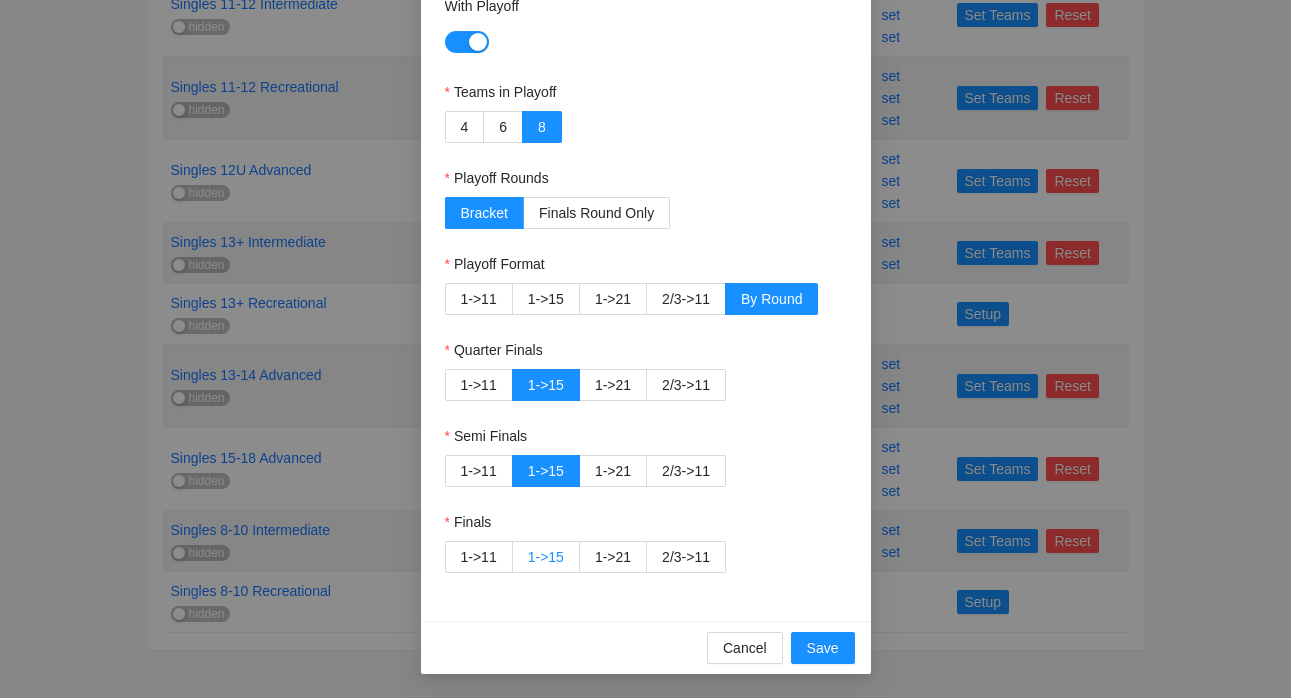 click on "1->15" at bounding box center (546, 557) 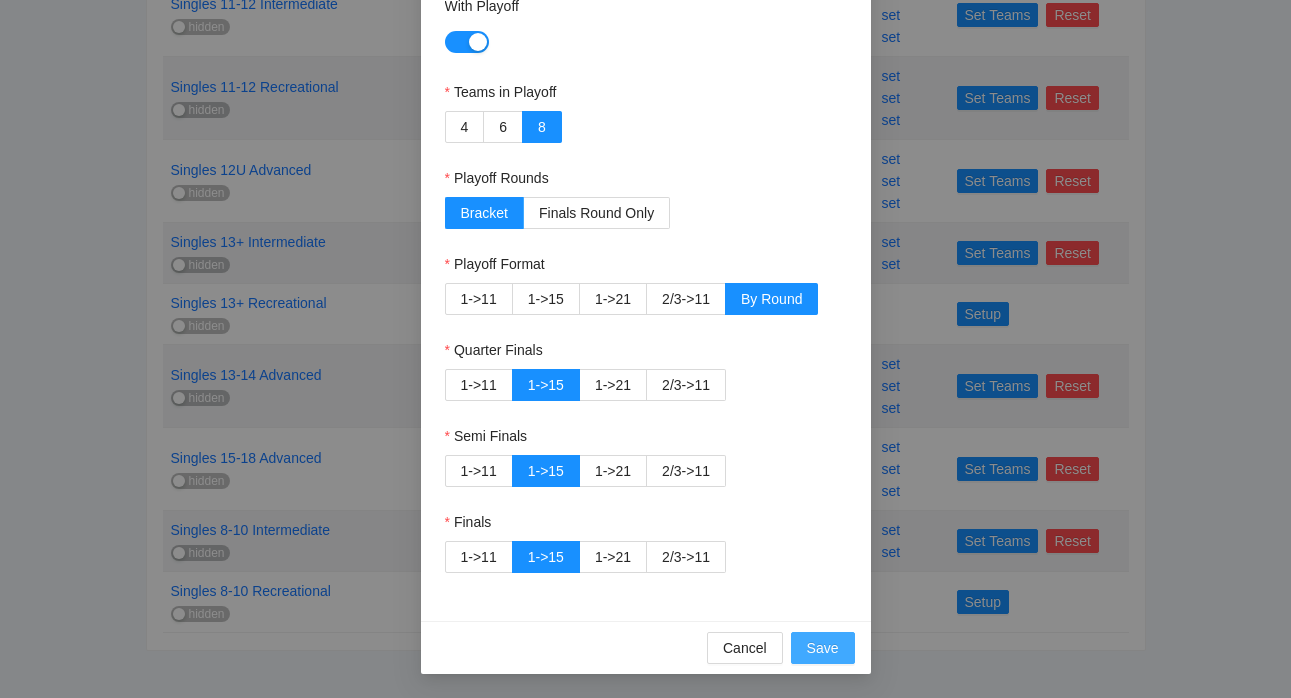click on "Save" at bounding box center (823, 648) 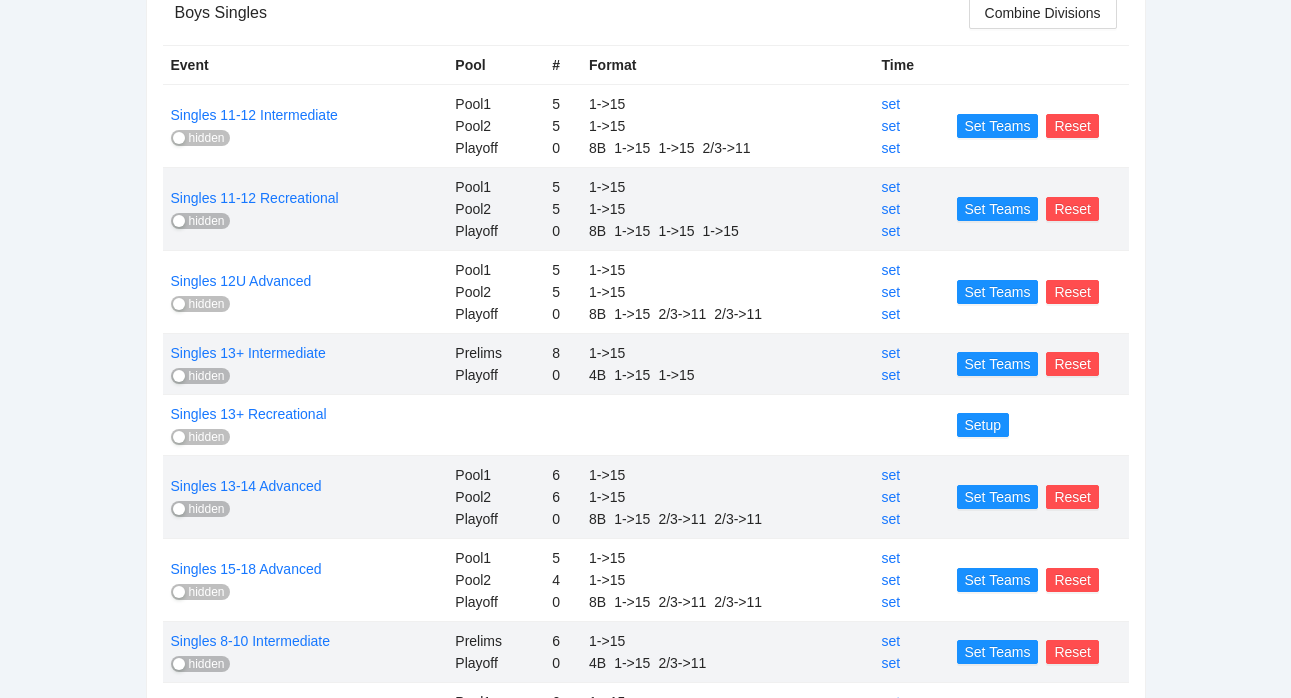 scroll, scrollTop: 432, scrollLeft: 0, axis: vertical 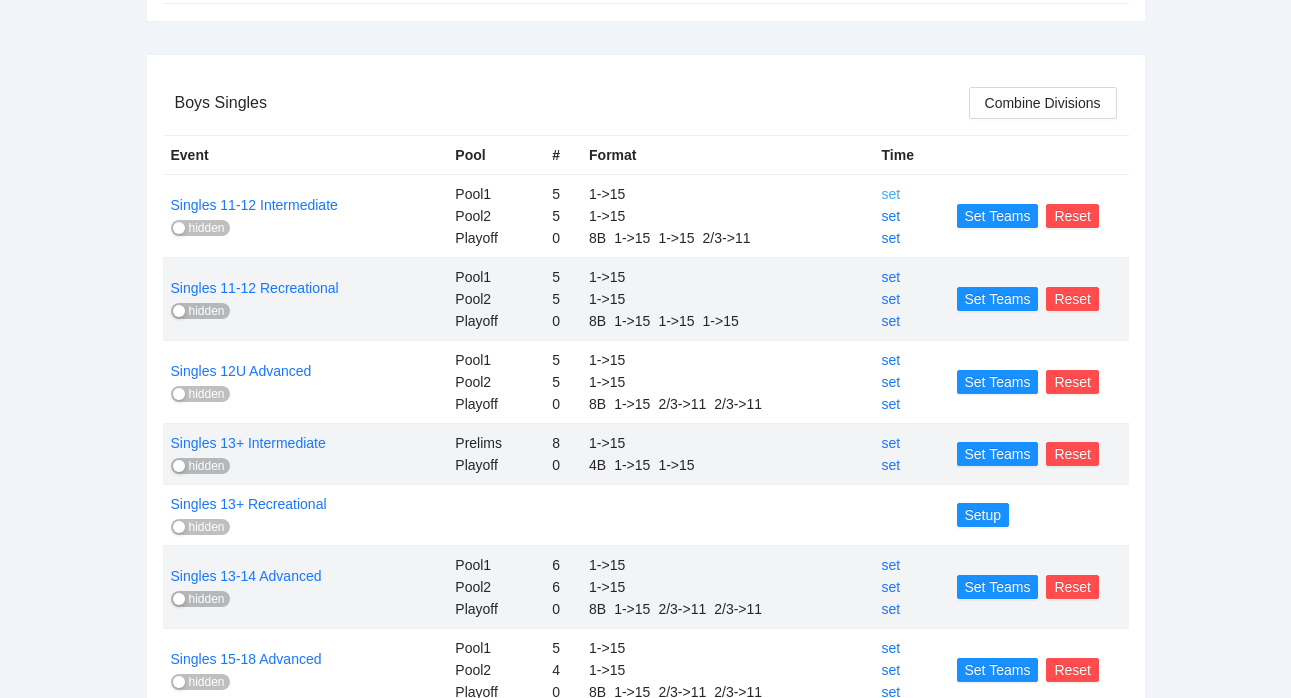 click on "set" at bounding box center [891, 194] 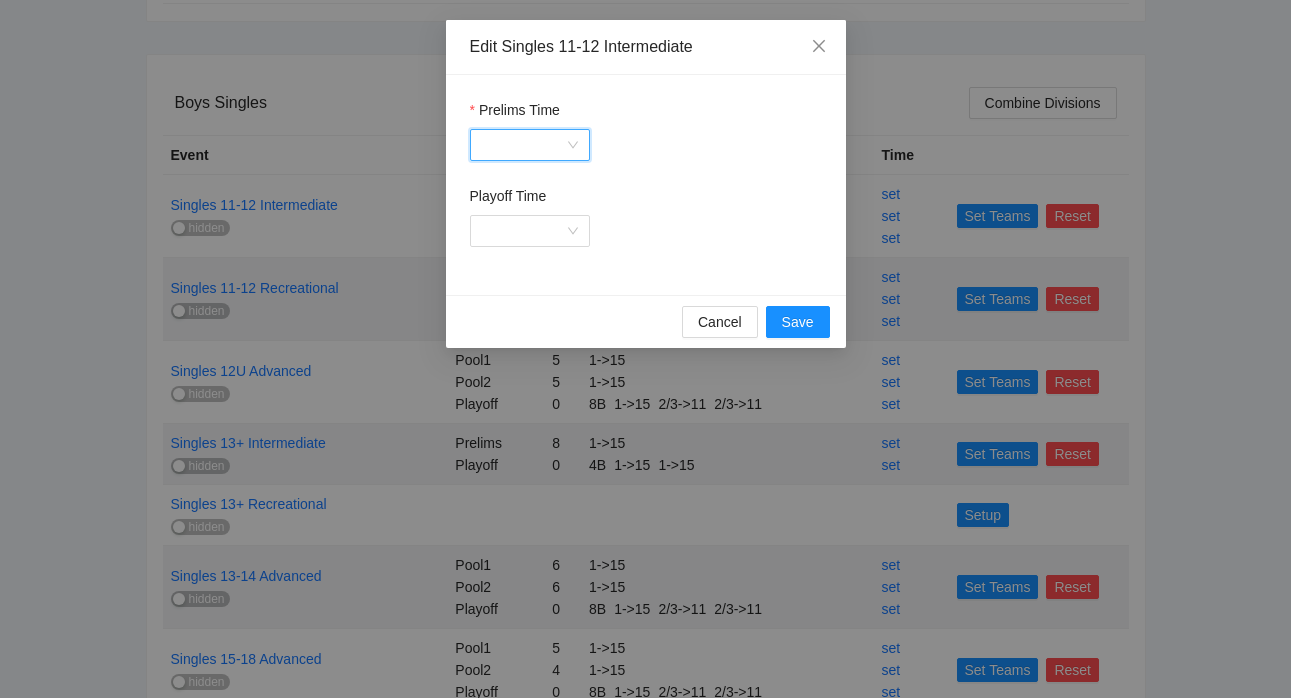 click on "Prelims Time" at bounding box center [523, 145] 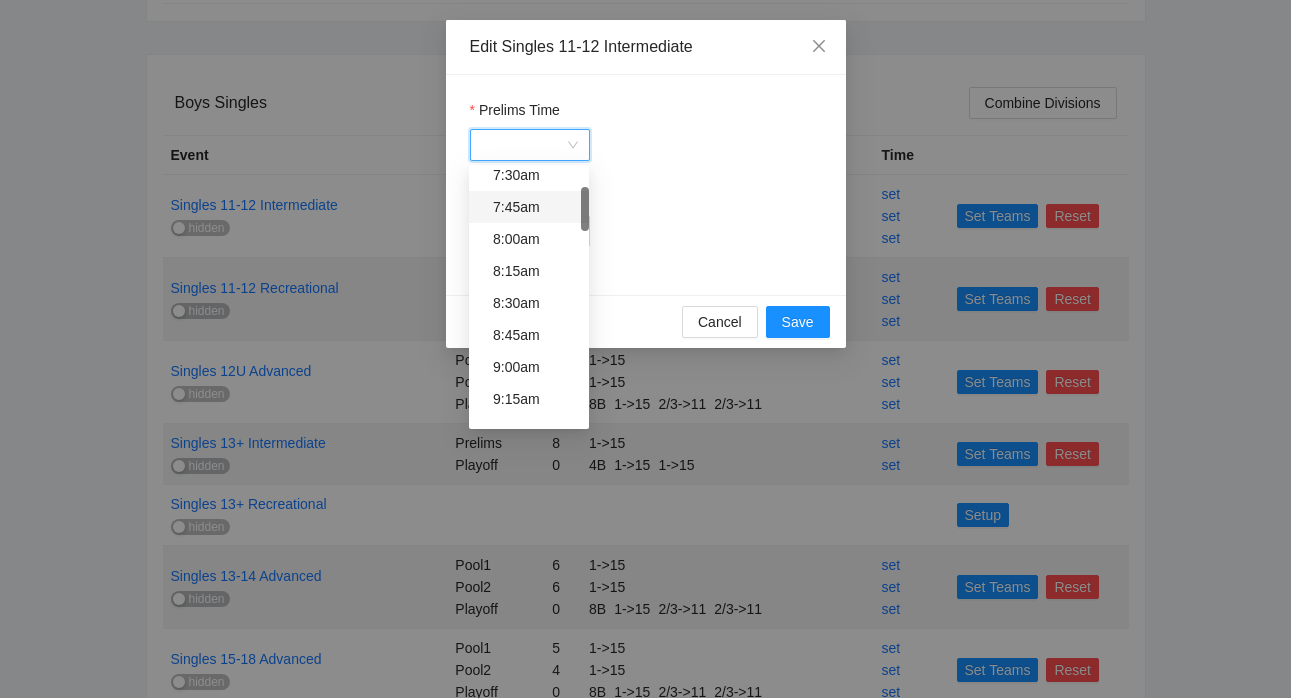 scroll, scrollTop: 138, scrollLeft: 0, axis: vertical 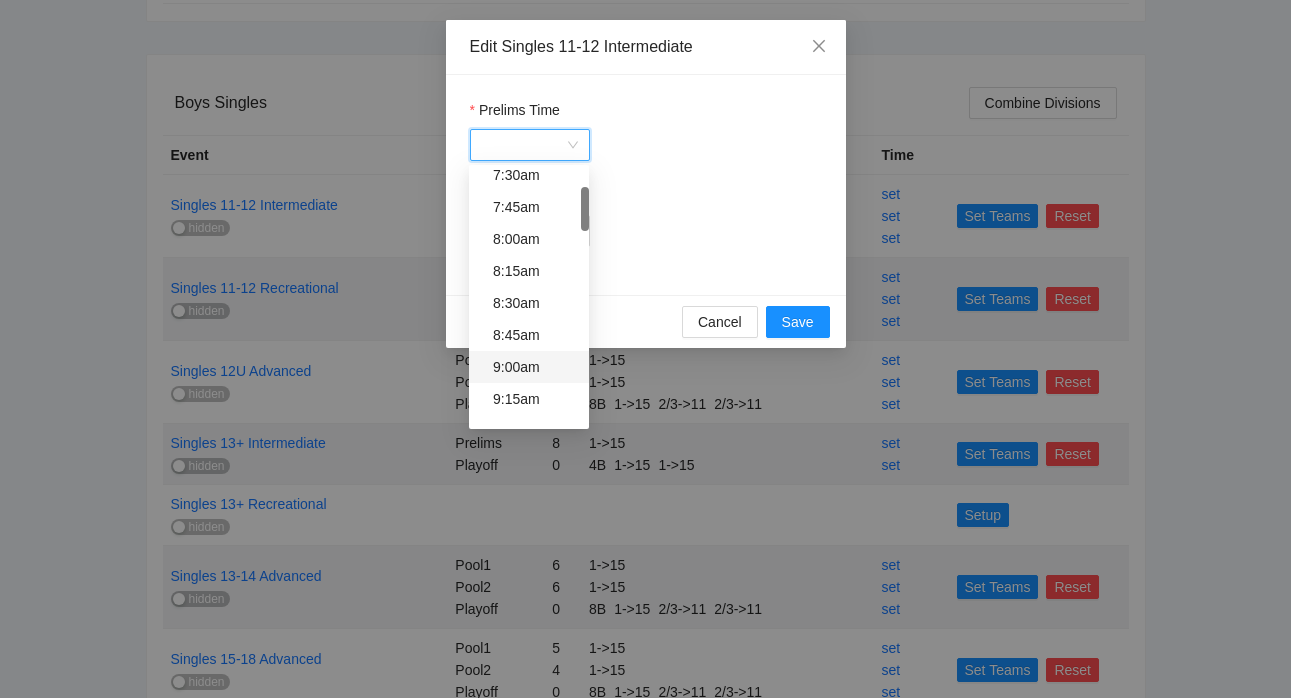 click on "9:00am" at bounding box center (535, 367) 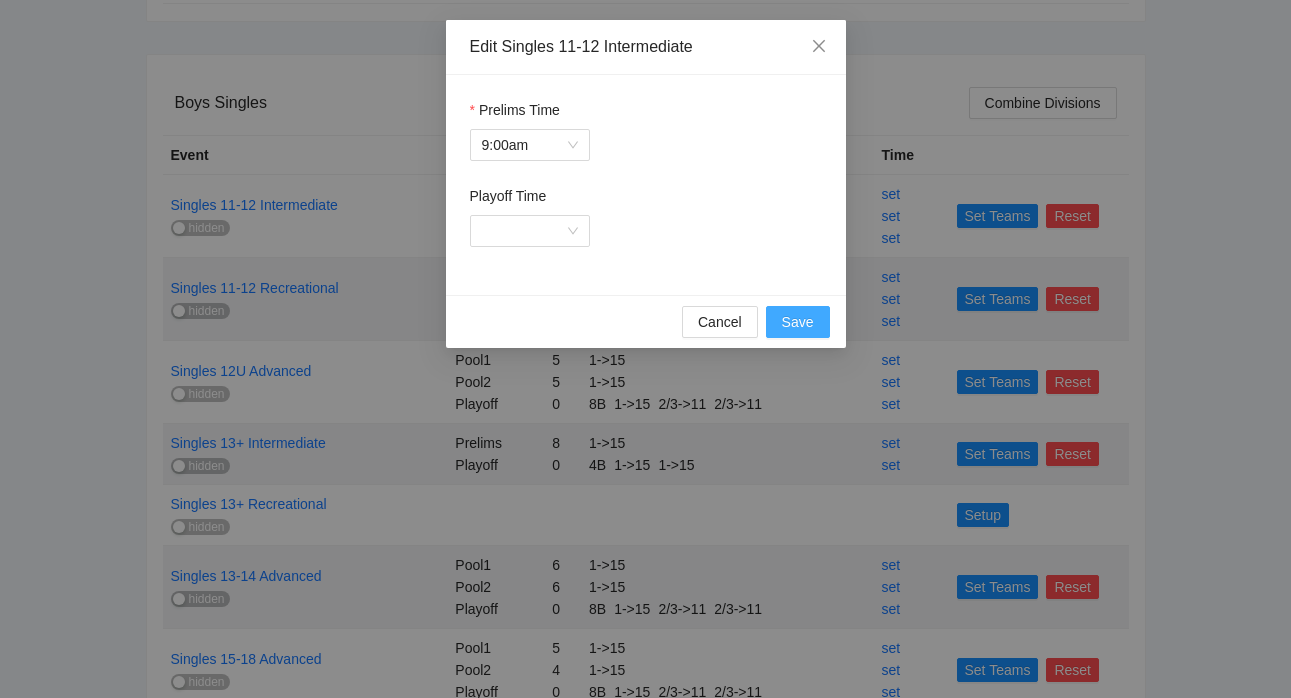 click on "Save" at bounding box center (798, 322) 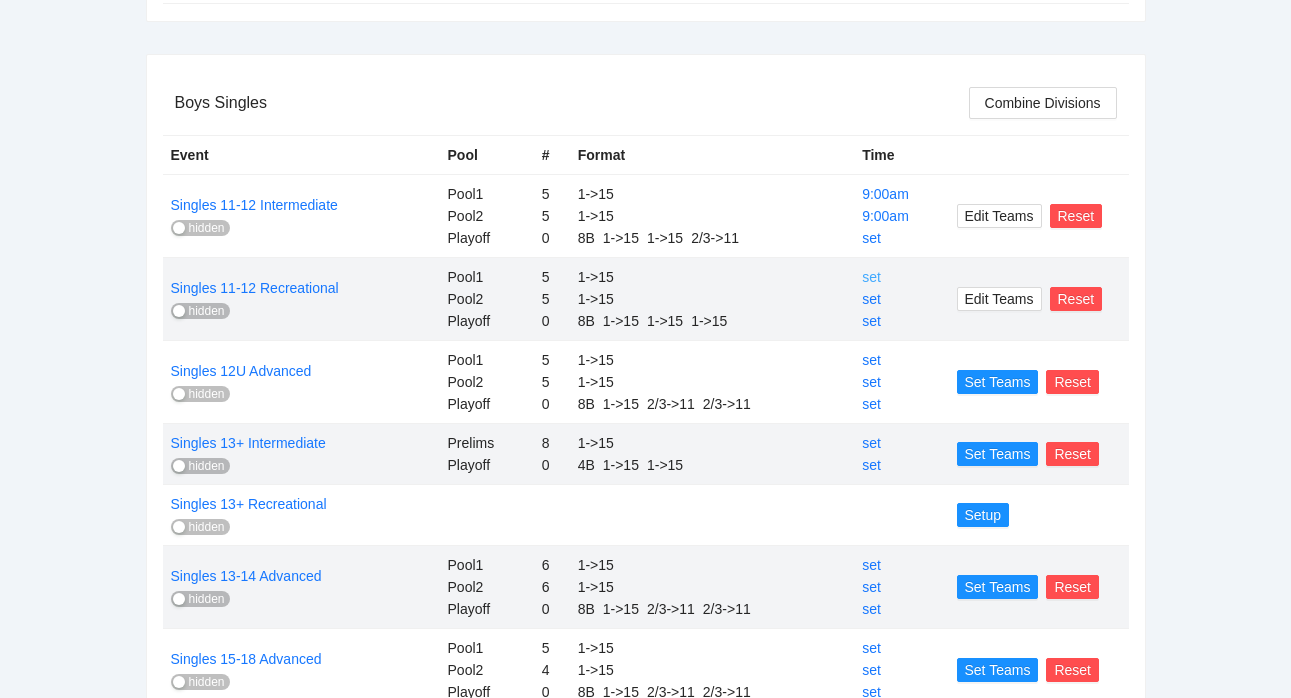 click on "set" at bounding box center (871, 277) 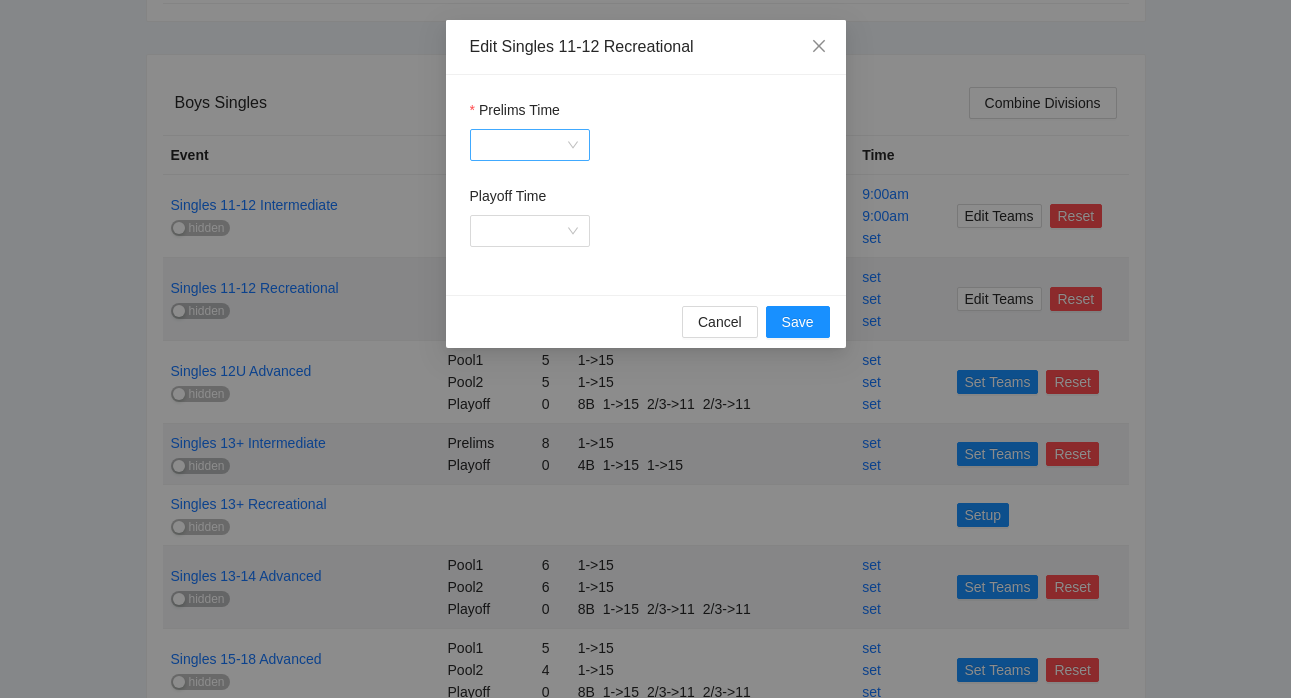 click on "Prelims Time" at bounding box center (523, 145) 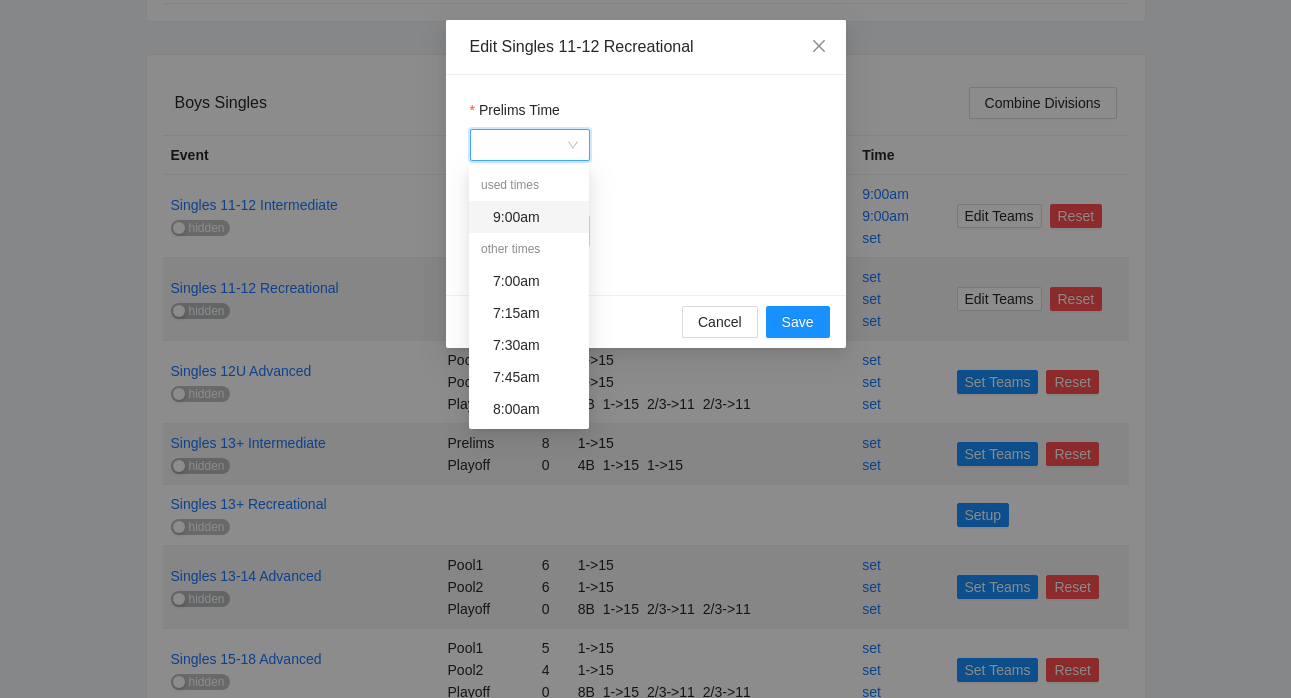 click on "9:00am" at bounding box center (535, 217) 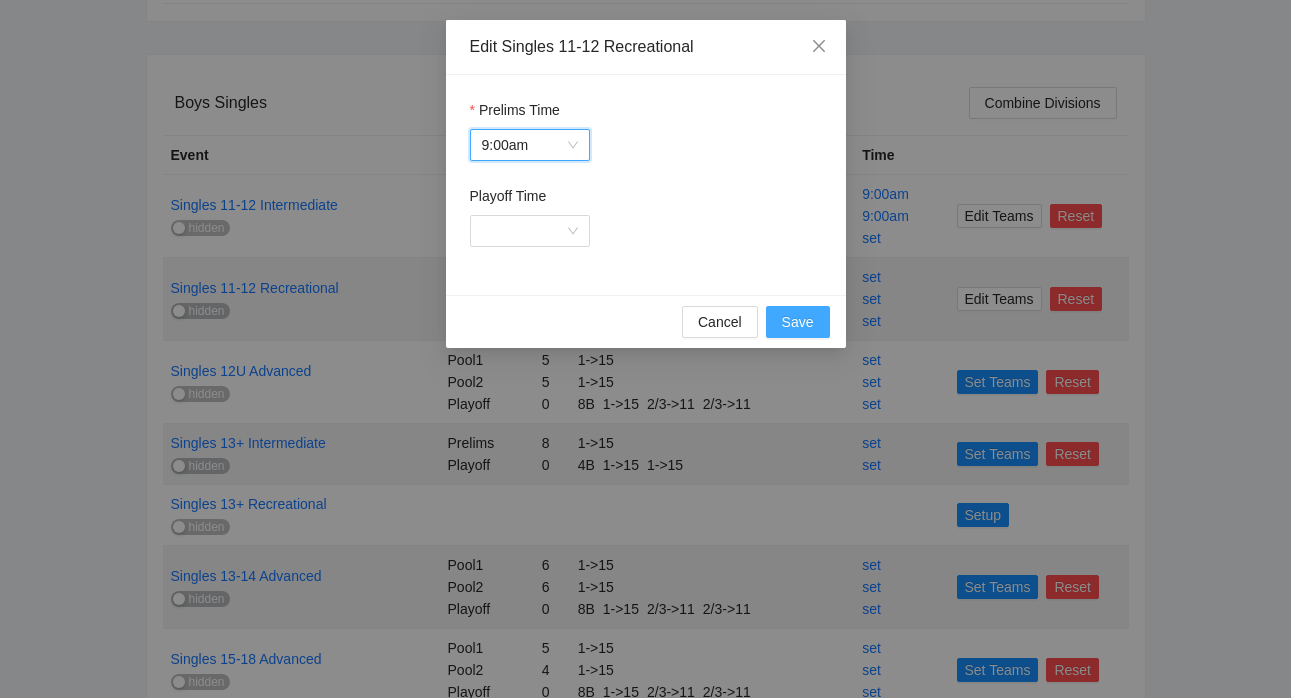 click on "Save" at bounding box center [798, 322] 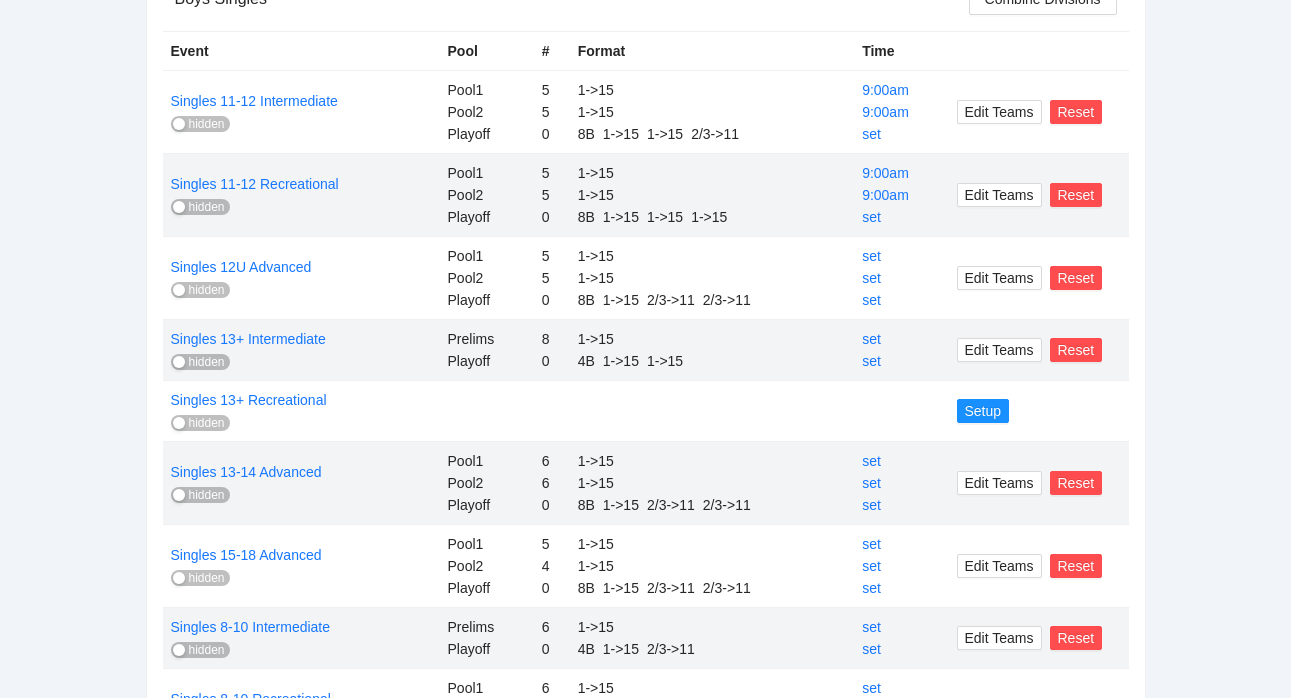 scroll, scrollTop: 655, scrollLeft: 0, axis: vertical 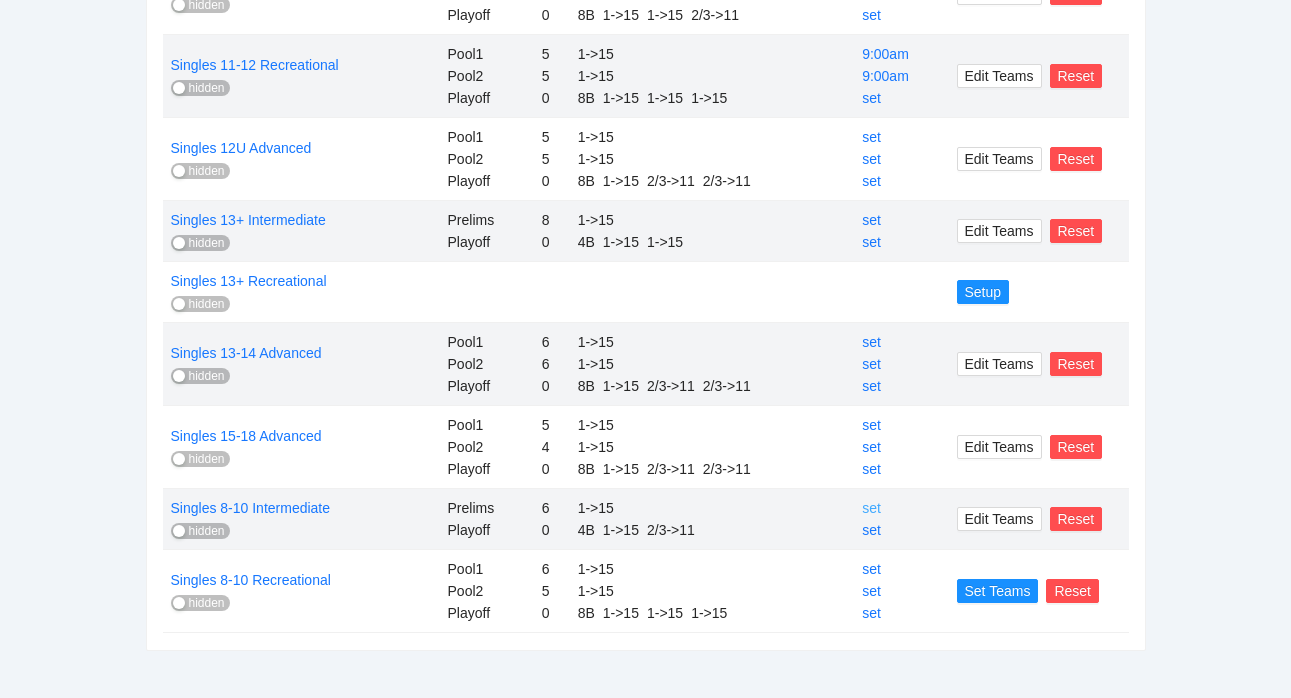 click on "set" at bounding box center (871, 508) 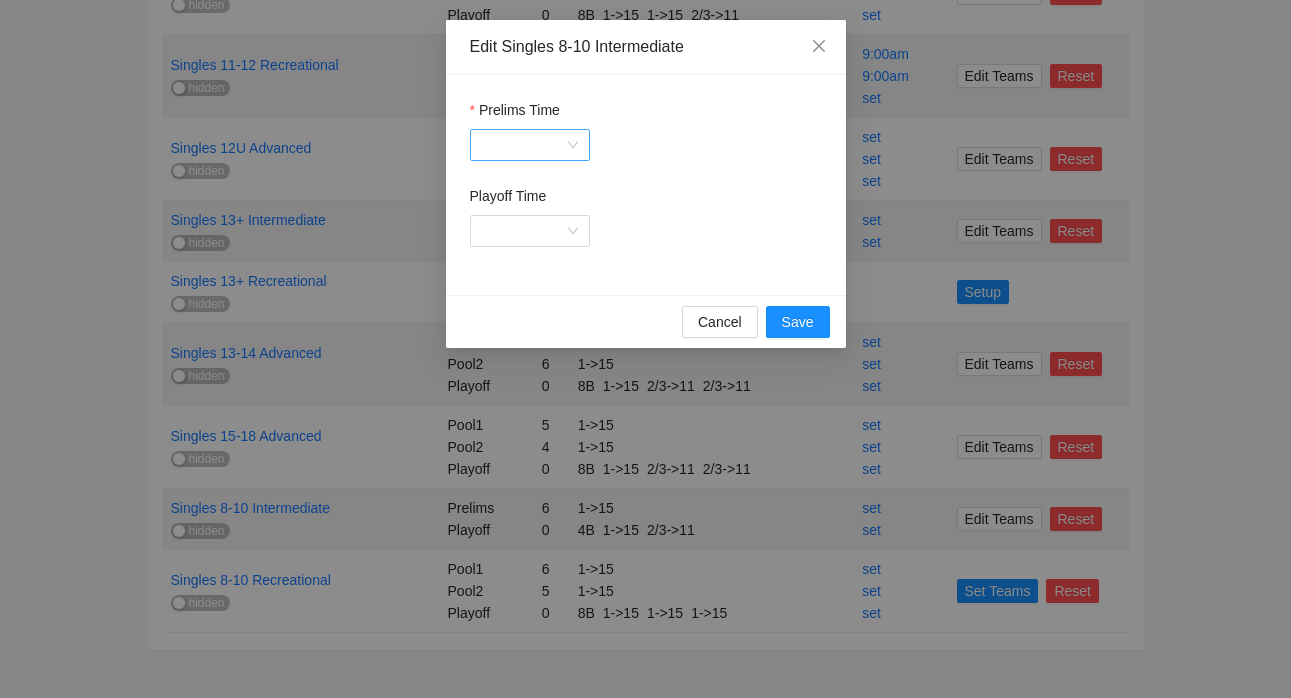 click on "Prelims Time" at bounding box center (523, 145) 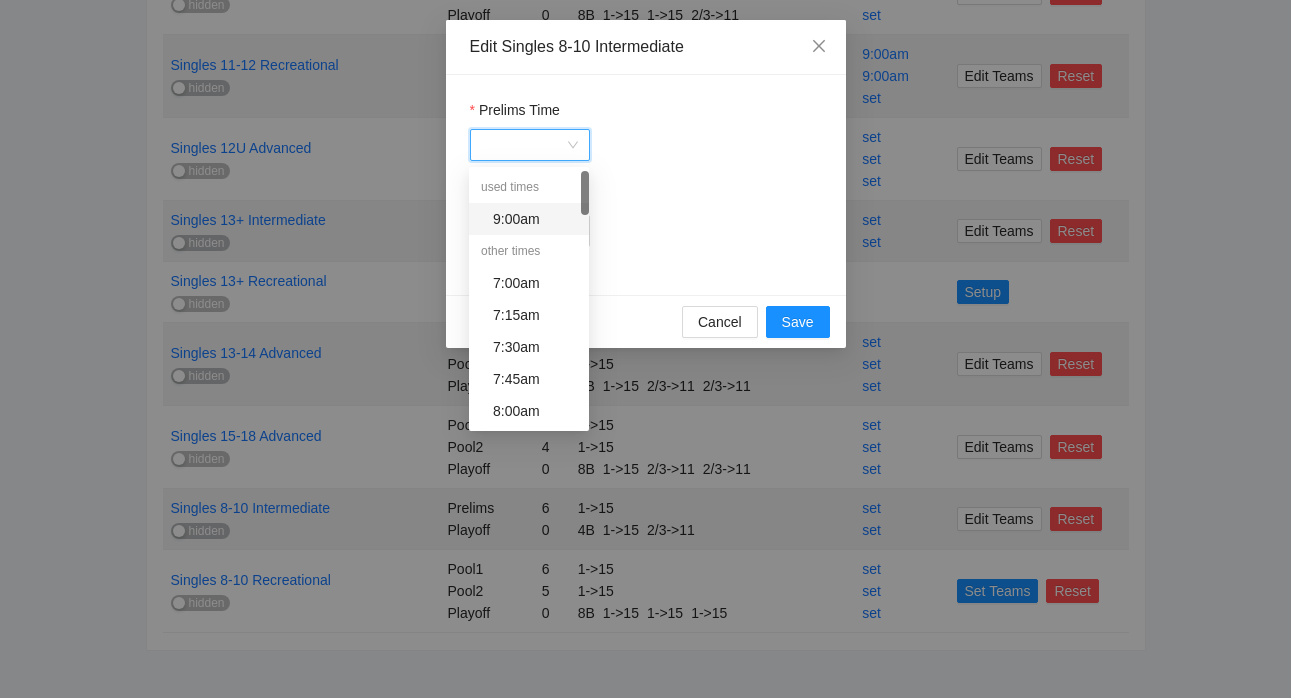 click on "9:00am" at bounding box center (535, 219) 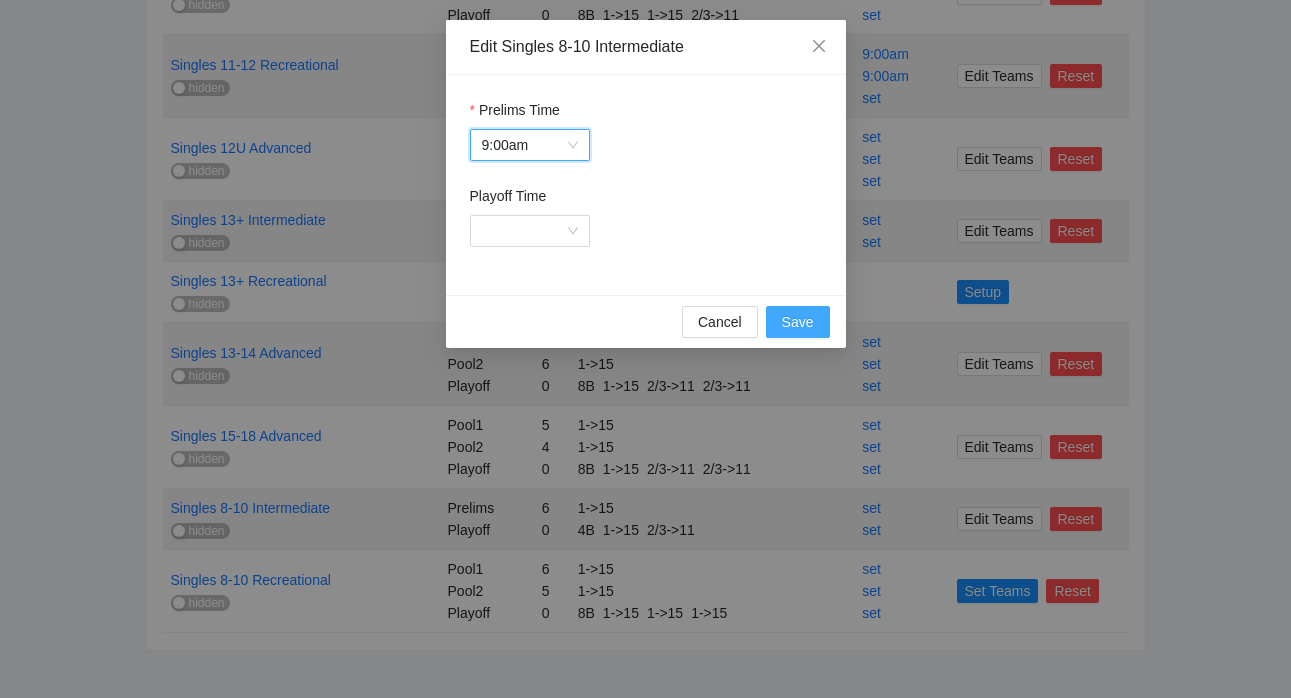 click on "Save" at bounding box center [798, 322] 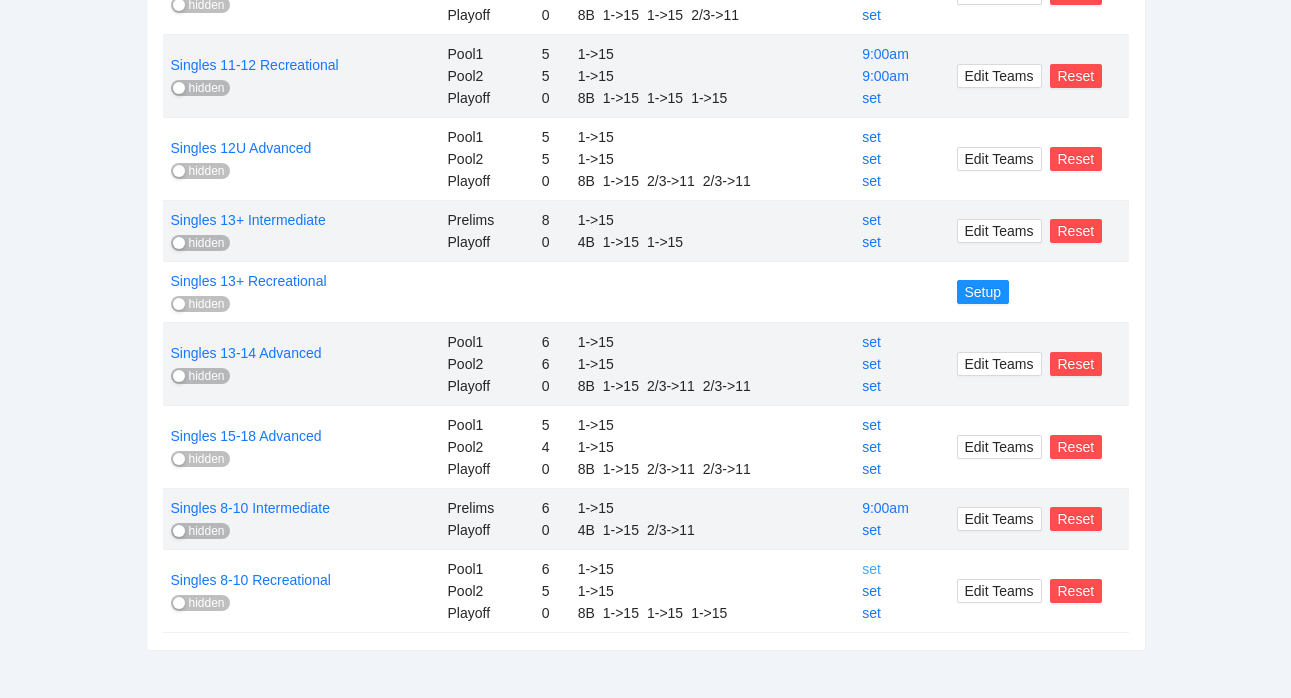 click on "set" at bounding box center (871, 569) 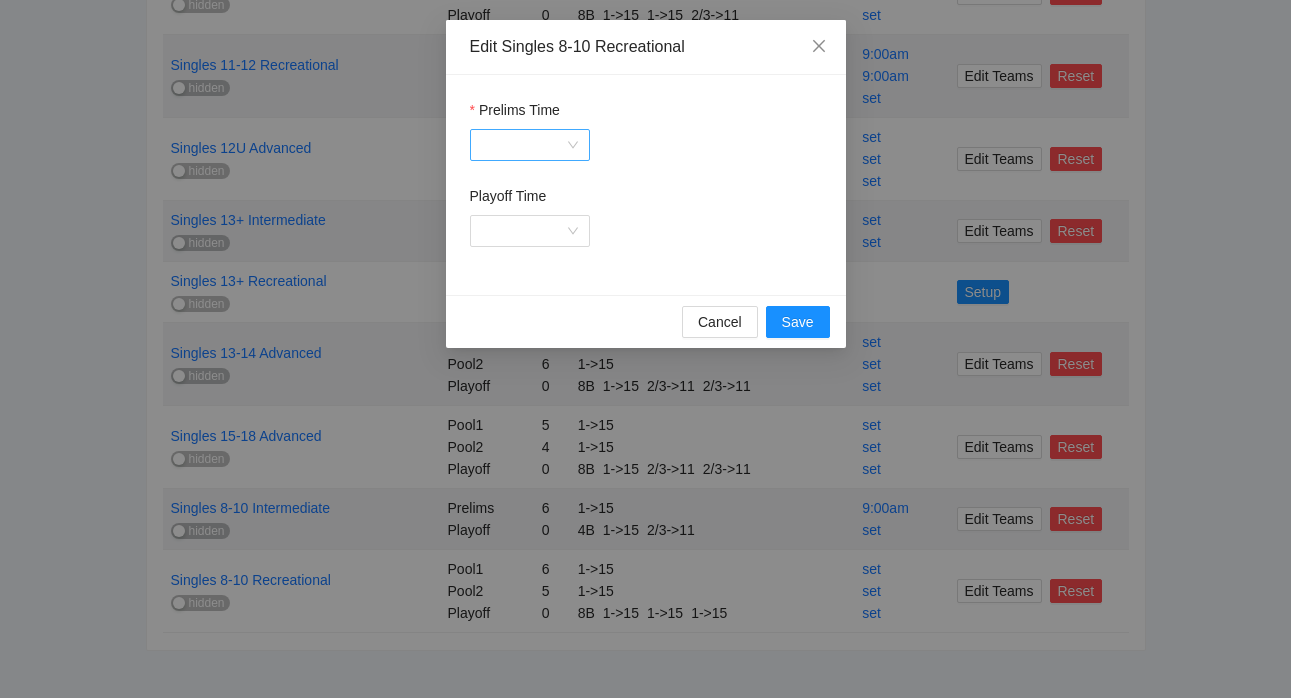 click on "Prelims Time" at bounding box center [523, 145] 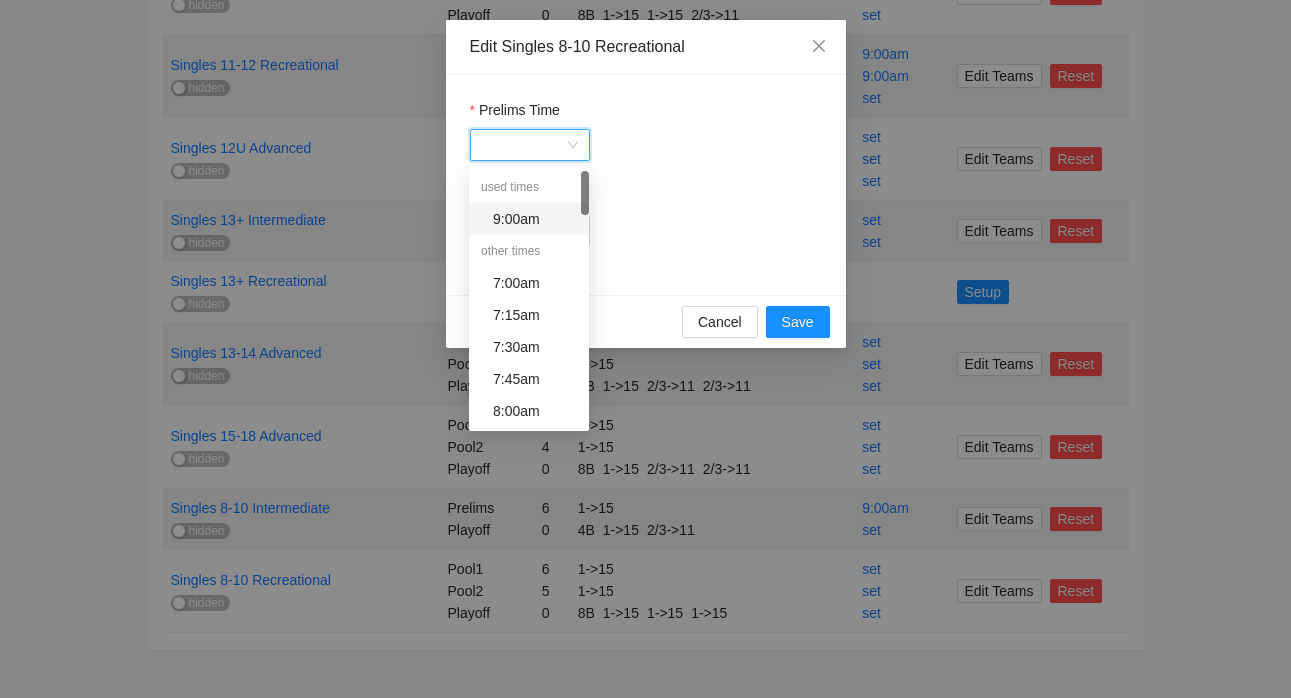 click on "9:00am" at bounding box center [535, 219] 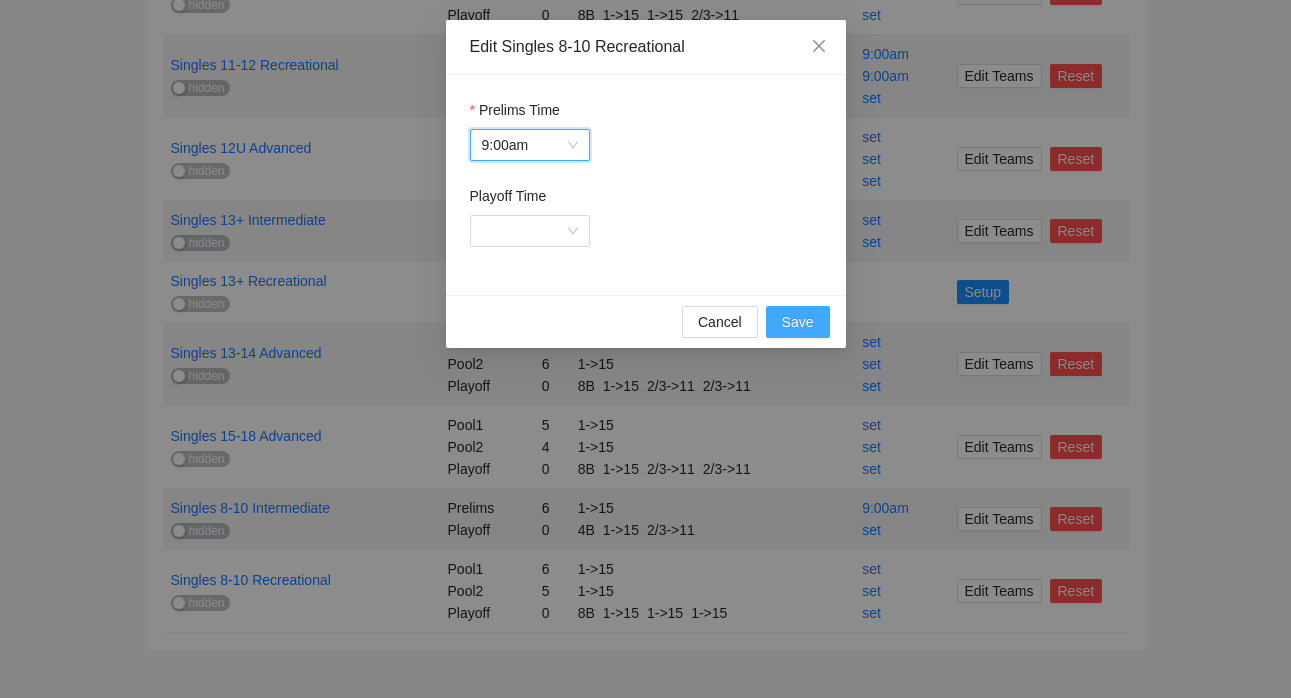 click on "Save" at bounding box center (798, 322) 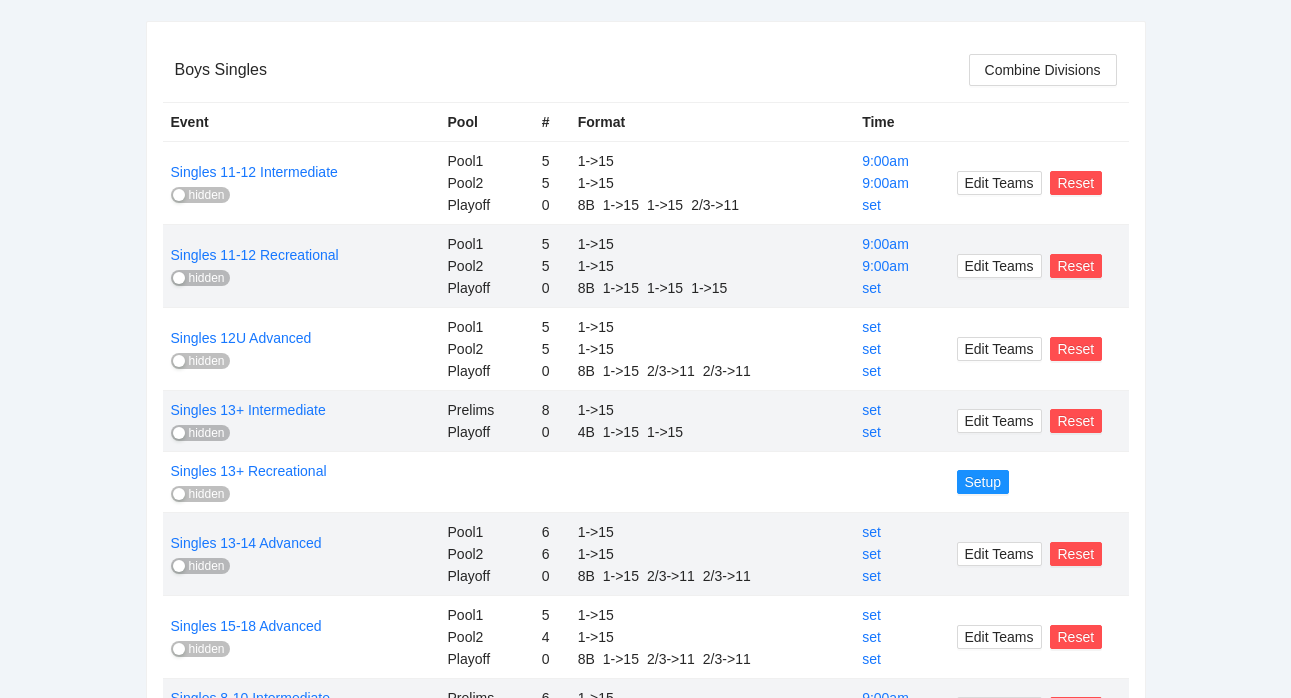 scroll, scrollTop: 540, scrollLeft: 0, axis: vertical 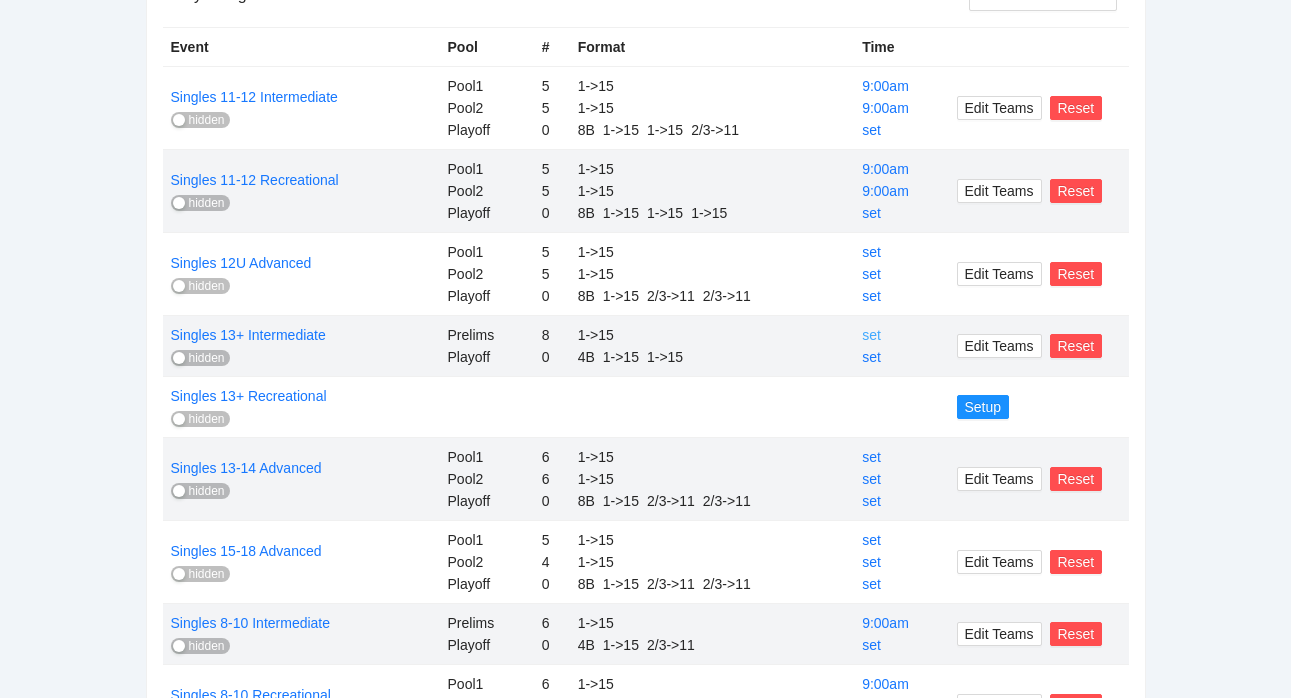 click on "set" at bounding box center (871, 335) 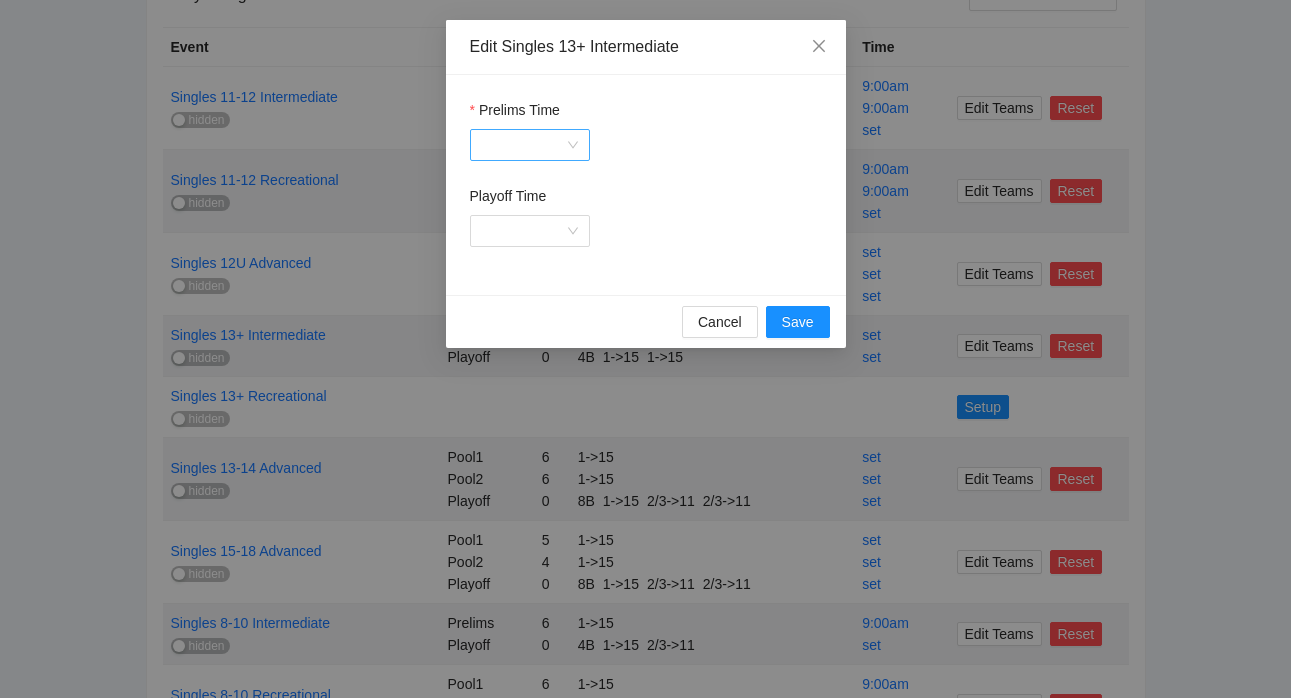 click on "Prelims Time" at bounding box center (523, 145) 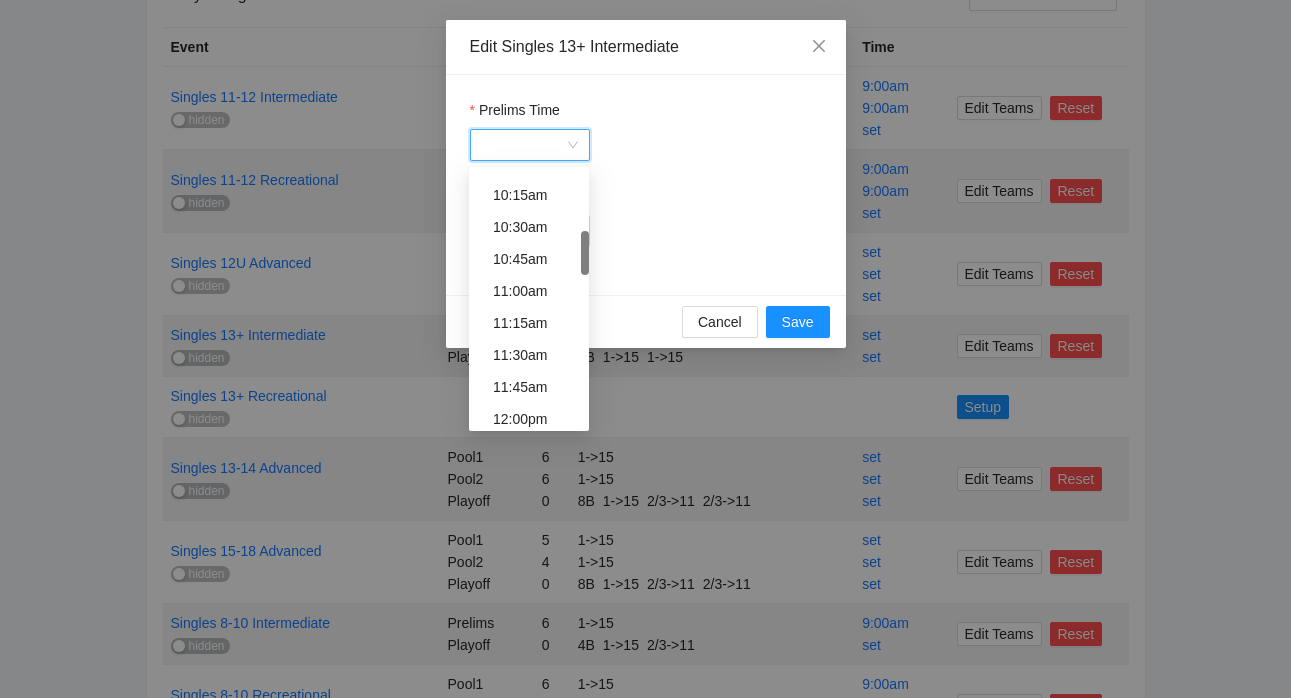scroll, scrollTop: 475, scrollLeft: 0, axis: vertical 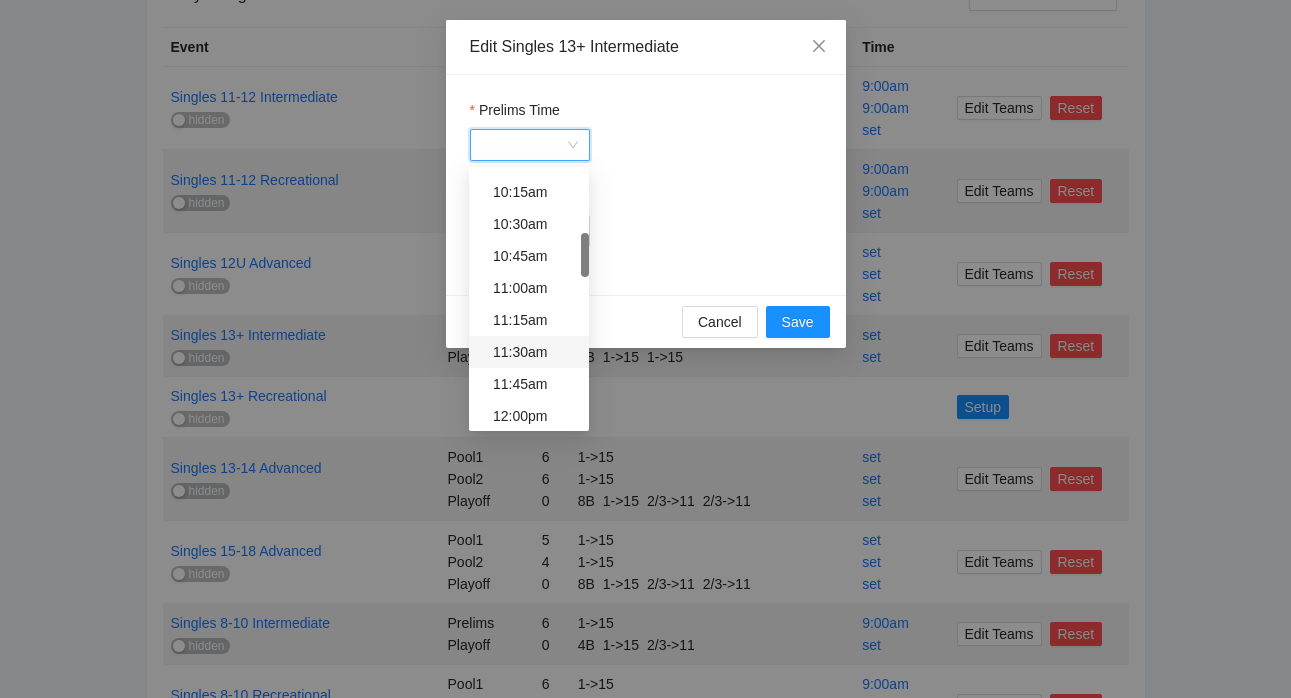 click on "11:30am" at bounding box center [535, 352] 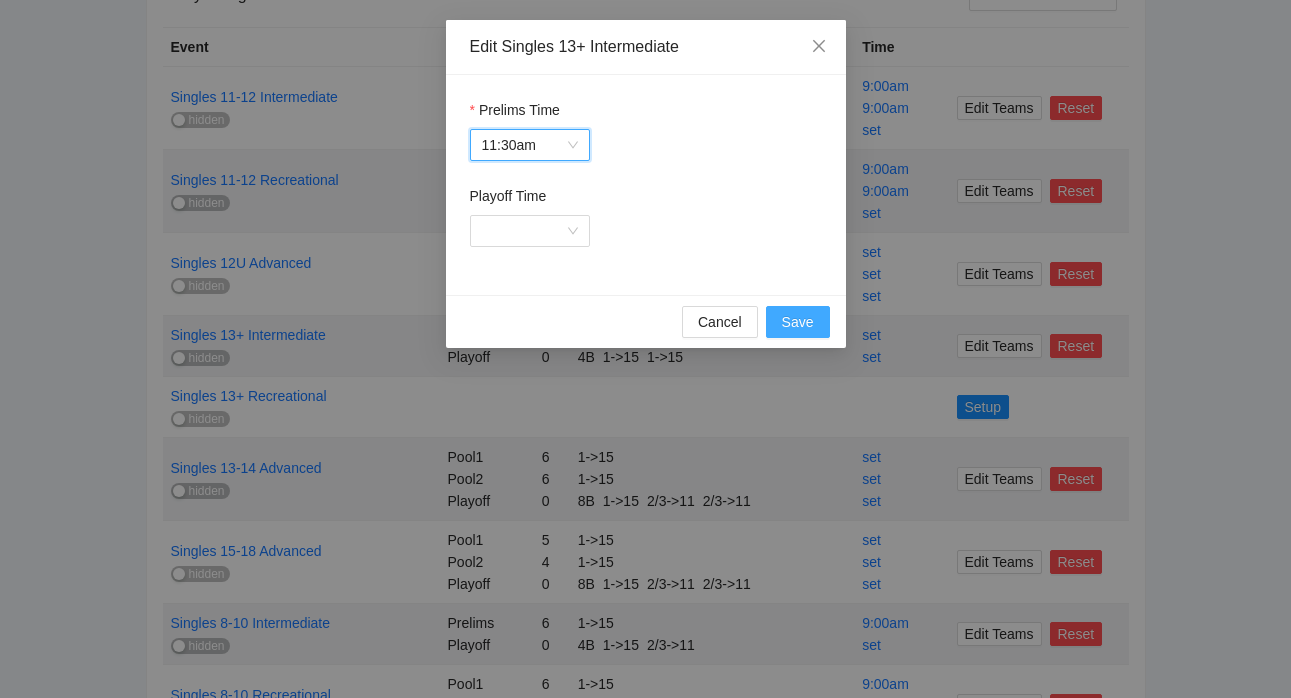 click on "Save" at bounding box center [798, 322] 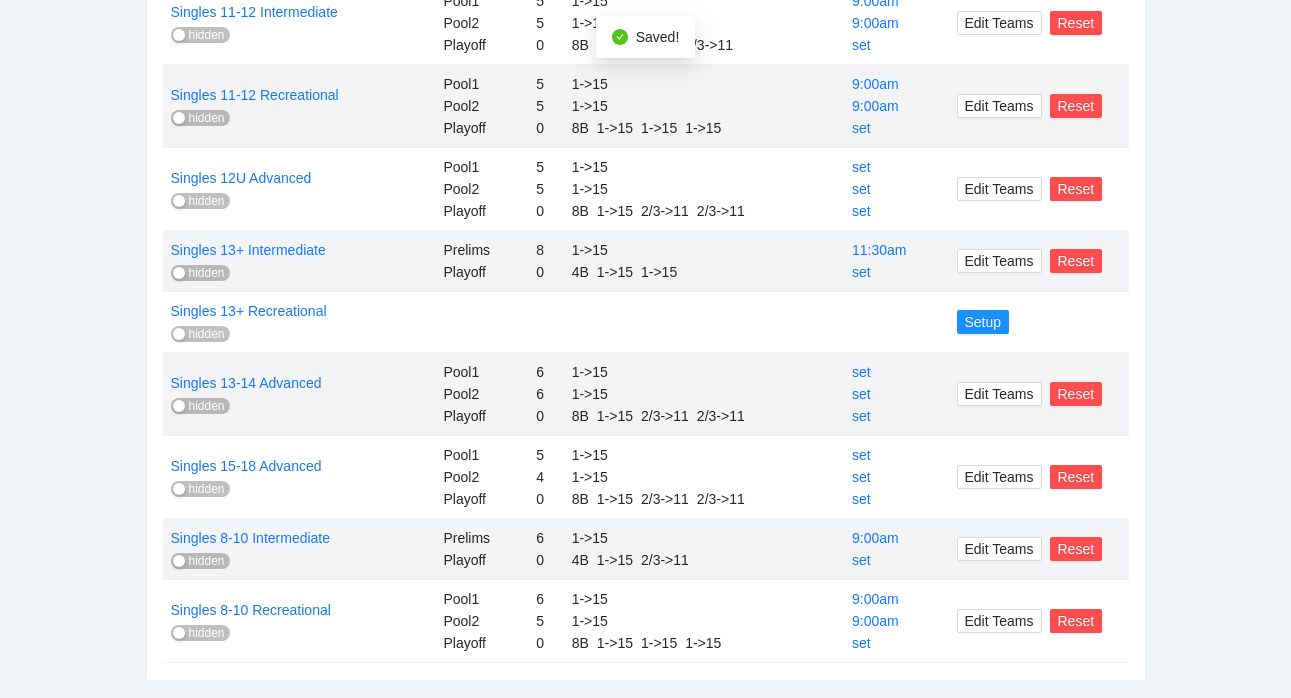 scroll, scrollTop: 636, scrollLeft: 0, axis: vertical 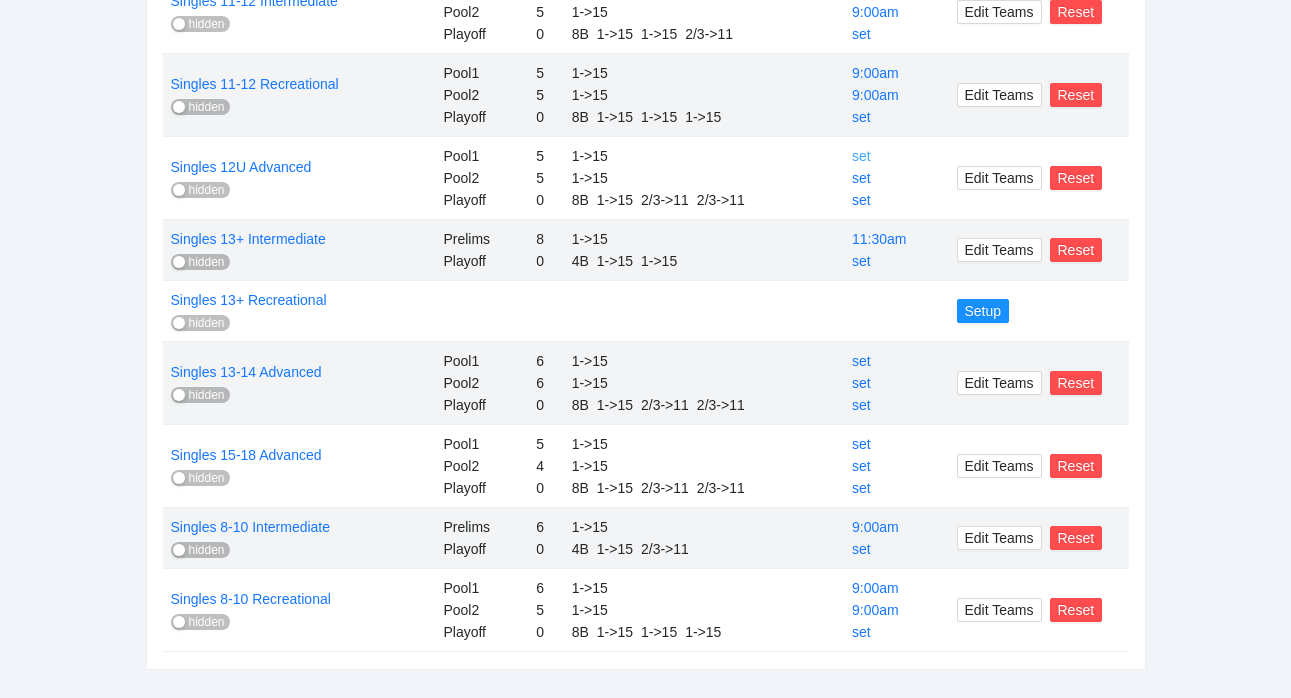 click on "set" at bounding box center (861, 156) 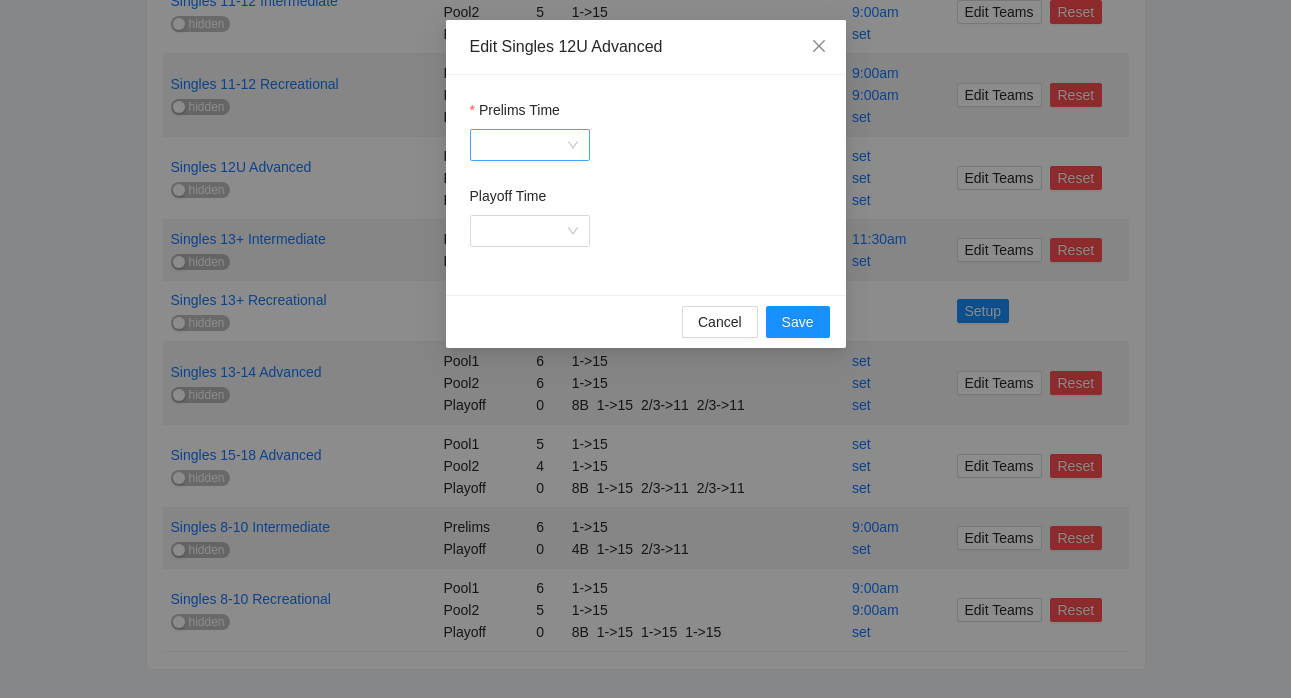 click on "Prelims Time" at bounding box center [523, 145] 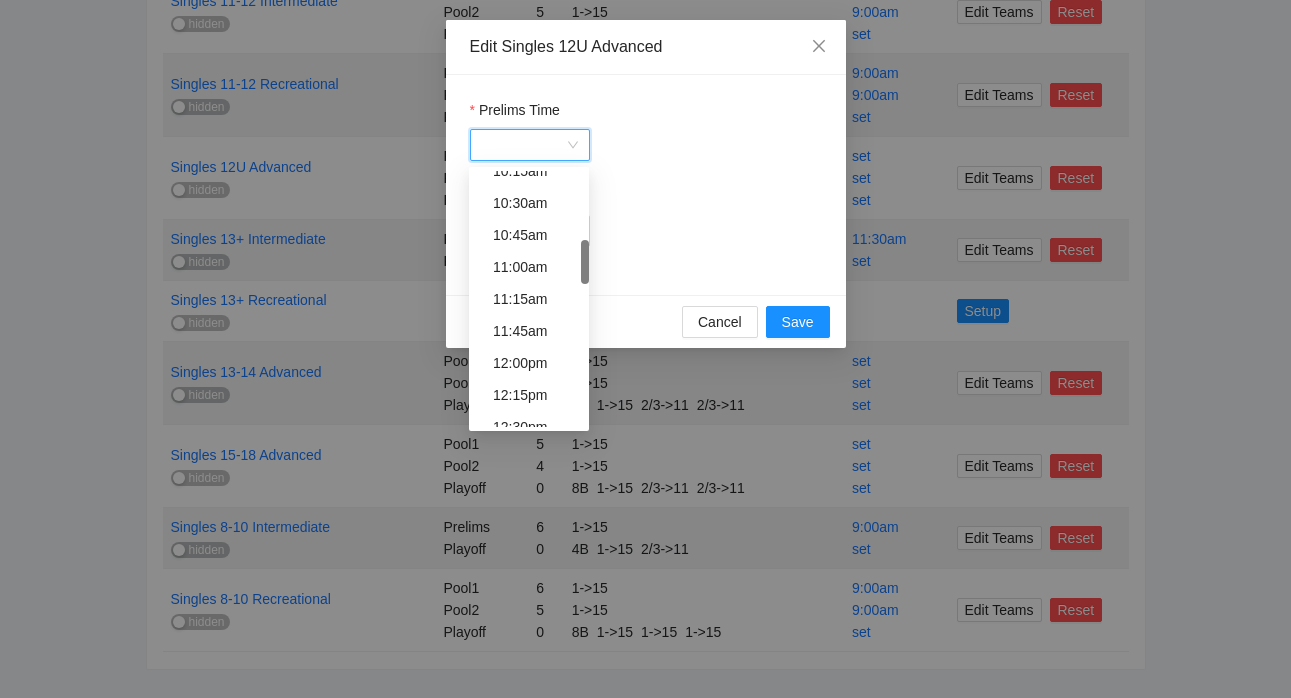 scroll, scrollTop: 533, scrollLeft: 0, axis: vertical 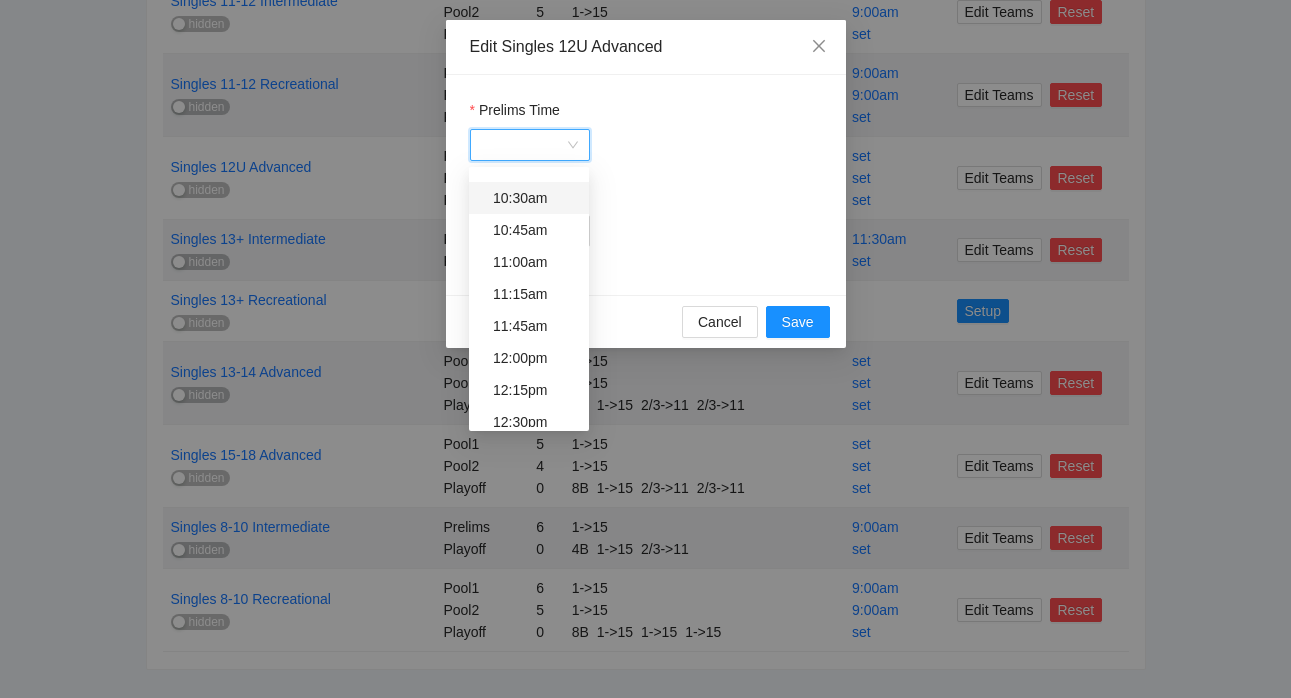 click on "Prelims Time" at bounding box center (523, 145) 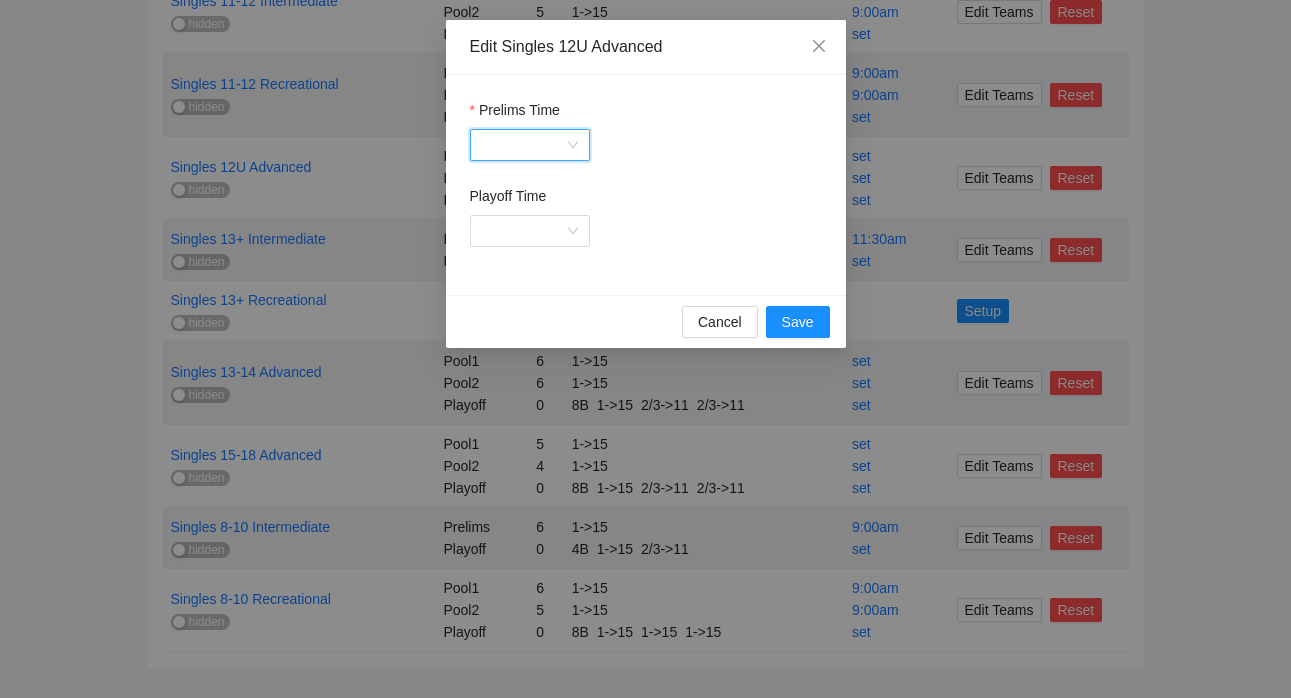 click on "Prelims Time" at bounding box center [523, 145] 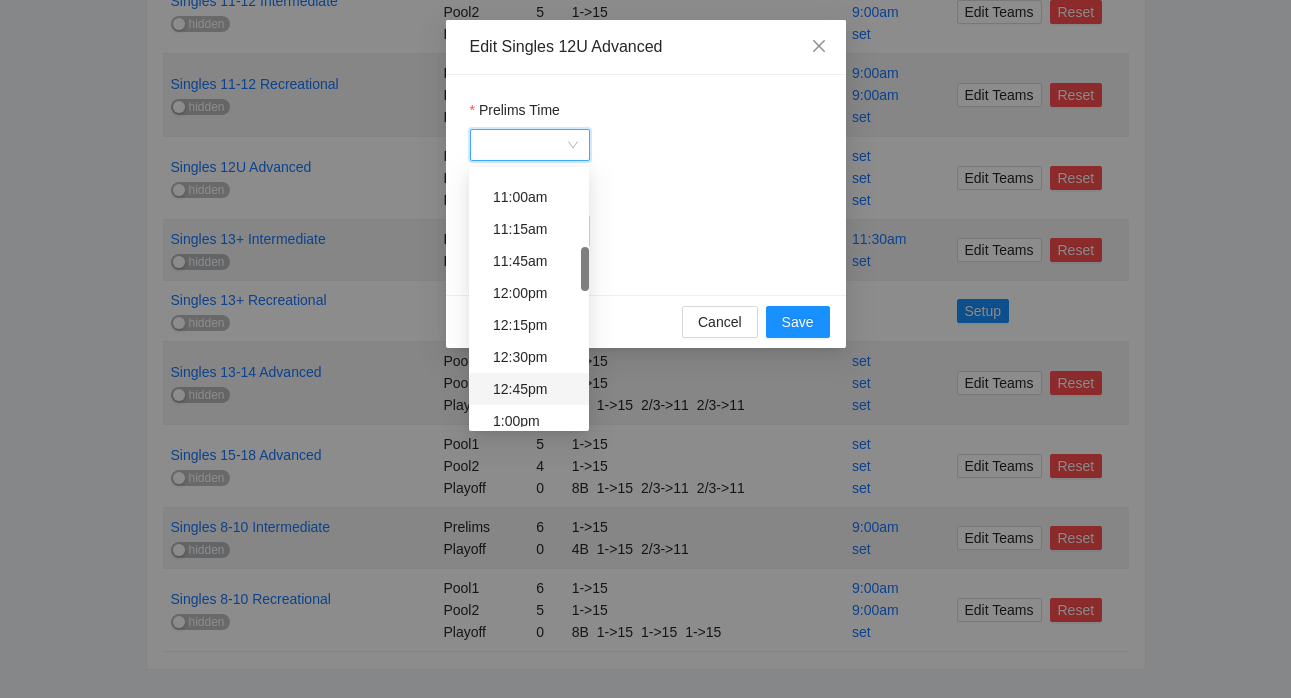 scroll, scrollTop: 578, scrollLeft: 0, axis: vertical 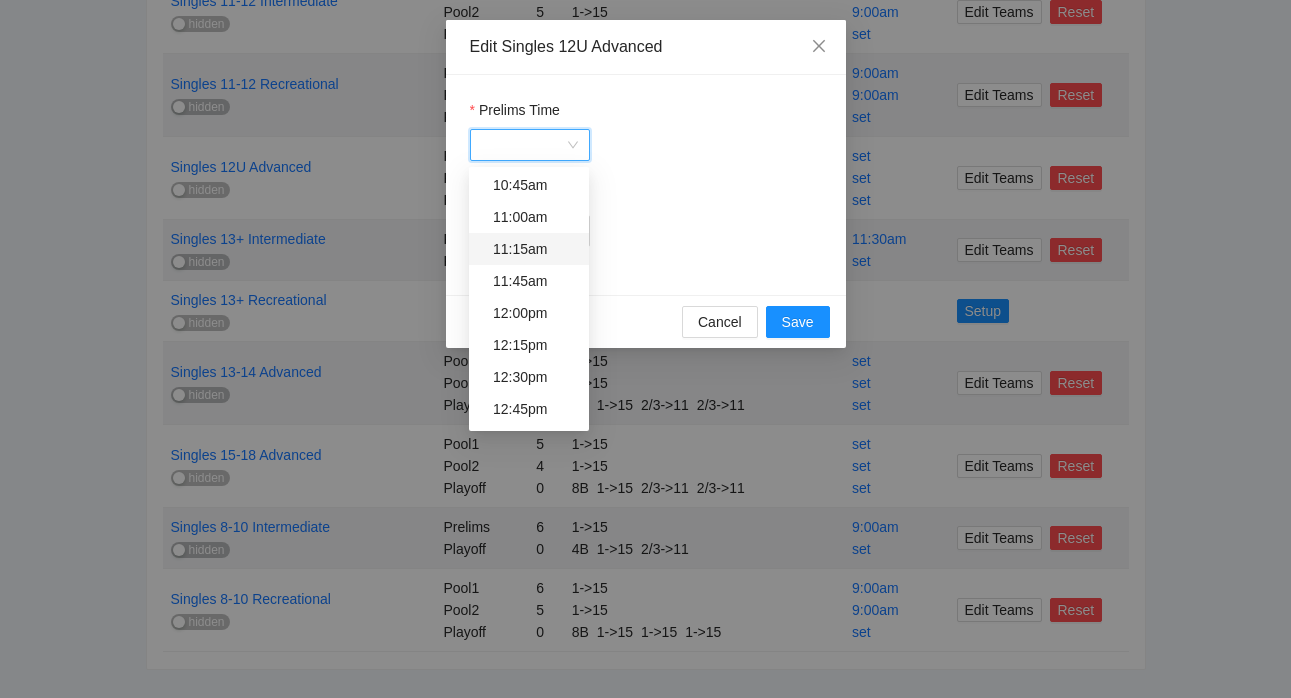 click on "11:15am" at bounding box center (529, 249) 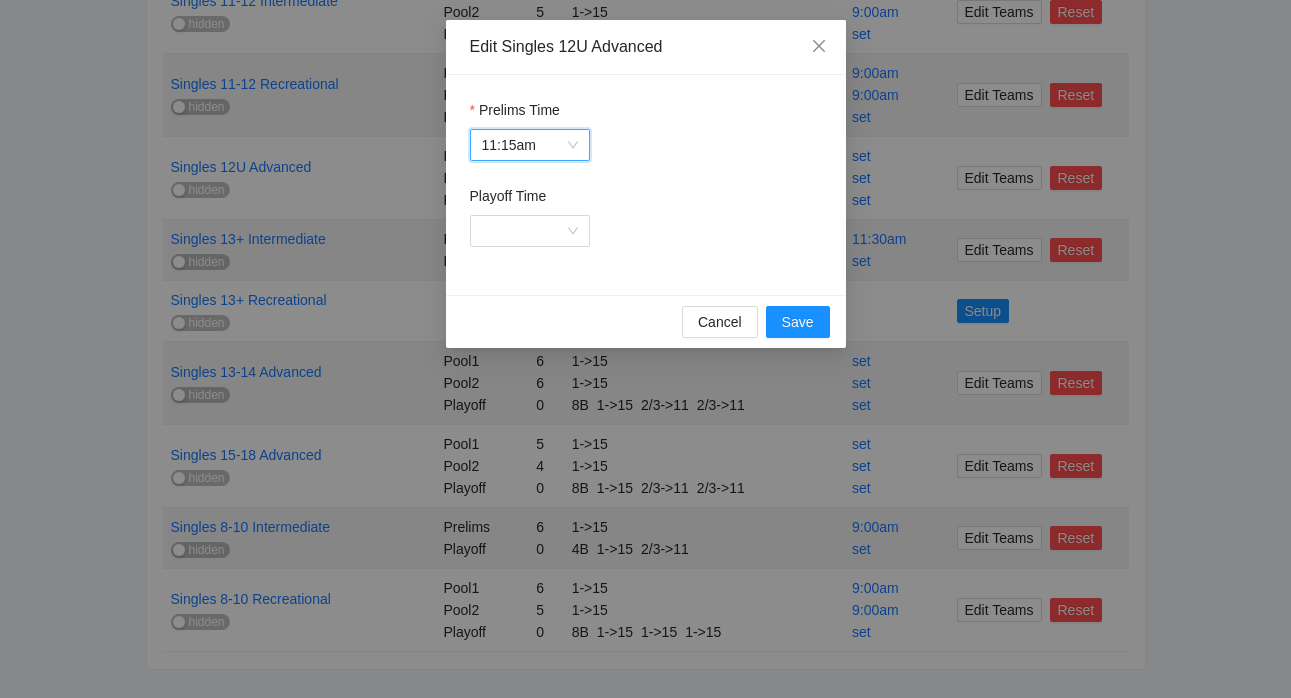 click on "11:15am" at bounding box center (530, 145) 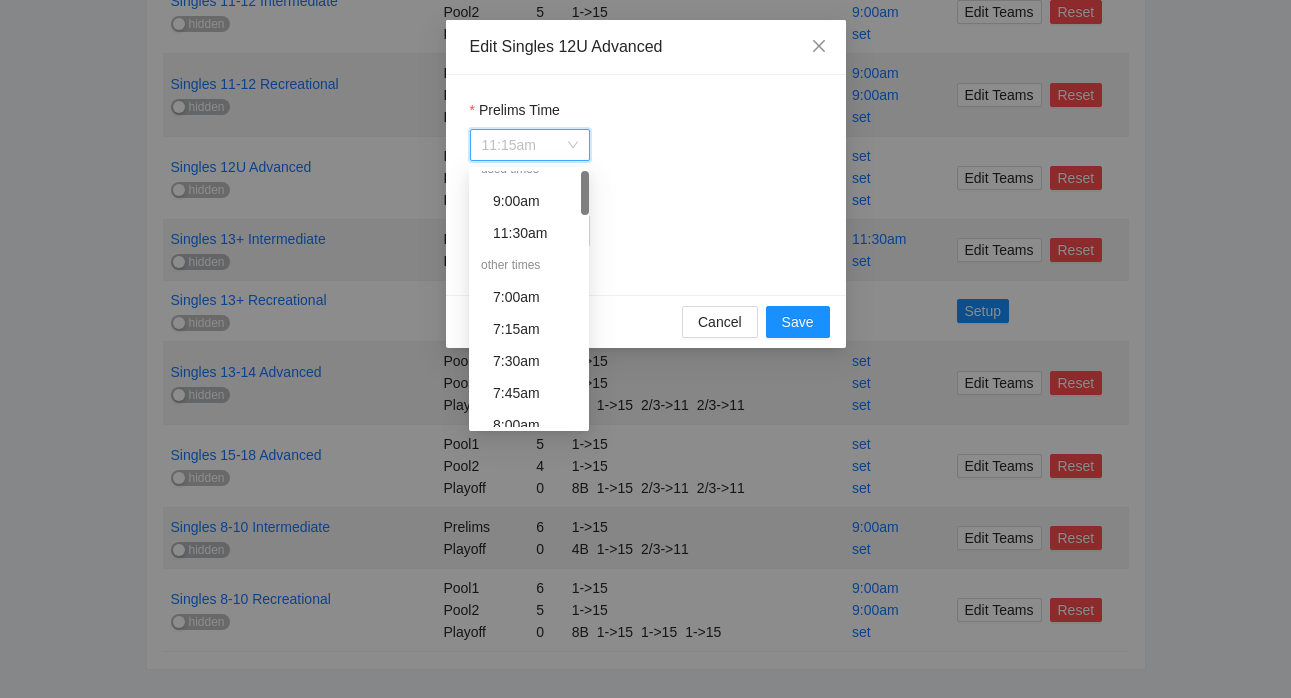 scroll, scrollTop: 0, scrollLeft: 0, axis: both 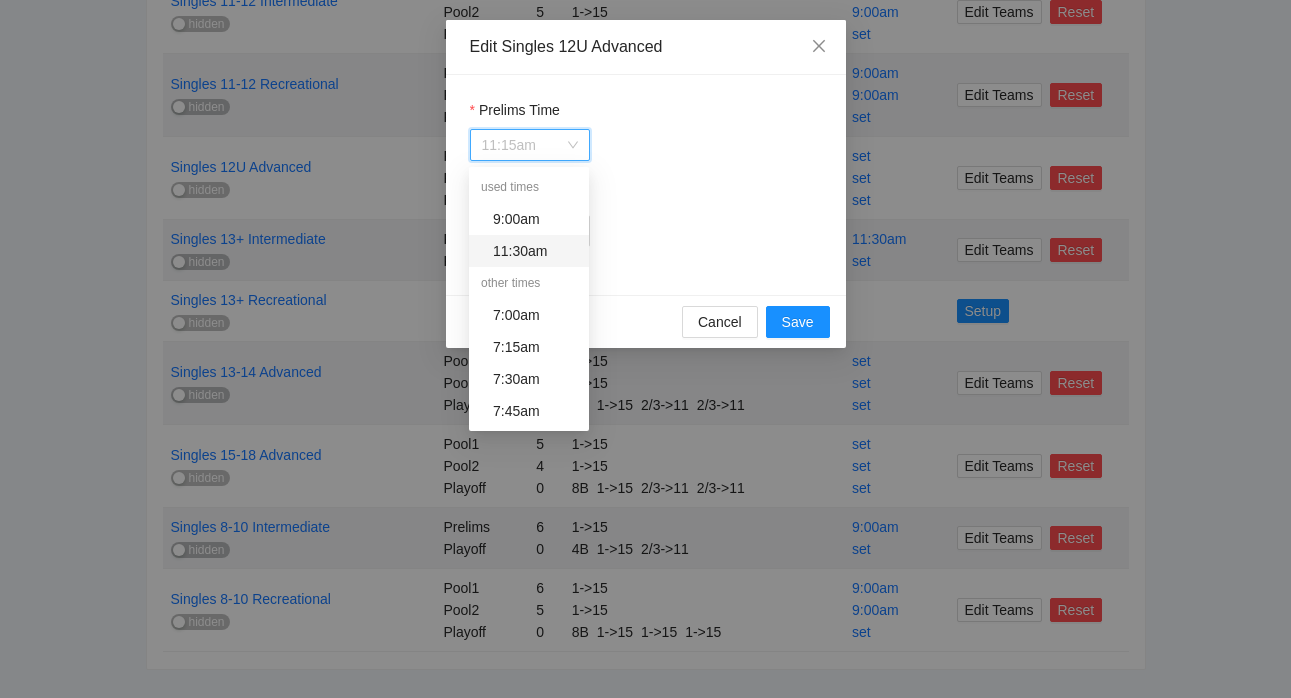 click on "11:30am" at bounding box center [535, 251] 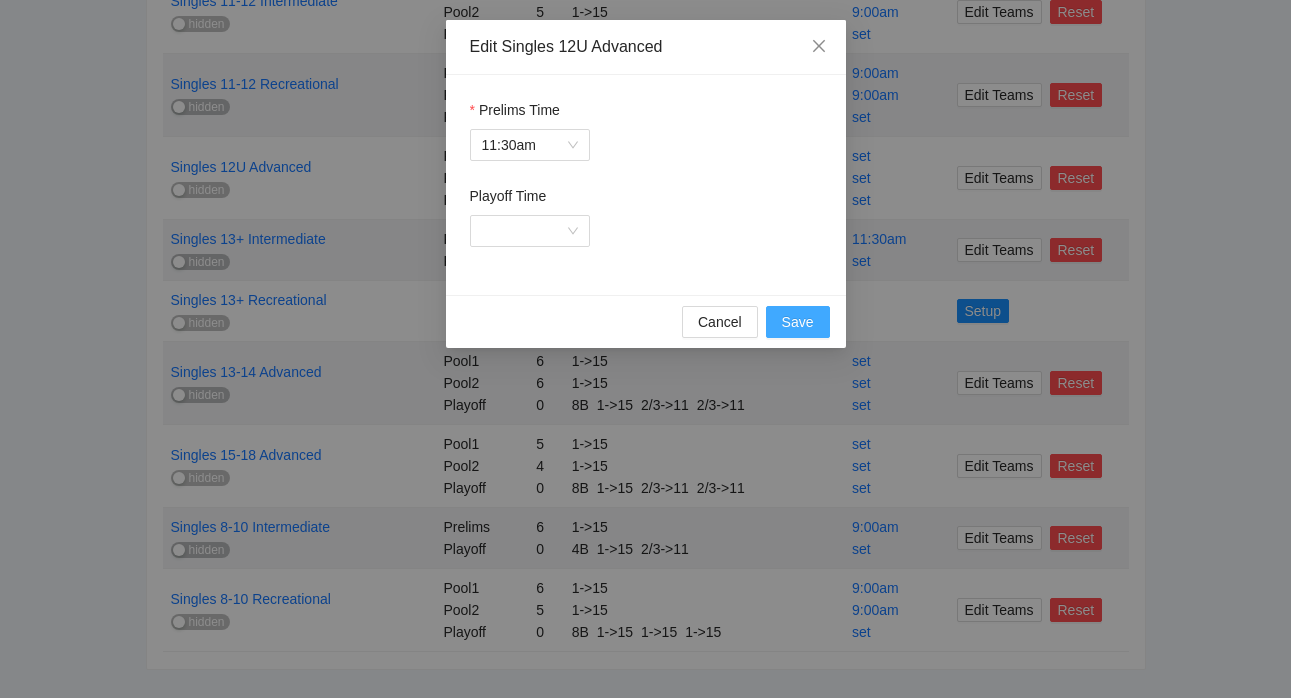 click on "Save" at bounding box center (798, 322) 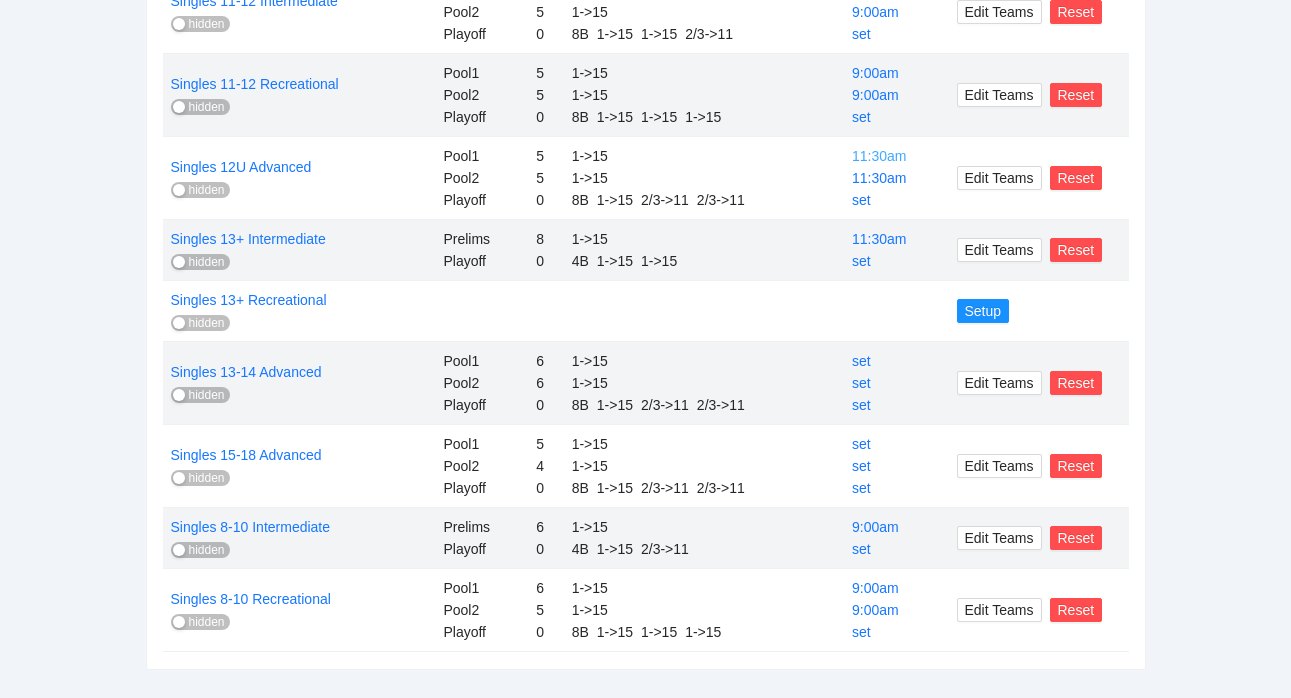 click on "11:30am" at bounding box center [879, 156] 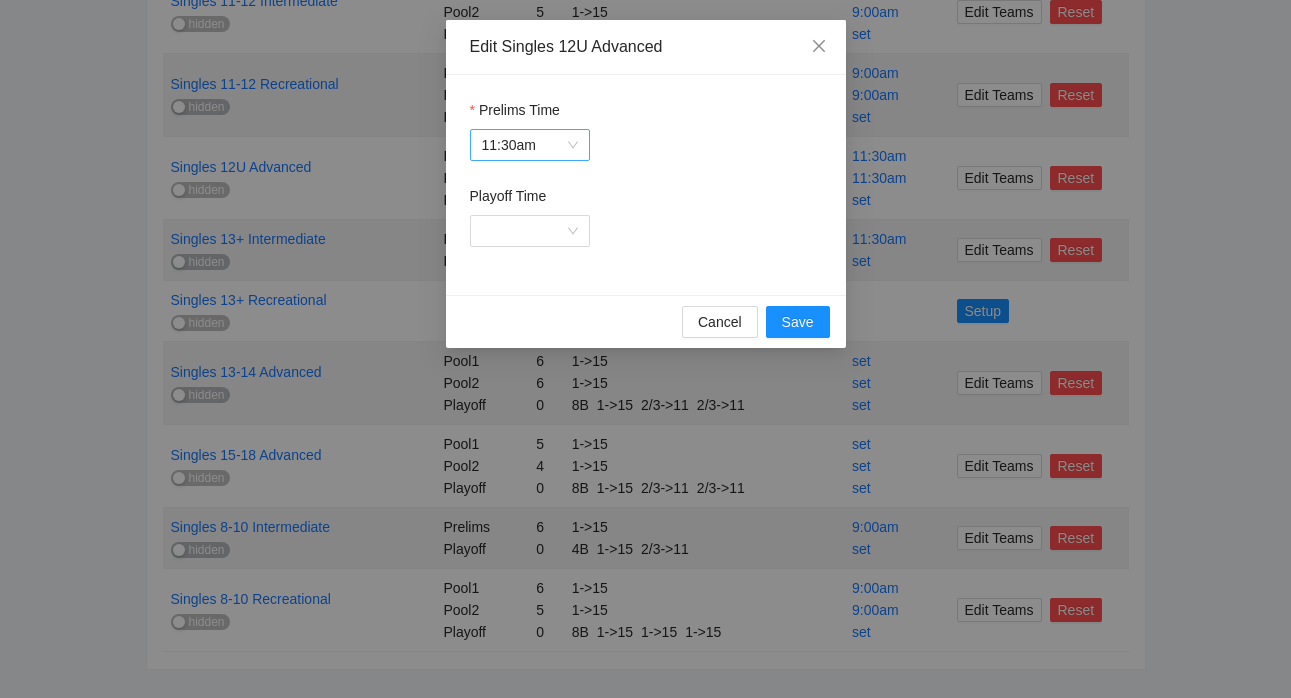 click on "11:30am" at bounding box center (530, 145) 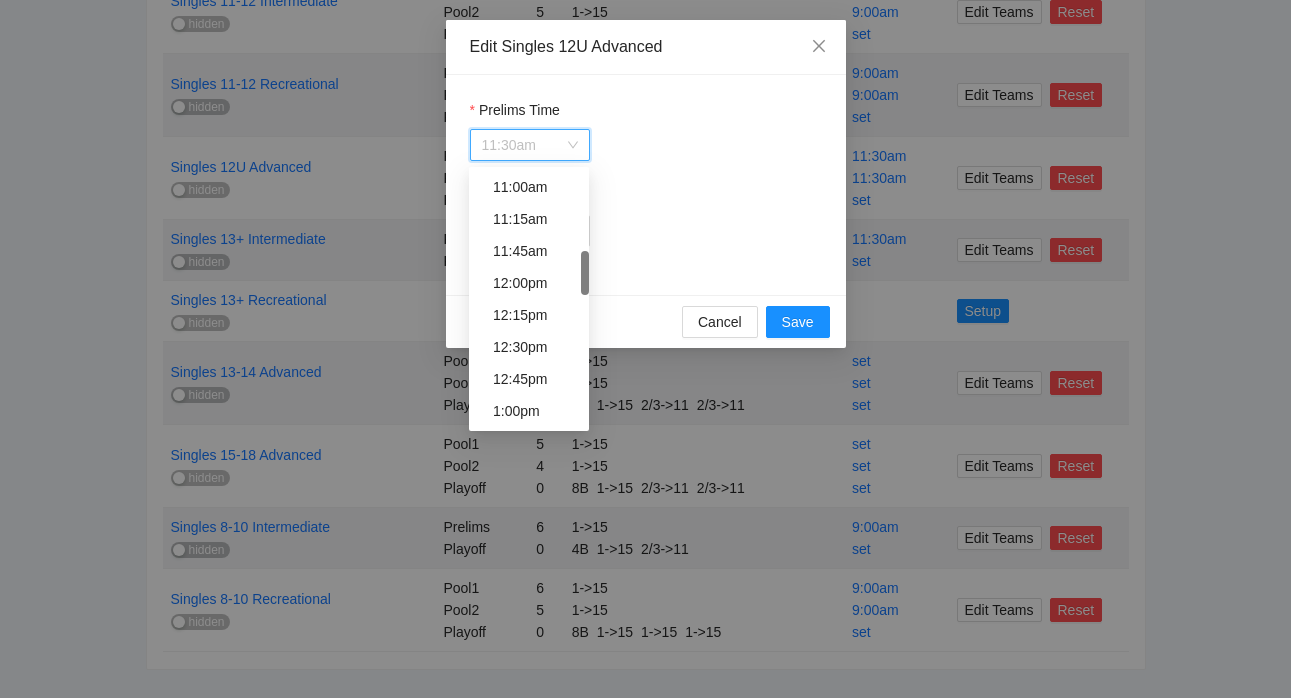 scroll, scrollTop: 609, scrollLeft: 0, axis: vertical 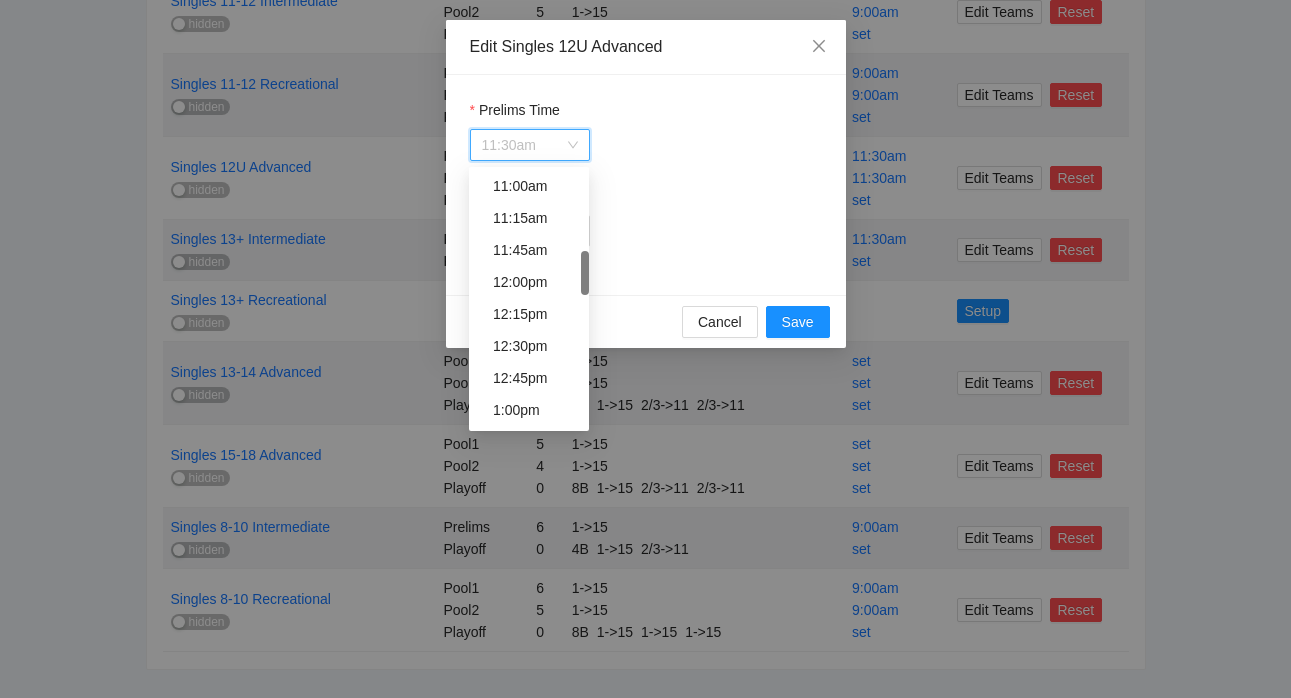 click on "12:30pm" at bounding box center [535, 346] 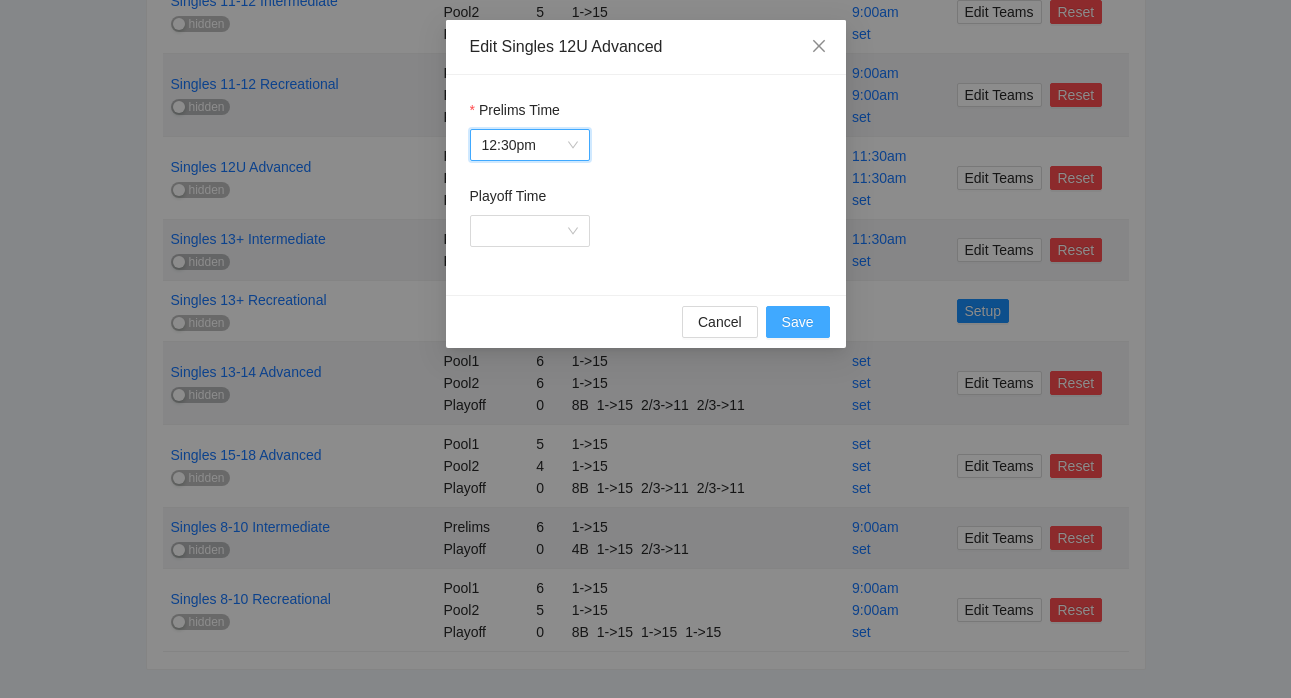 click on "Save" at bounding box center [798, 322] 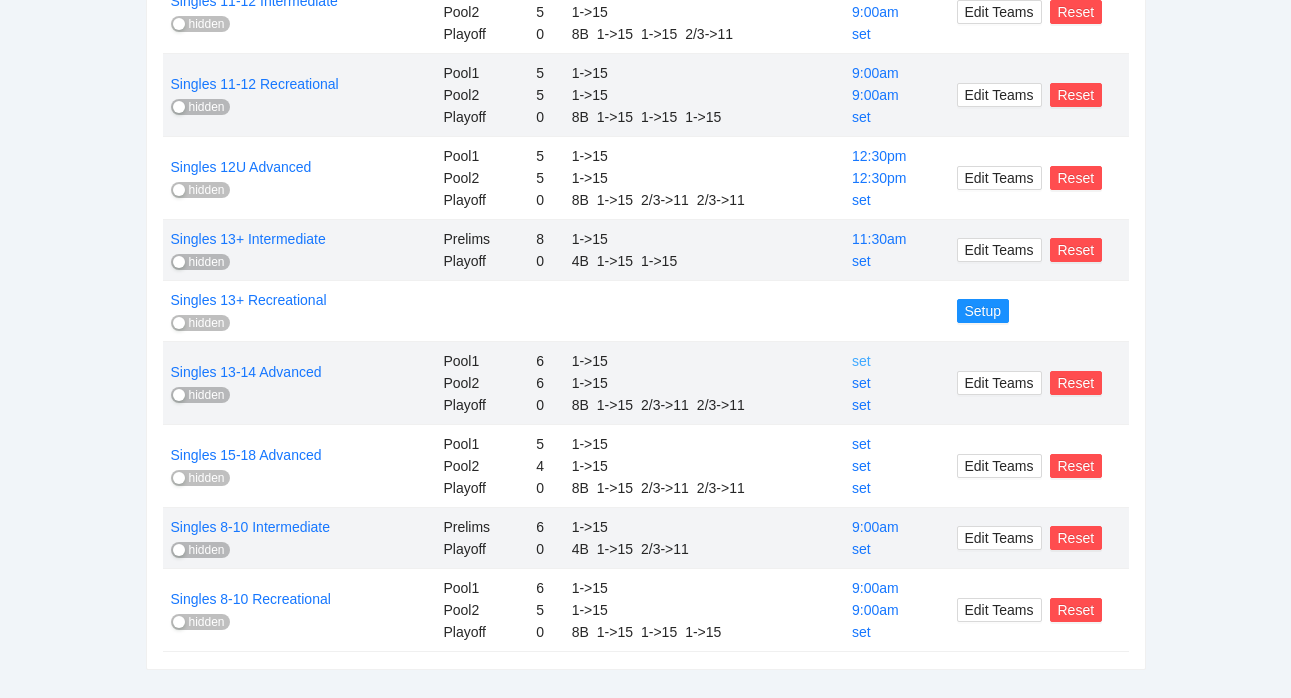 click on "set" at bounding box center [861, 361] 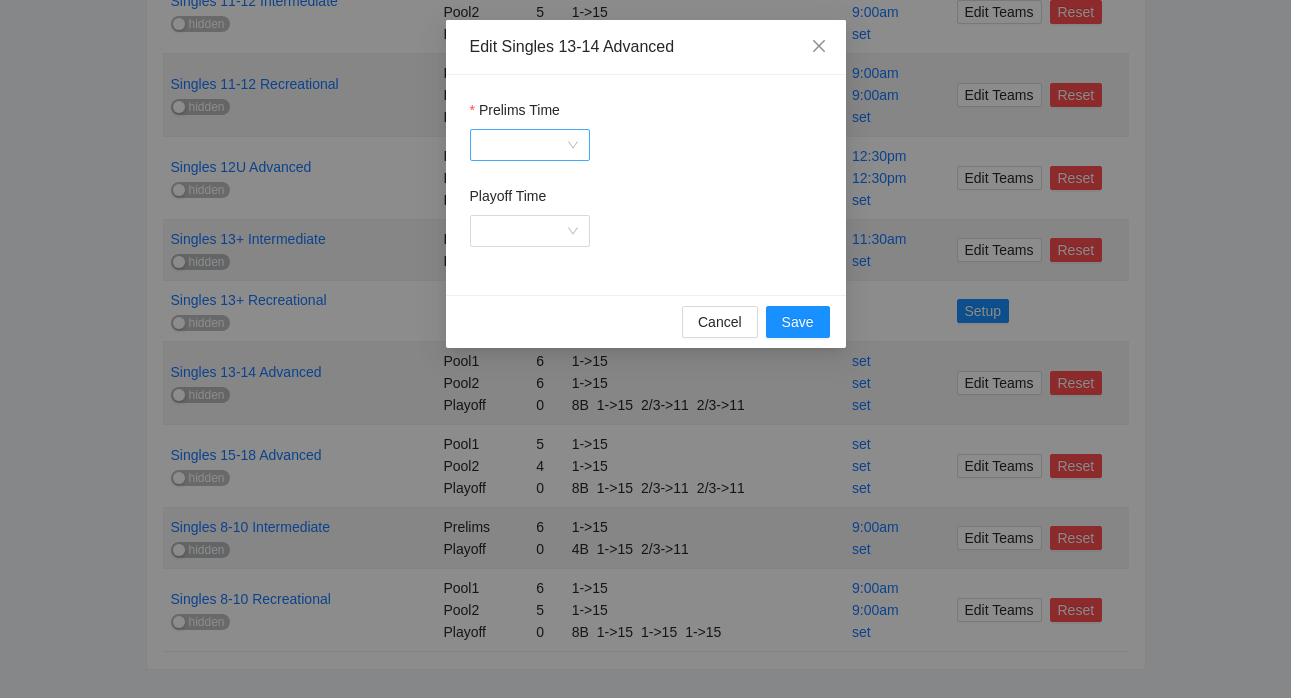 click on "Prelims Time" at bounding box center (523, 145) 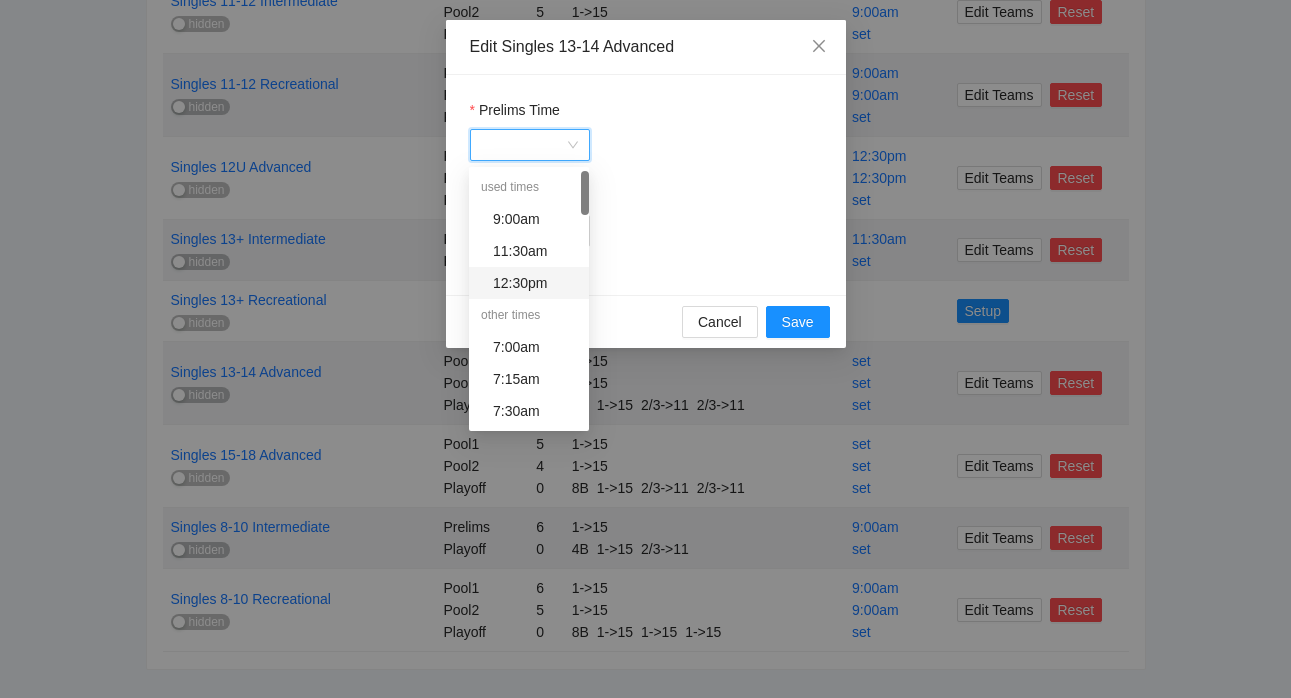 click on "12:30pm" at bounding box center (535, 283) 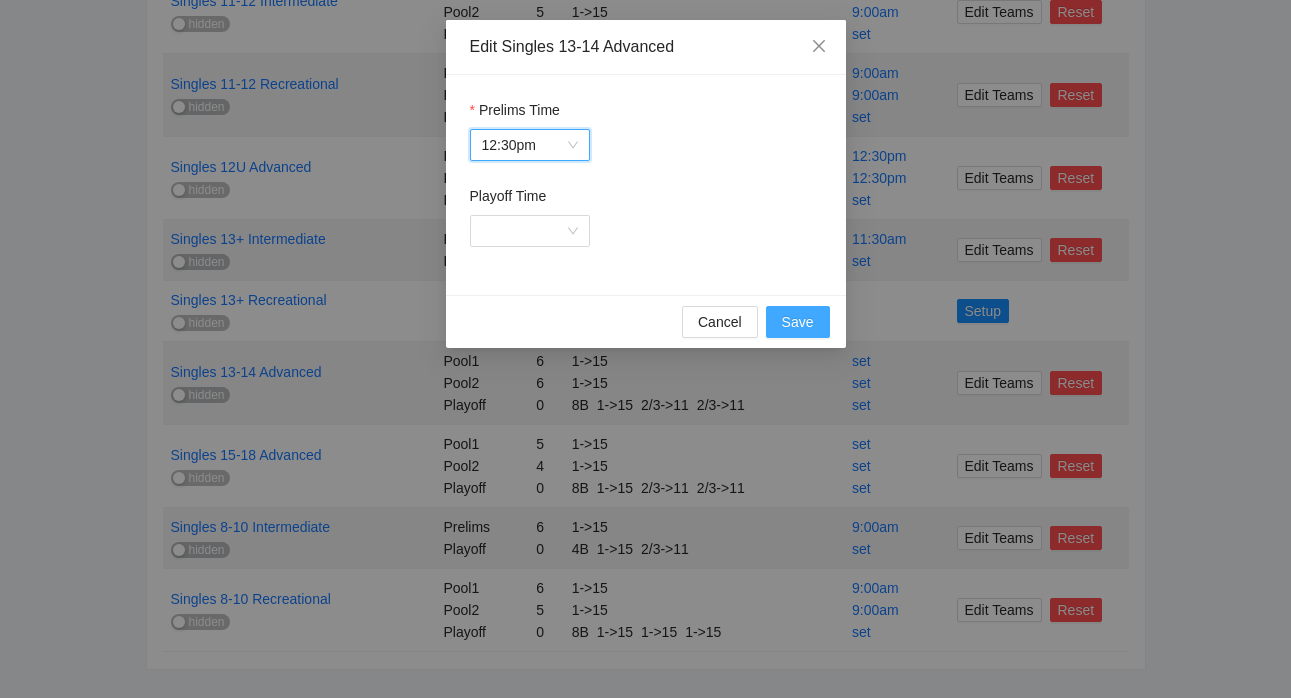 click on "Save" at bounding box center [798, 322] 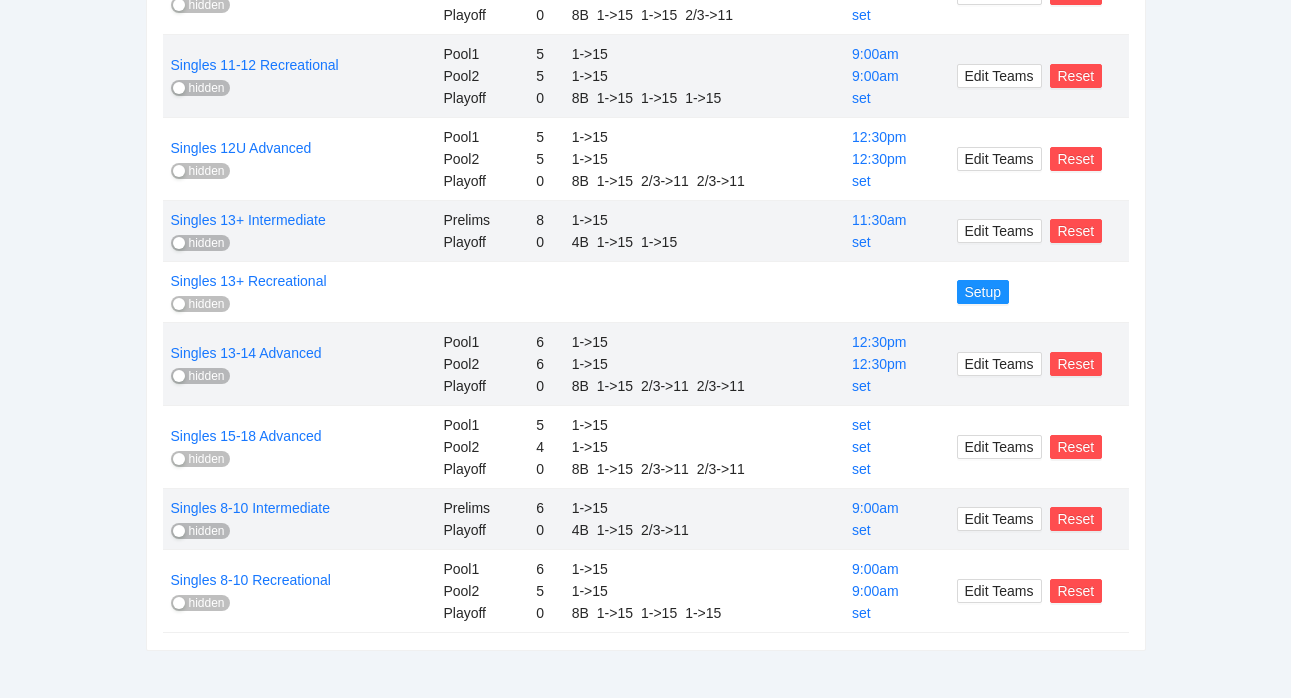 scroll, scrollTop: 626, scrollLeft: 0, axis: vertical 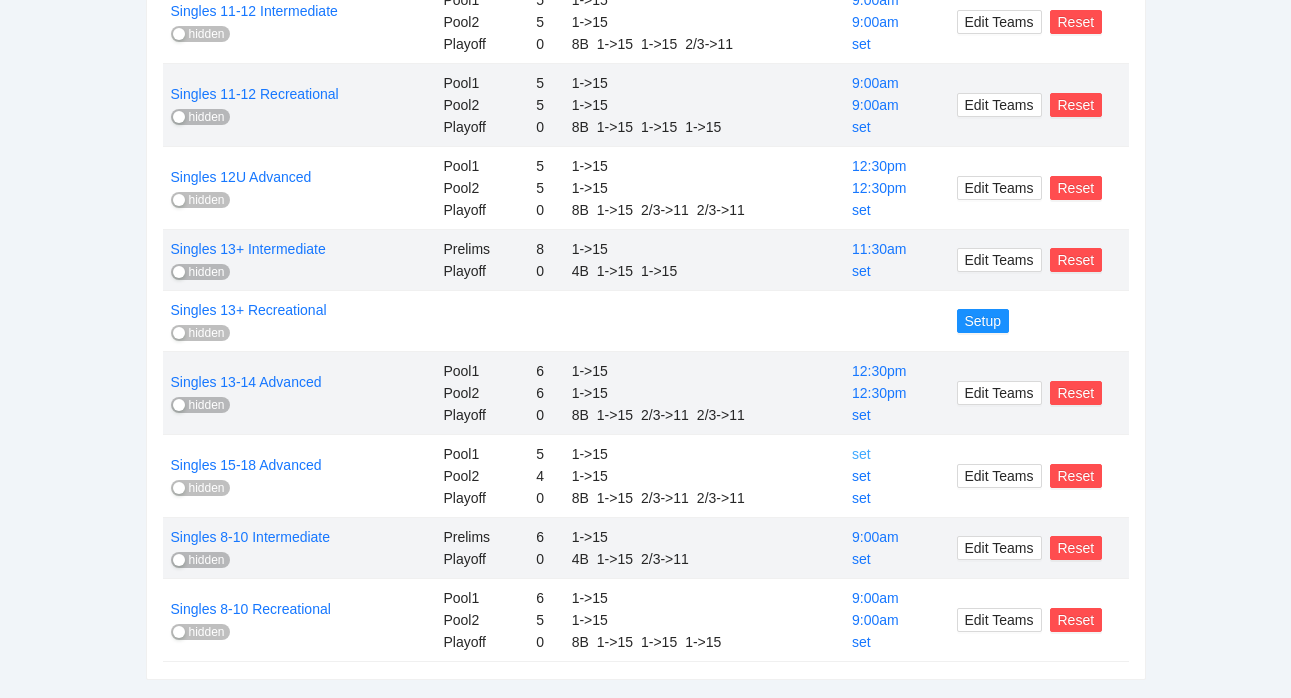 click on "set" at bounding box center [861, 454] 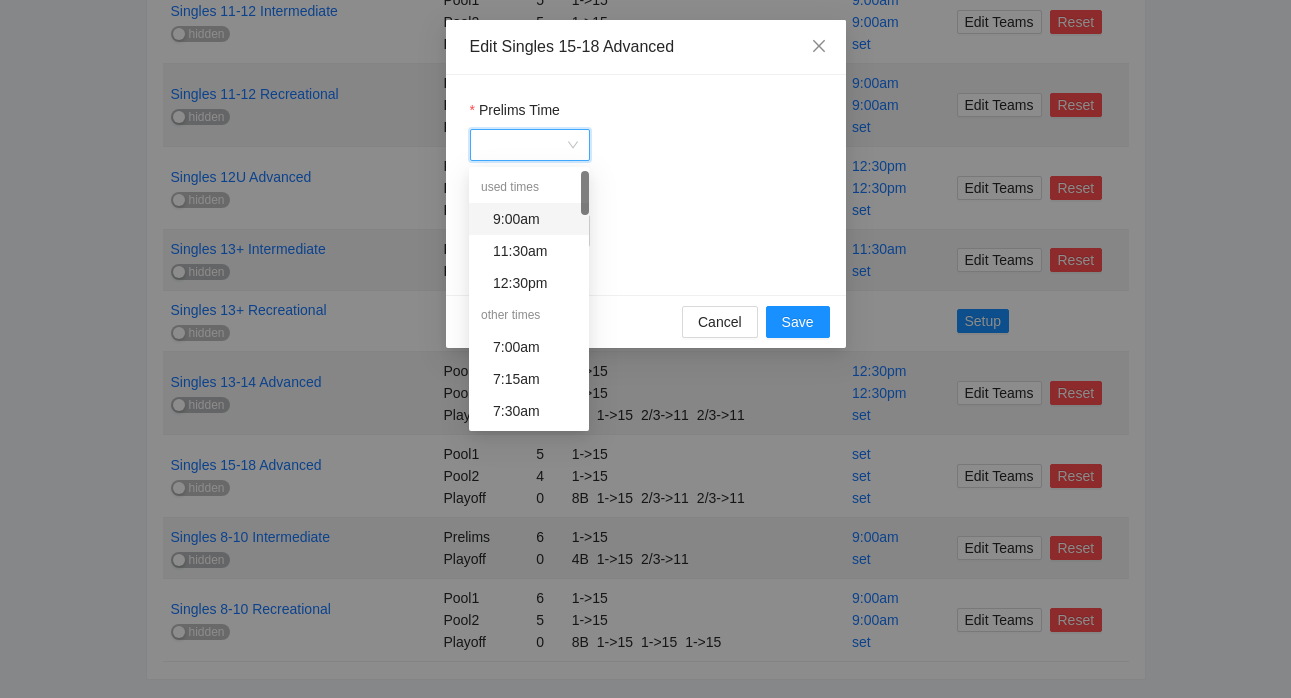 click on "Prelims Time" at bounding box center [523, 145] 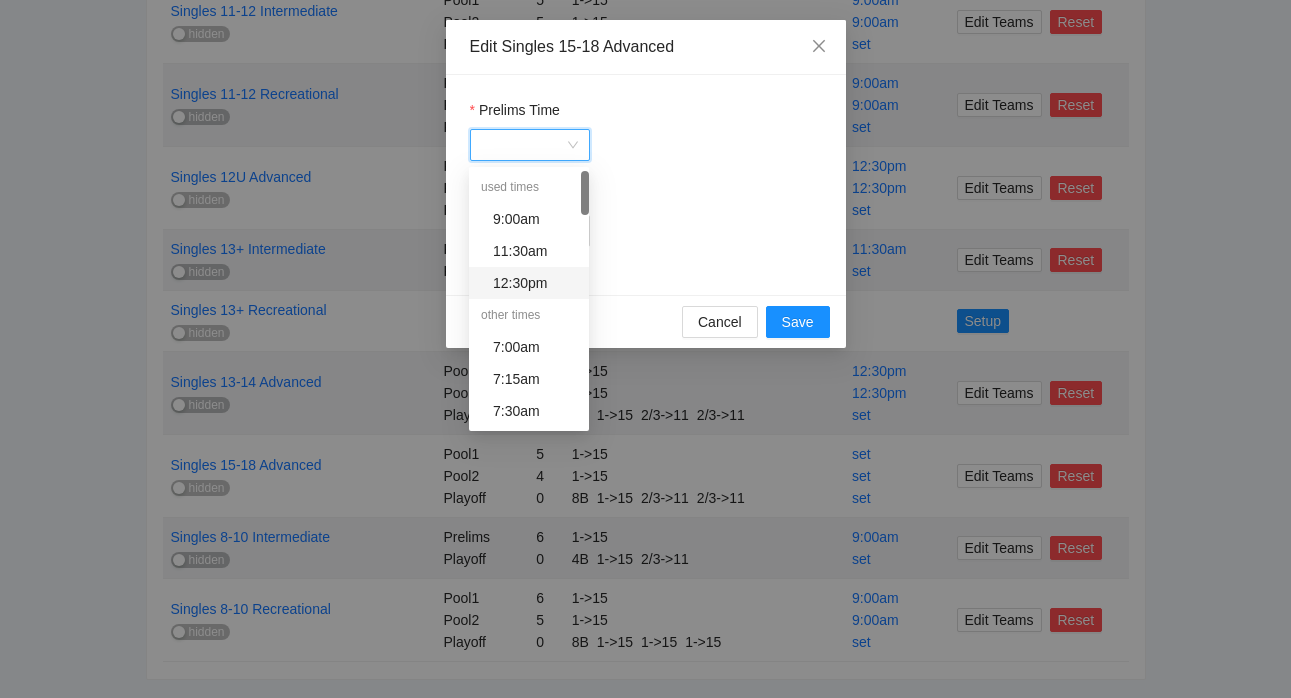 click on "12:30pm" at bounding box center [535, 283] 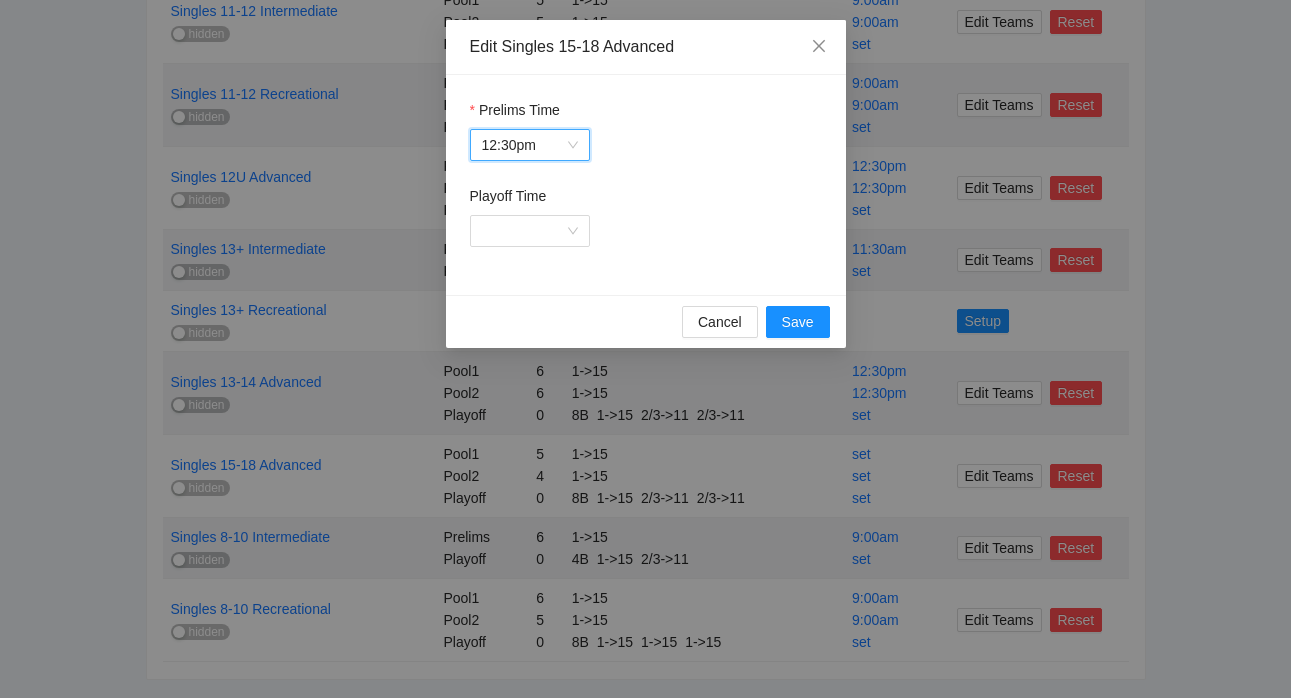 click on "Cancel Save" at bounding box center (646, 321) 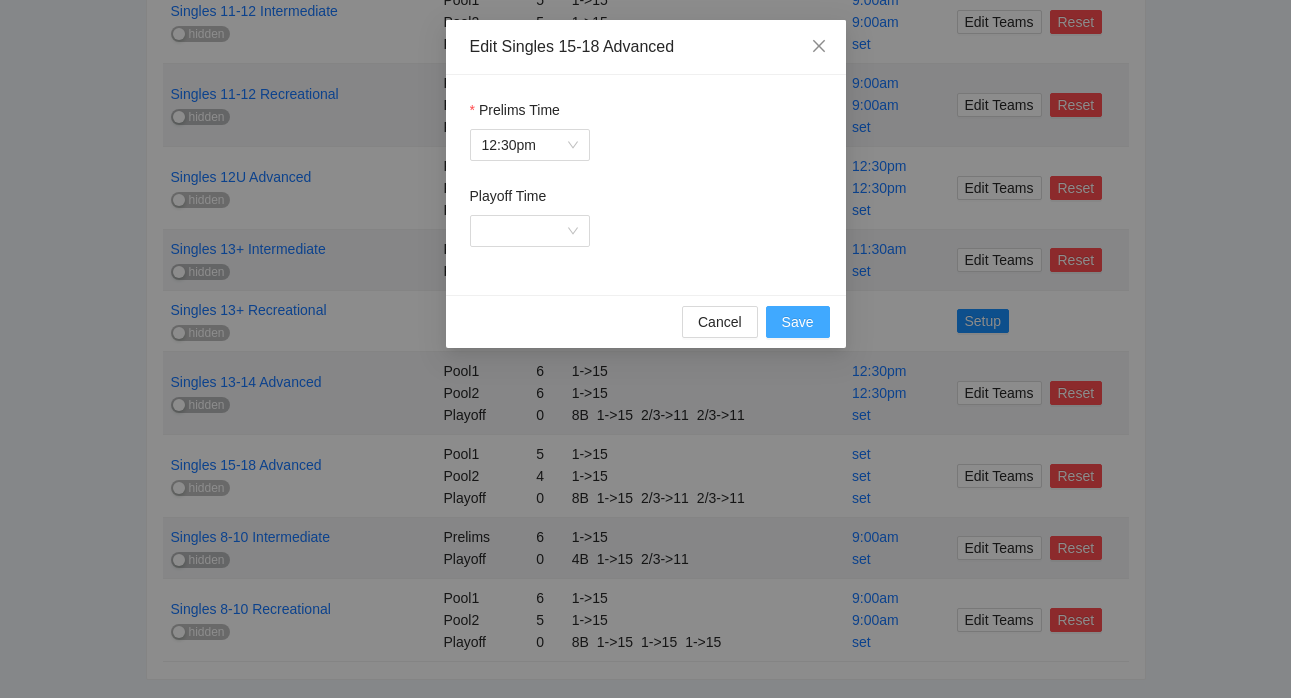 click on "Save" at bounding box center [798, 322] 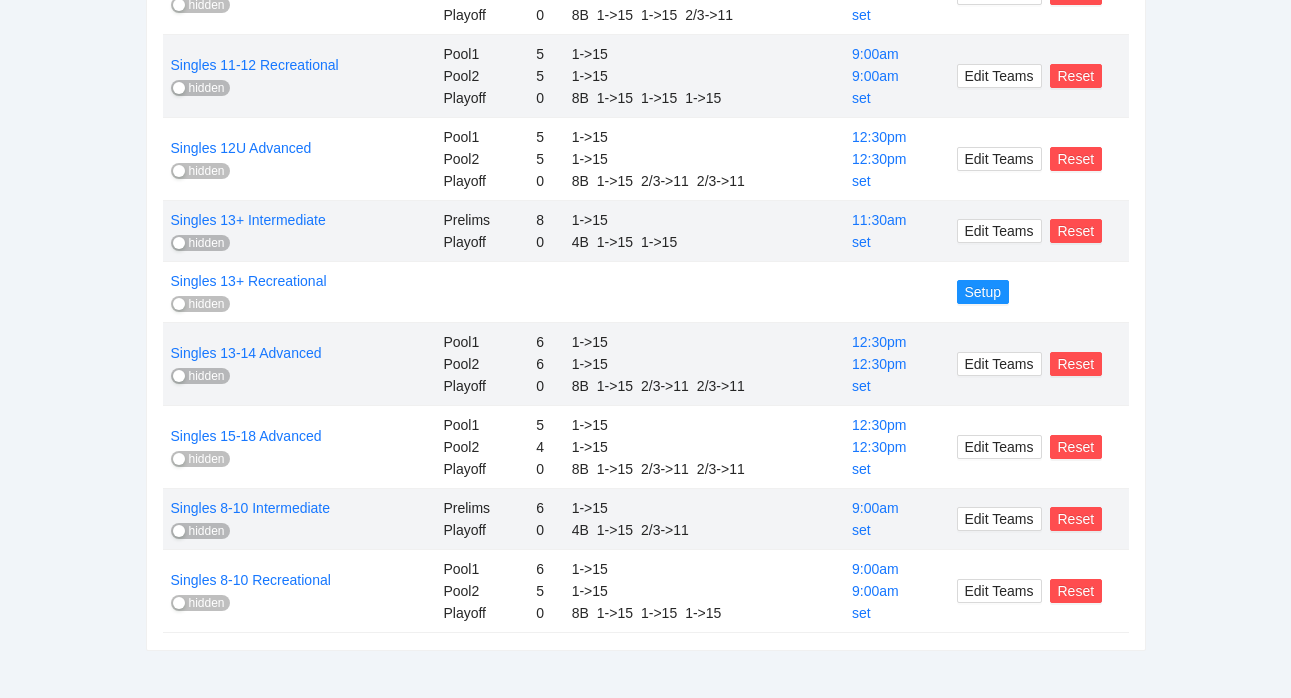 scroll, scrollTop: 0, scrollLeft: 0, axis: both 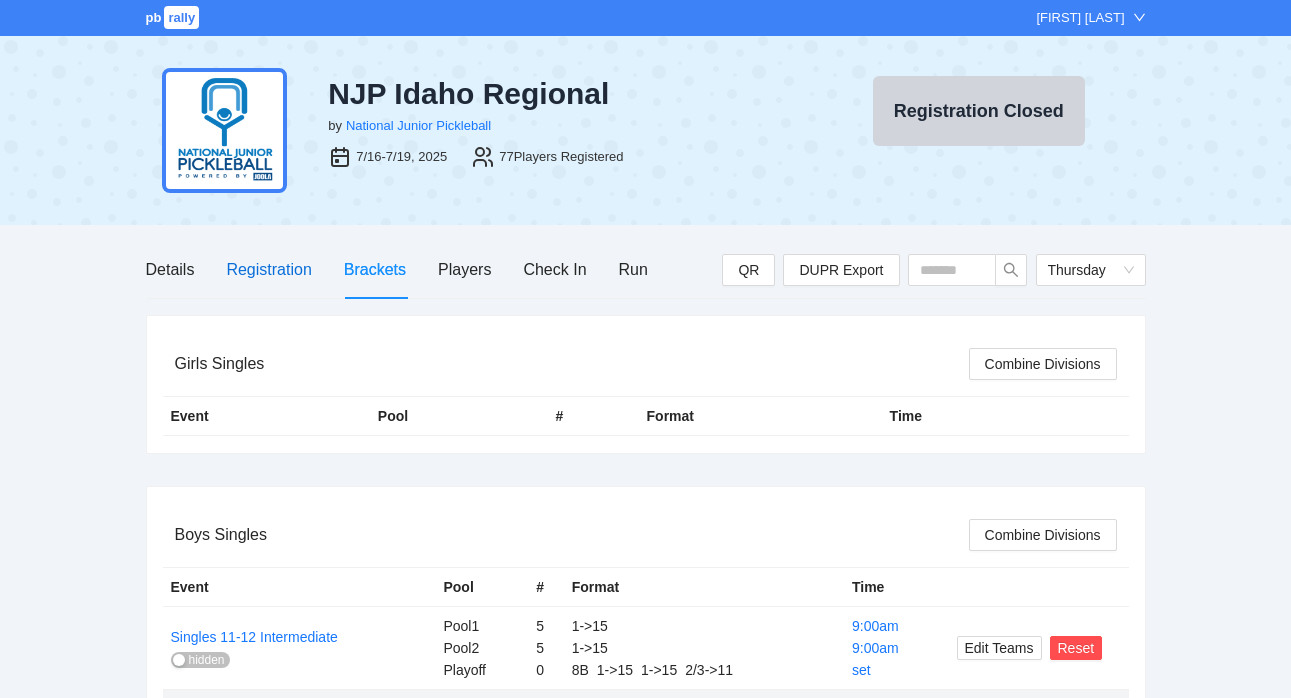click on "Registration" at bounding box center (268, 269) 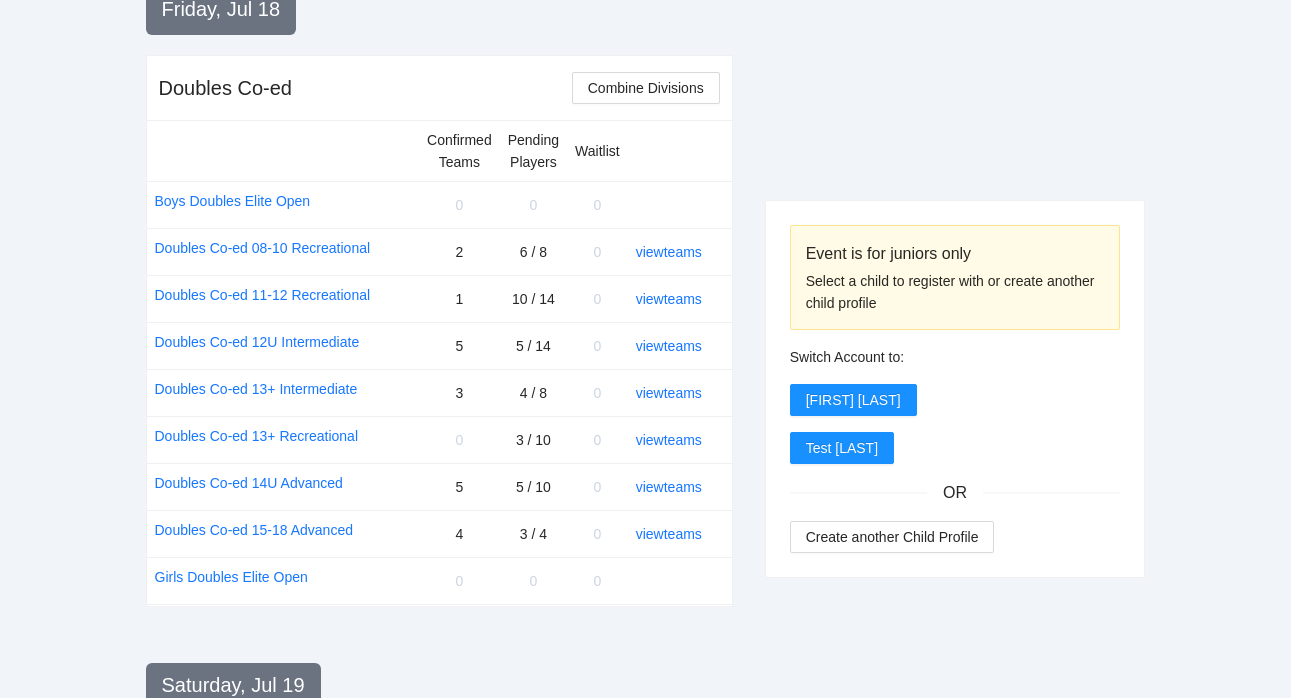 scroll, scrollTop: 2027, scrollLeft: 0, axis: vertical 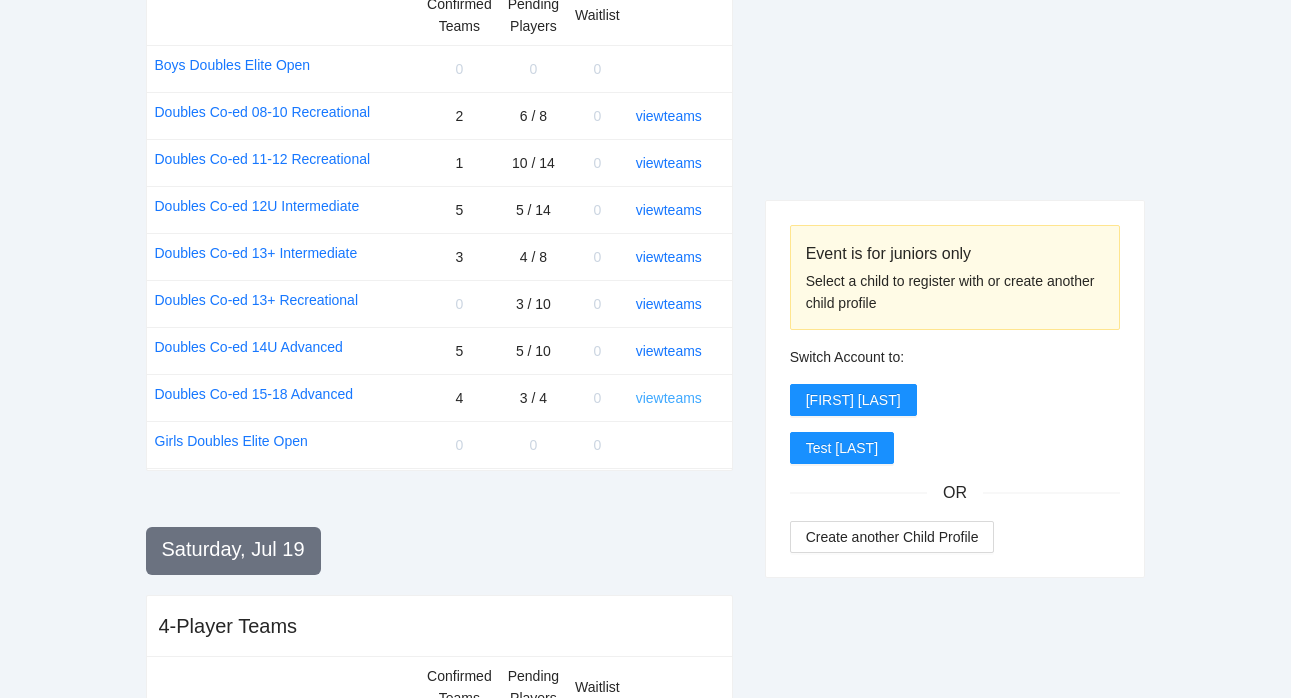 click on "view  teams" at bounding box center [669, 398] 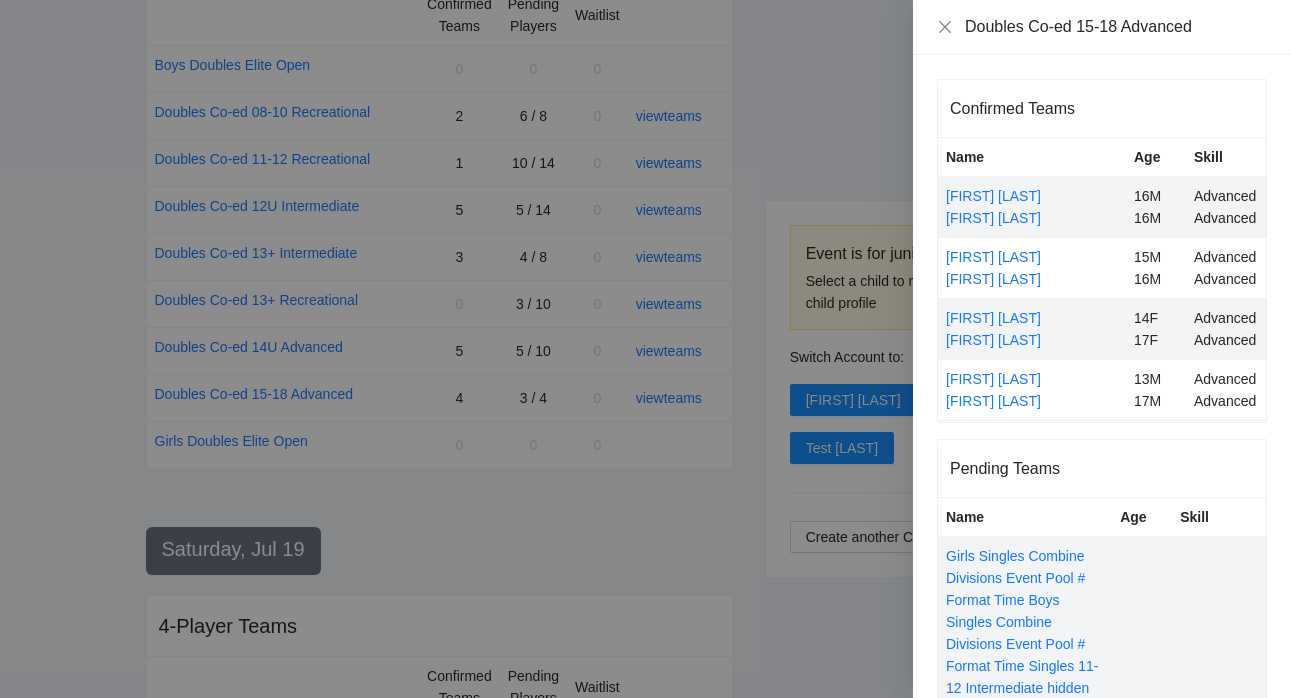 scroll, scrollTop: 48, scrollLeft: 0, axis: vertical 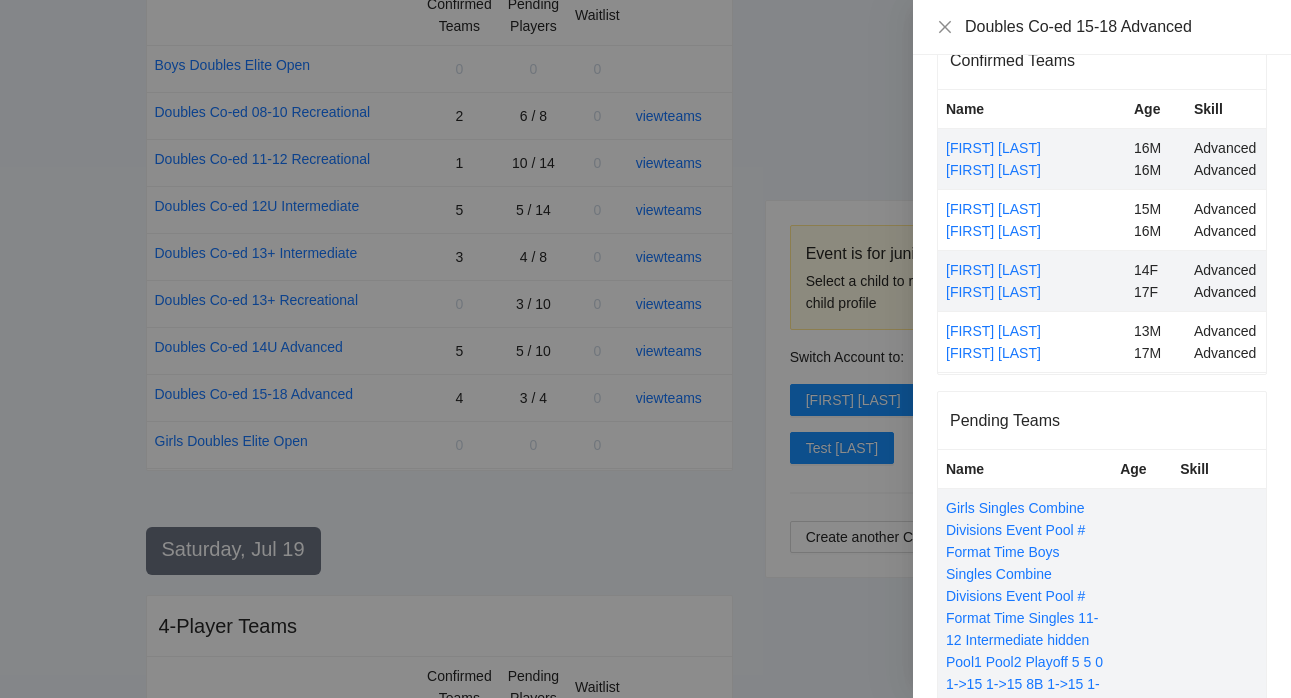 click on "[FIRST] [LAST]" at bounding box center (993, 1559) 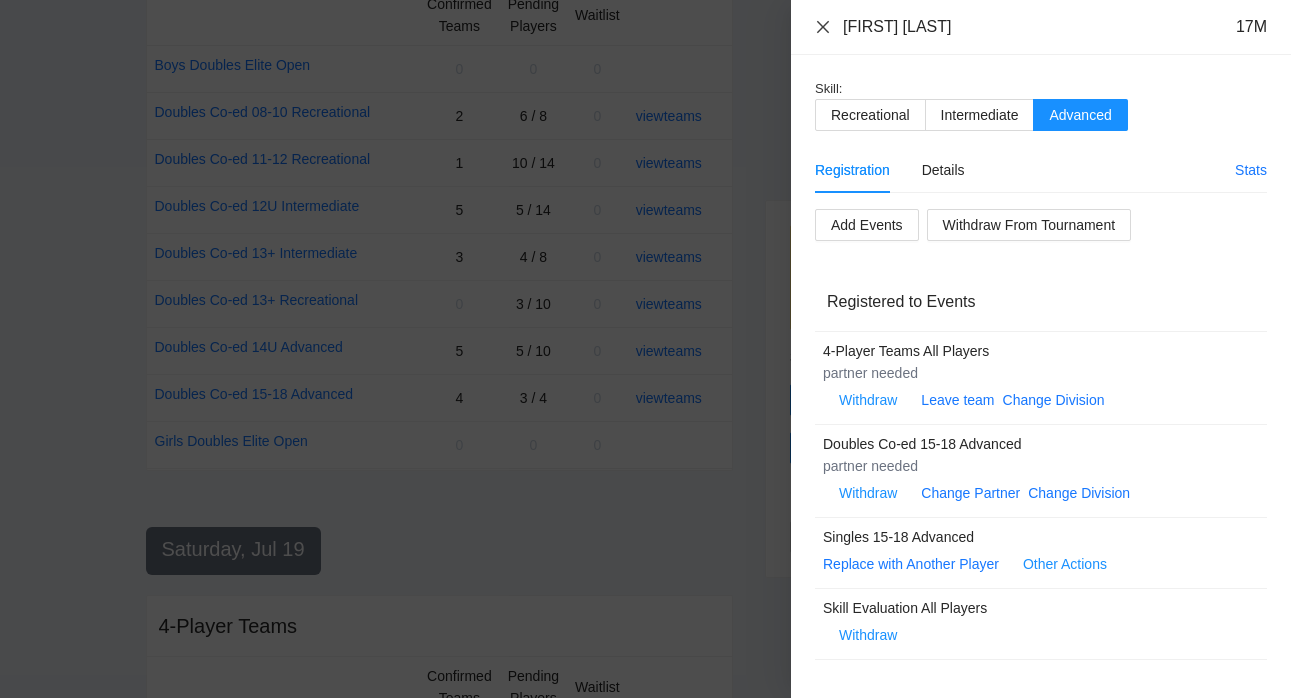 click 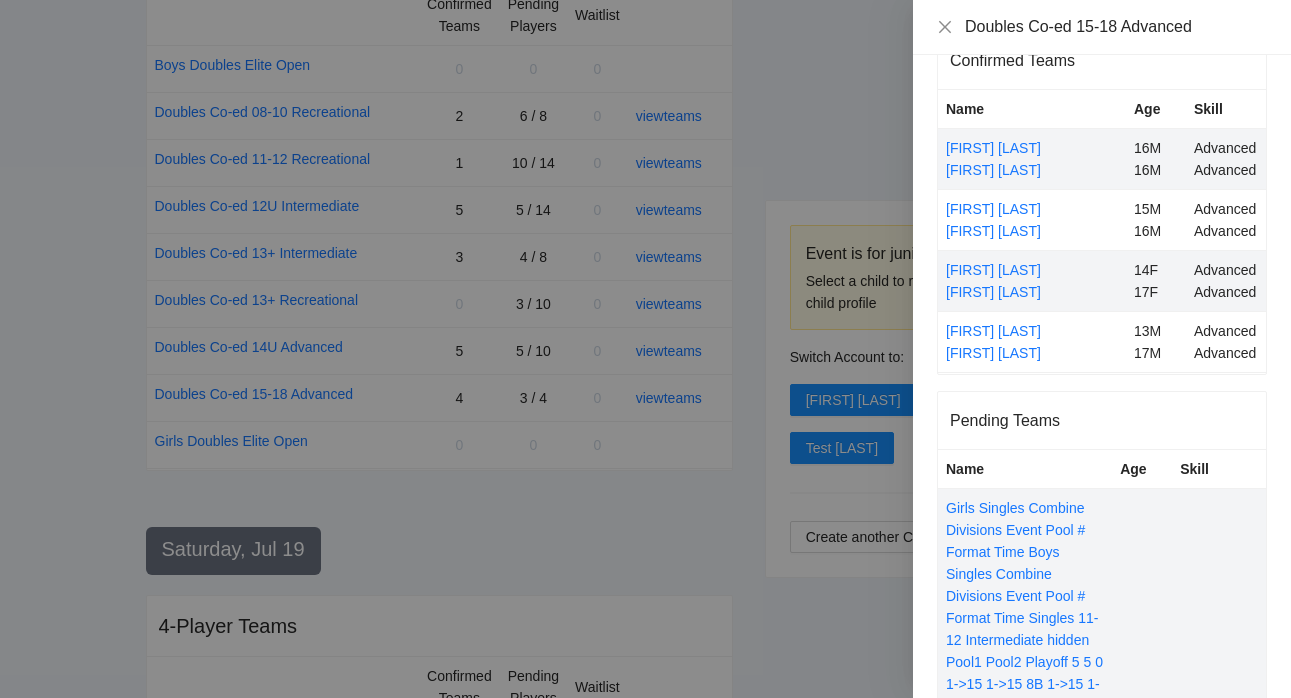 click on "[FIRST] [LAST]" at bounding box center (993, 1559) 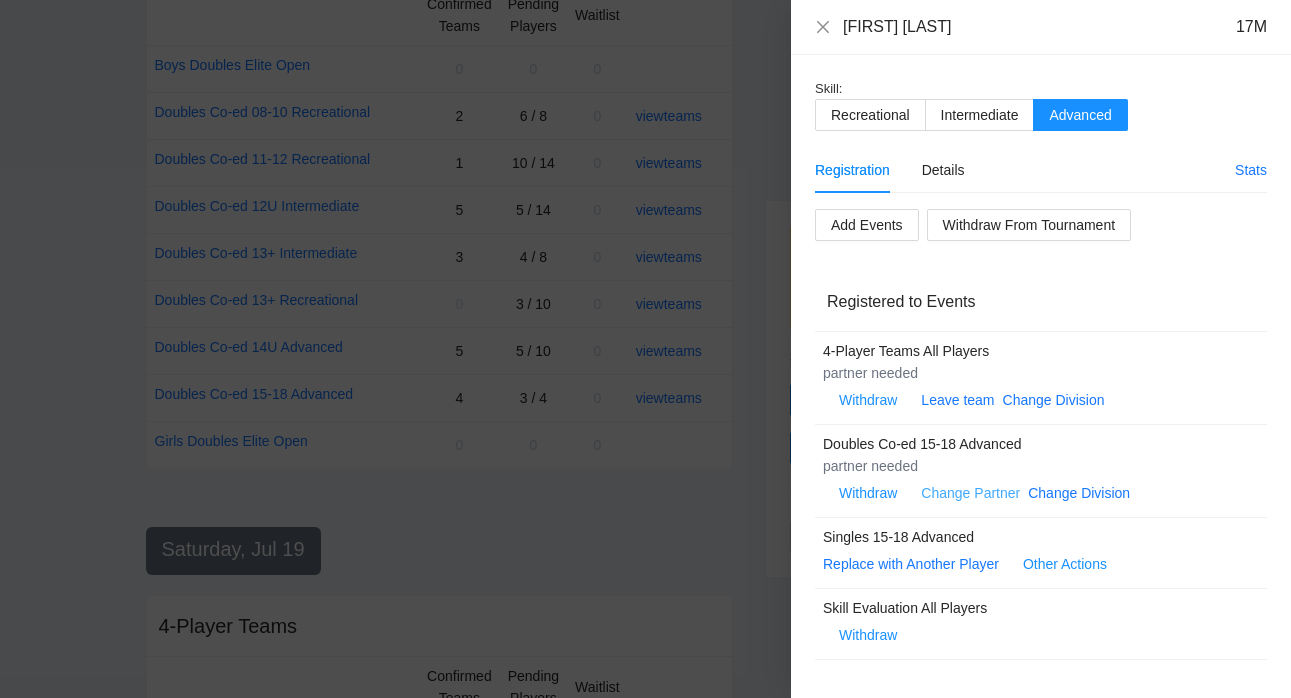 click on "Change Partner" at bounding box center [970, 493] 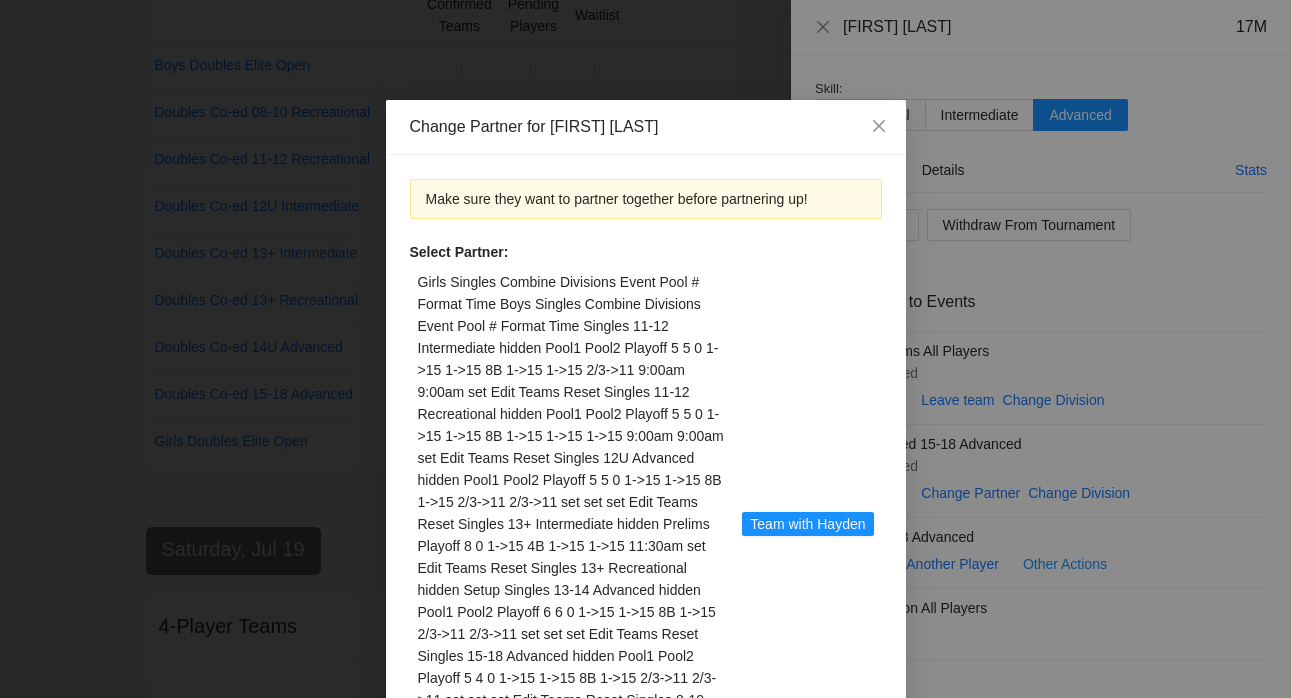 click on "Team with Tyrel" at bounding box center (807, 806) 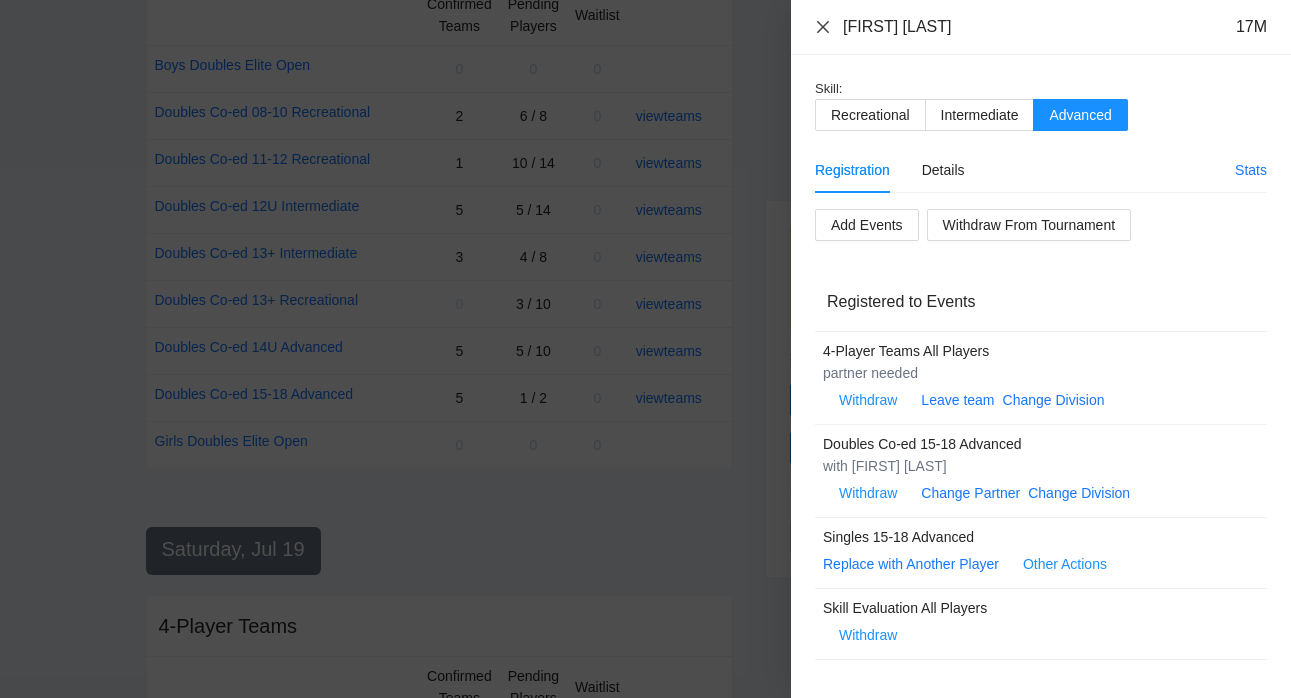 click 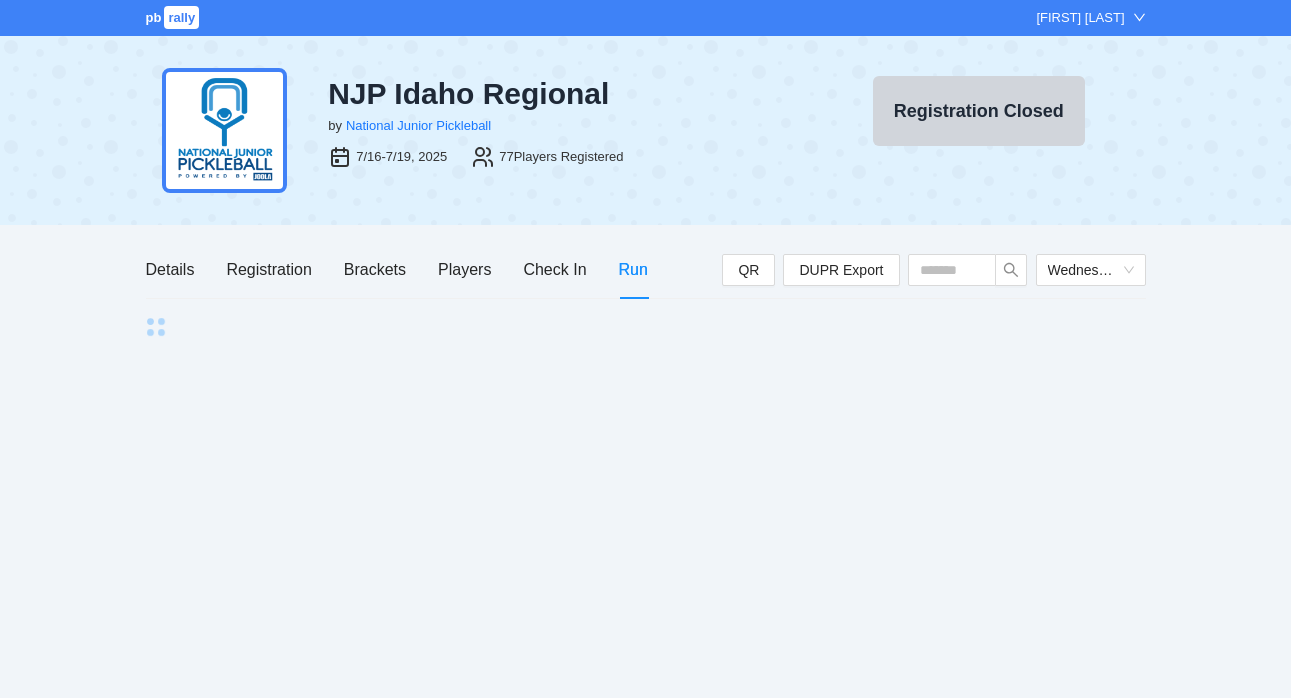 scroll, scrollTop: 0, scrollLeft: 0, axis: both 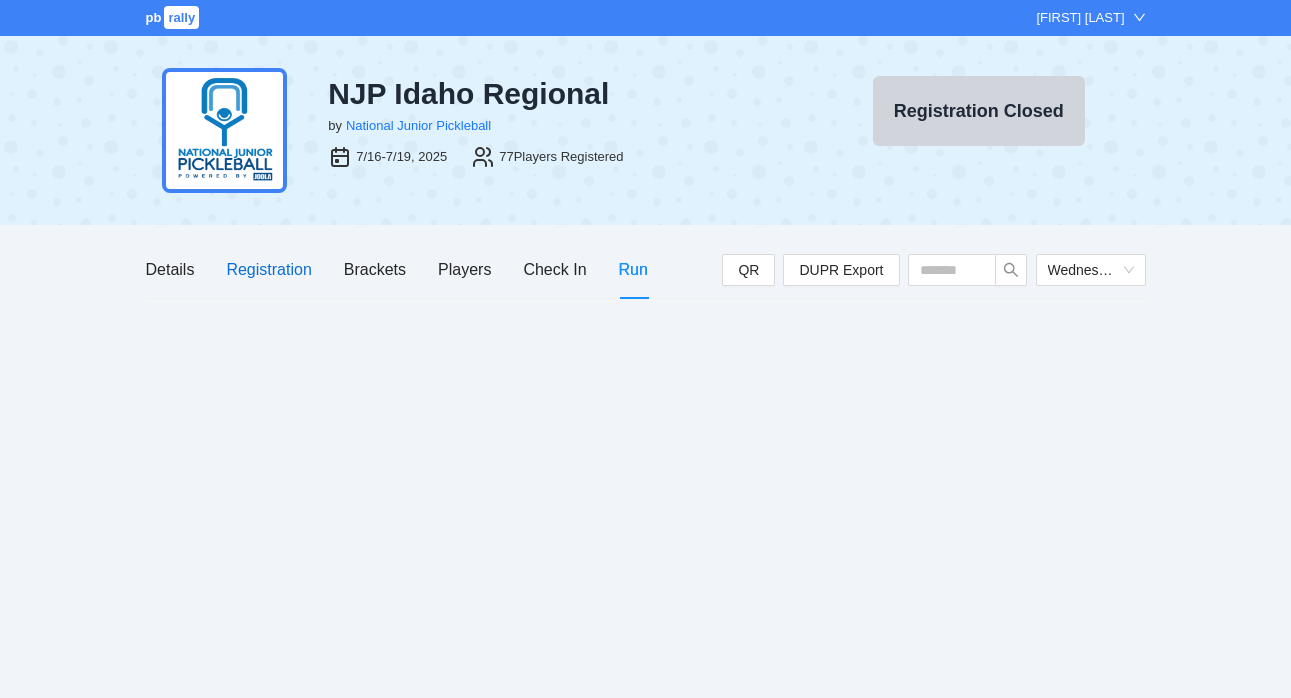 click on "Registration" at bounding box center [268, 269] 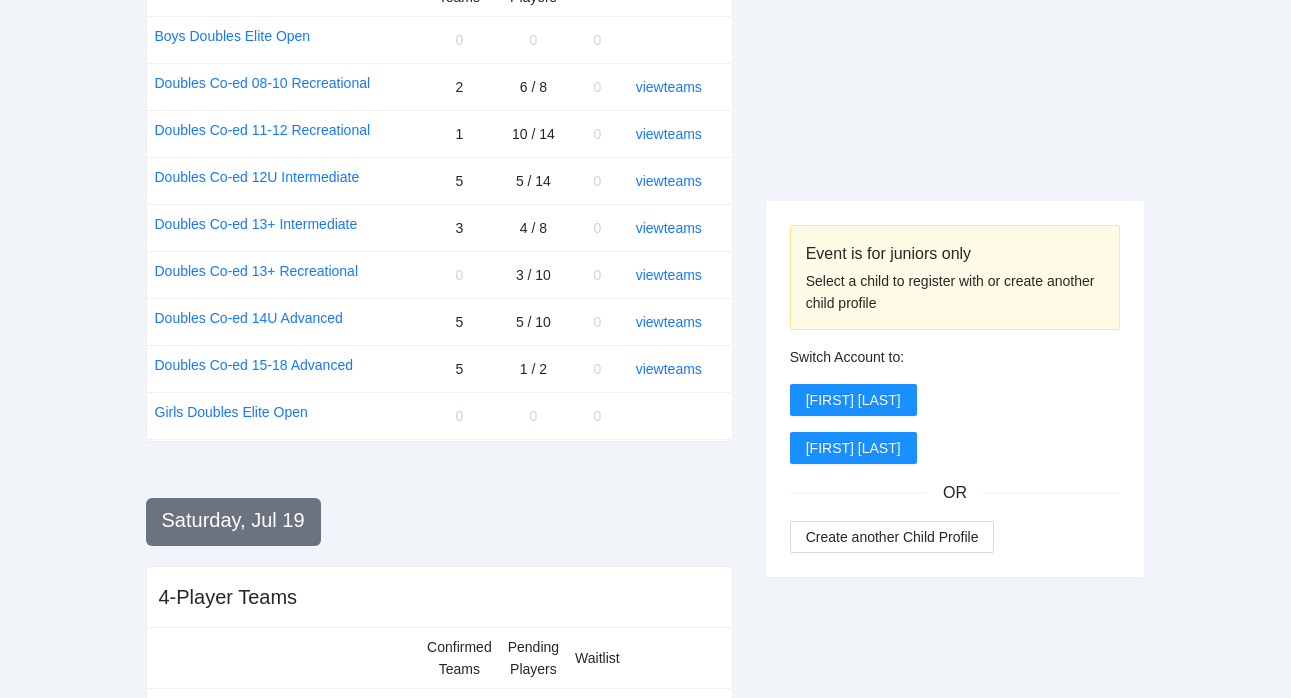 scroll, scrollTop: 2060, scrollLeft: 0, axis: vertical 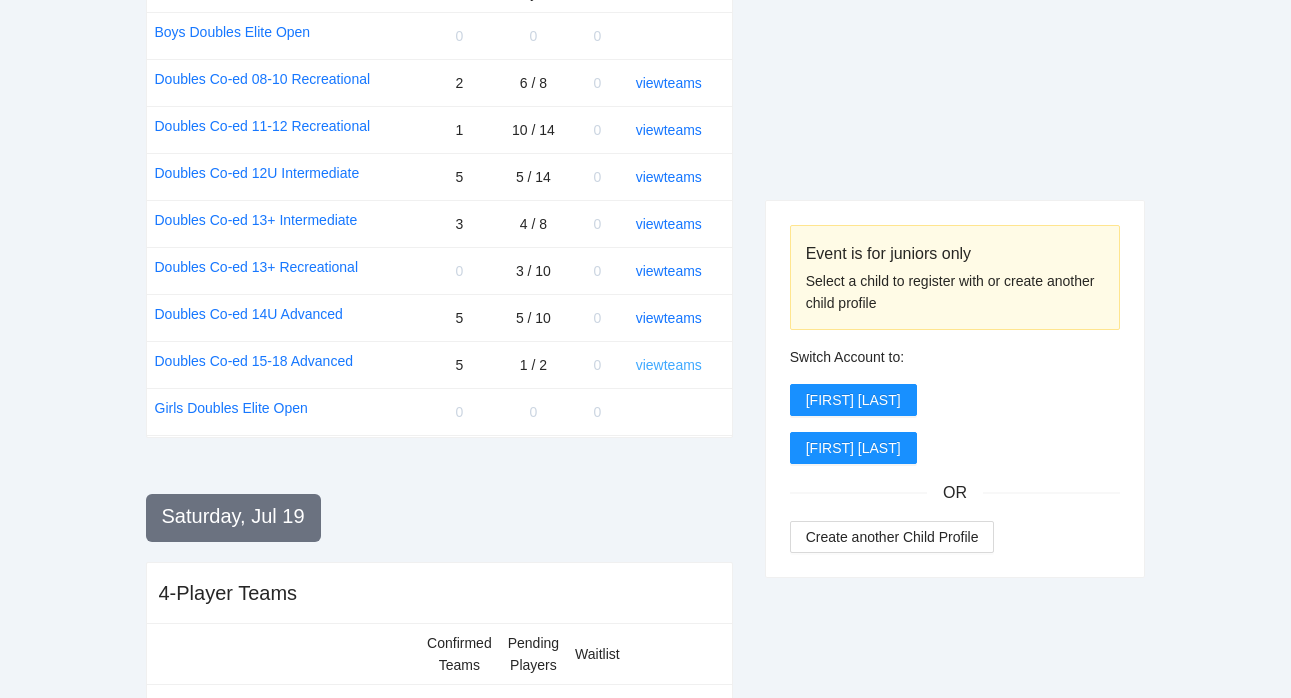 click on "view  teams" at bounding box center (669, 365) 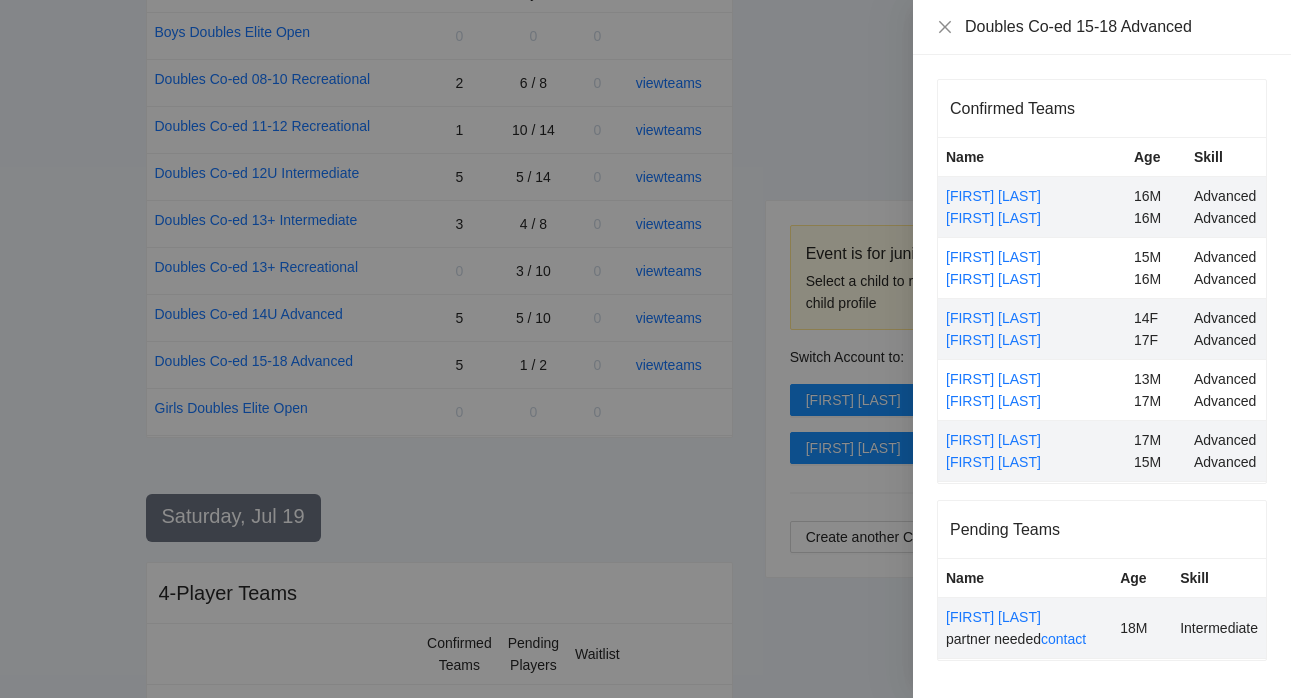click at bounding box center [645, 349] 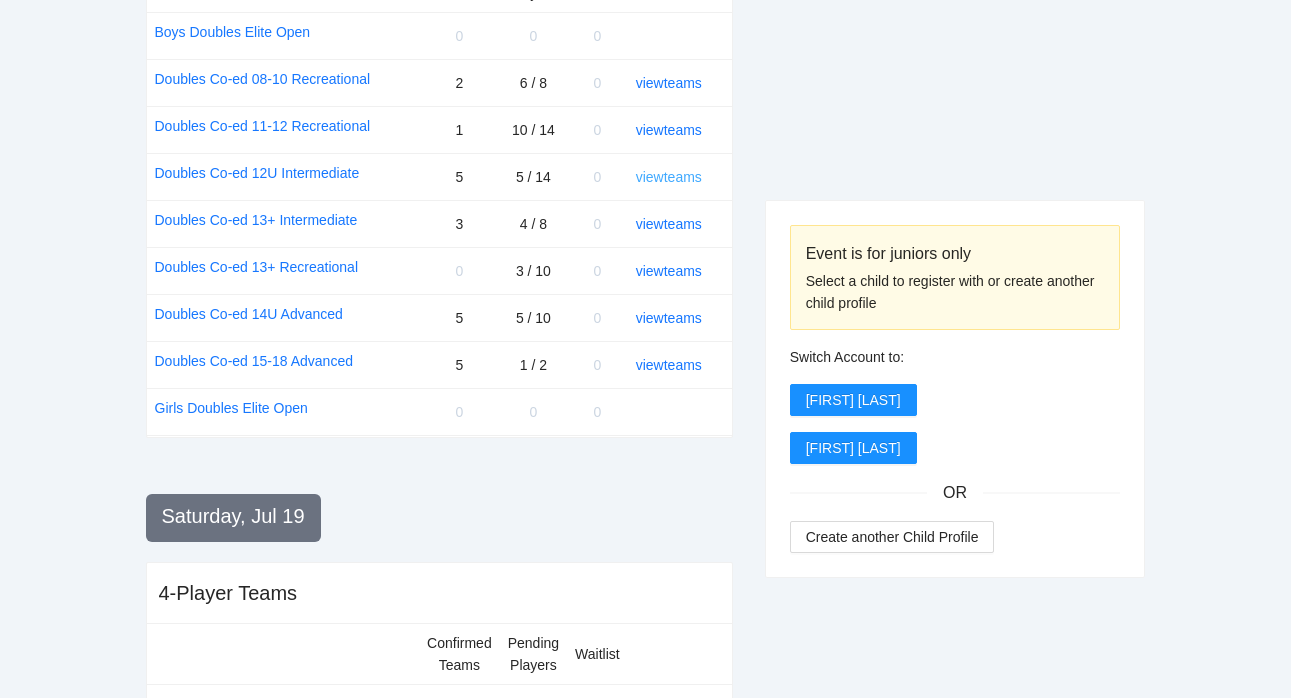click on "view  teams" at bounding box center [669, 177] 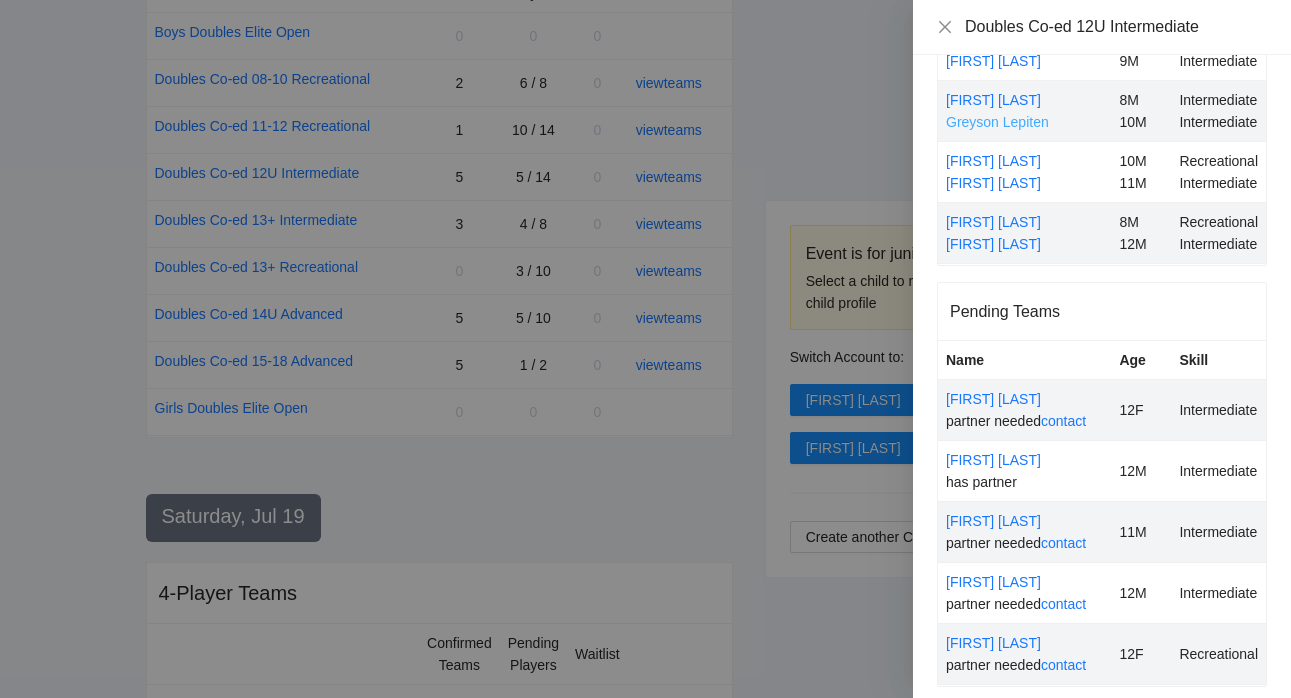 scroll, scrollTop: 231, scrollLeft: 0, axis: vertical 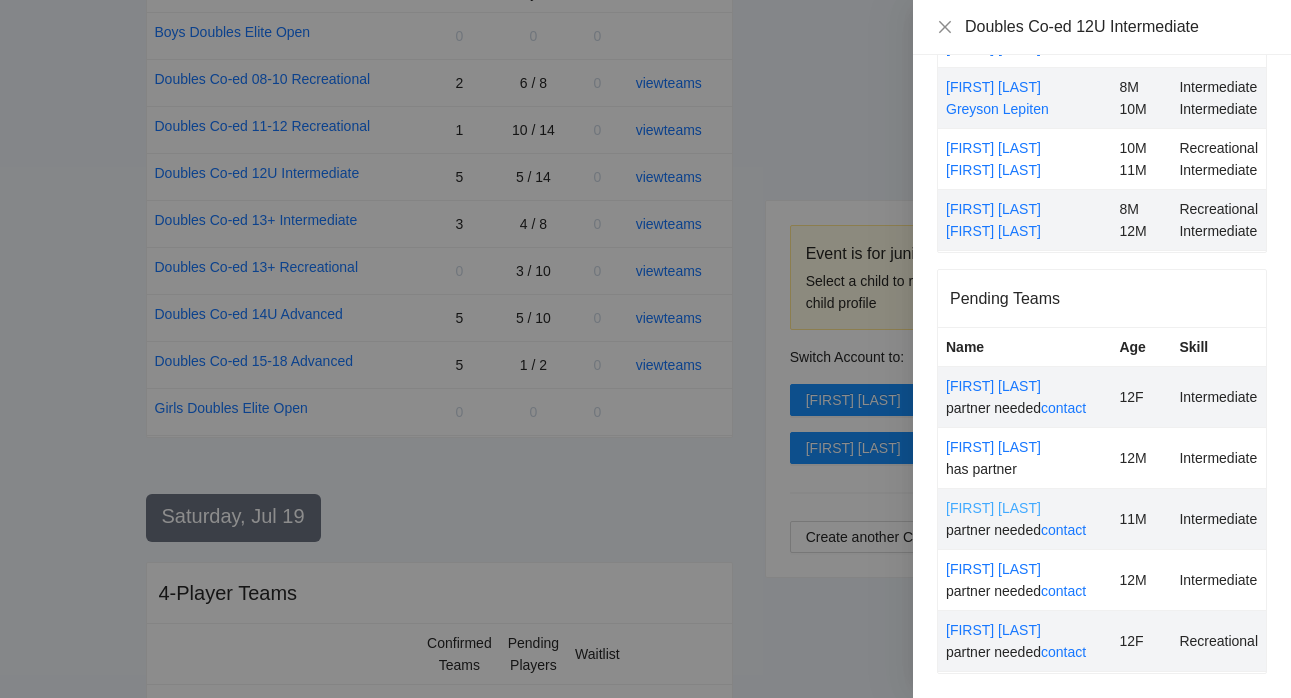 click on "[FIRST] [LAST]" at bounding box center (993, 508) 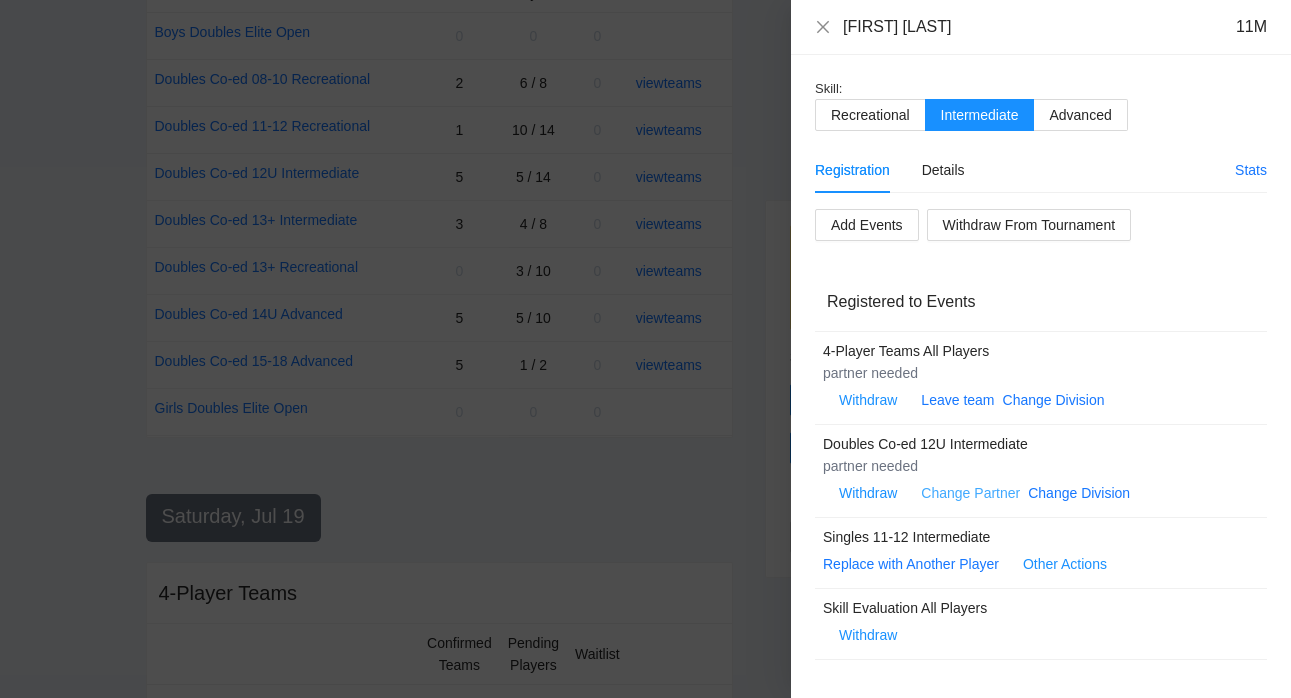 click on "Change Partner" at bounding box center (970, 493) 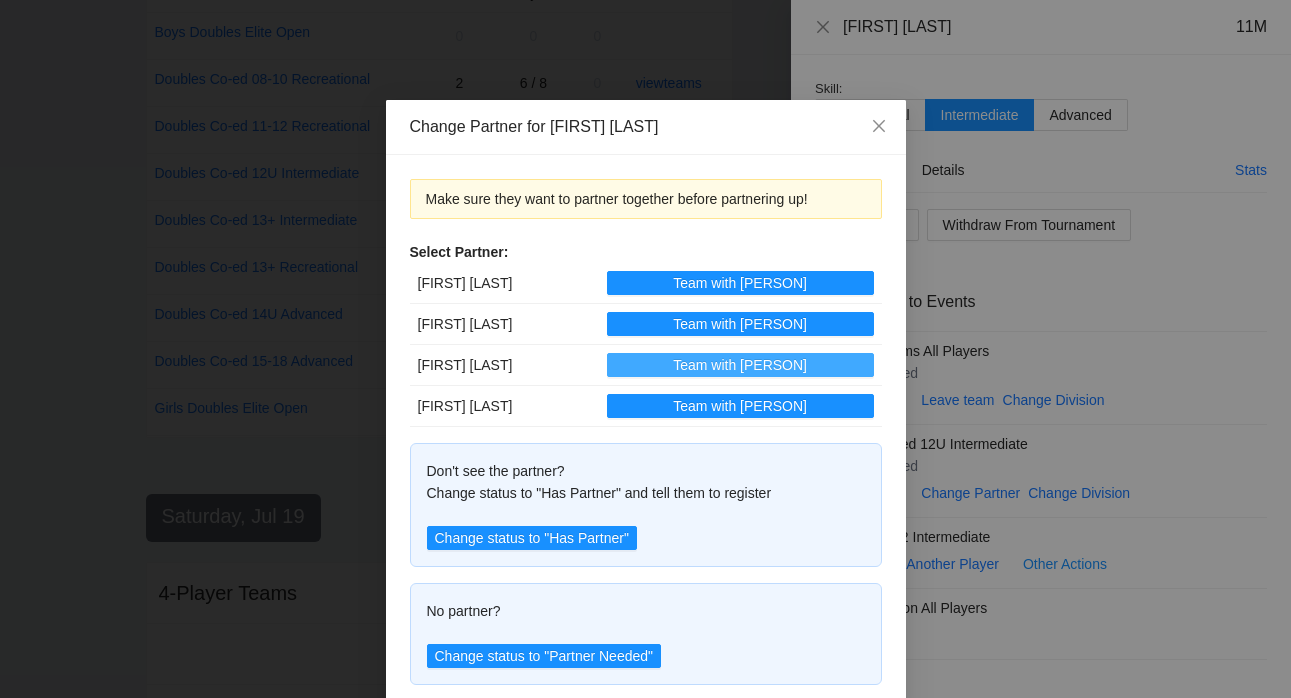 click on "Team with [PERSON]" at bounding box center [740, 365] 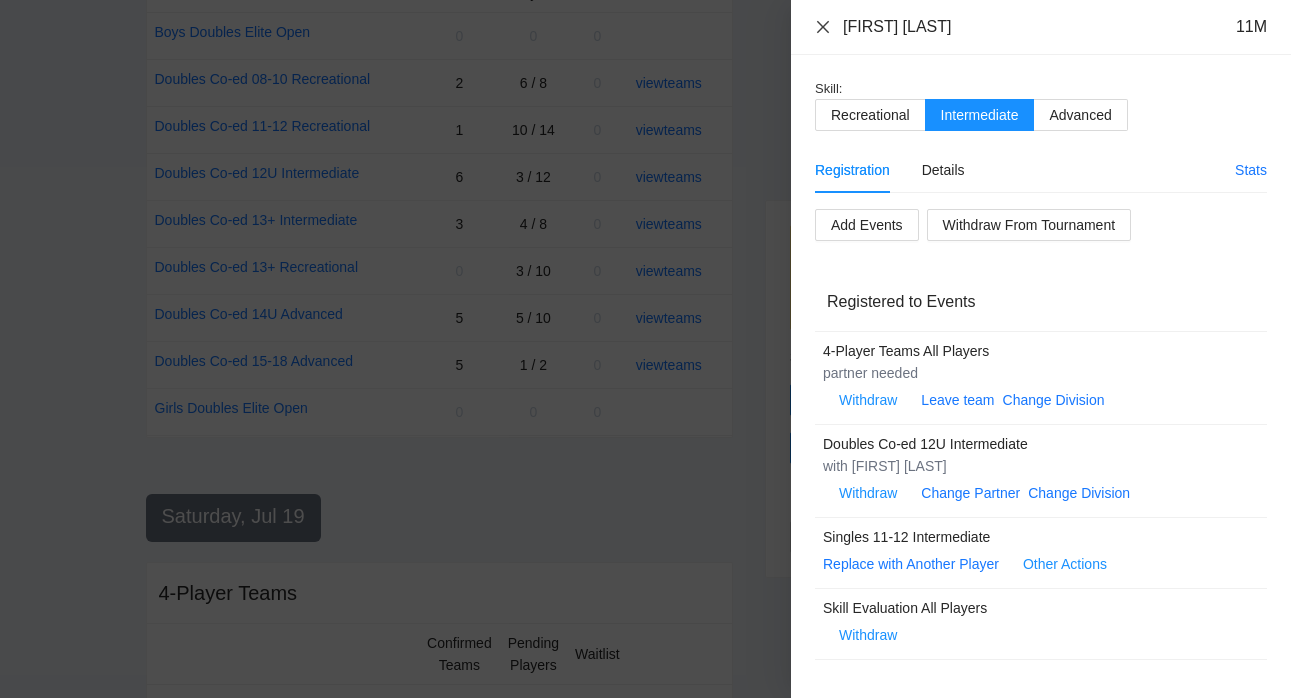 click 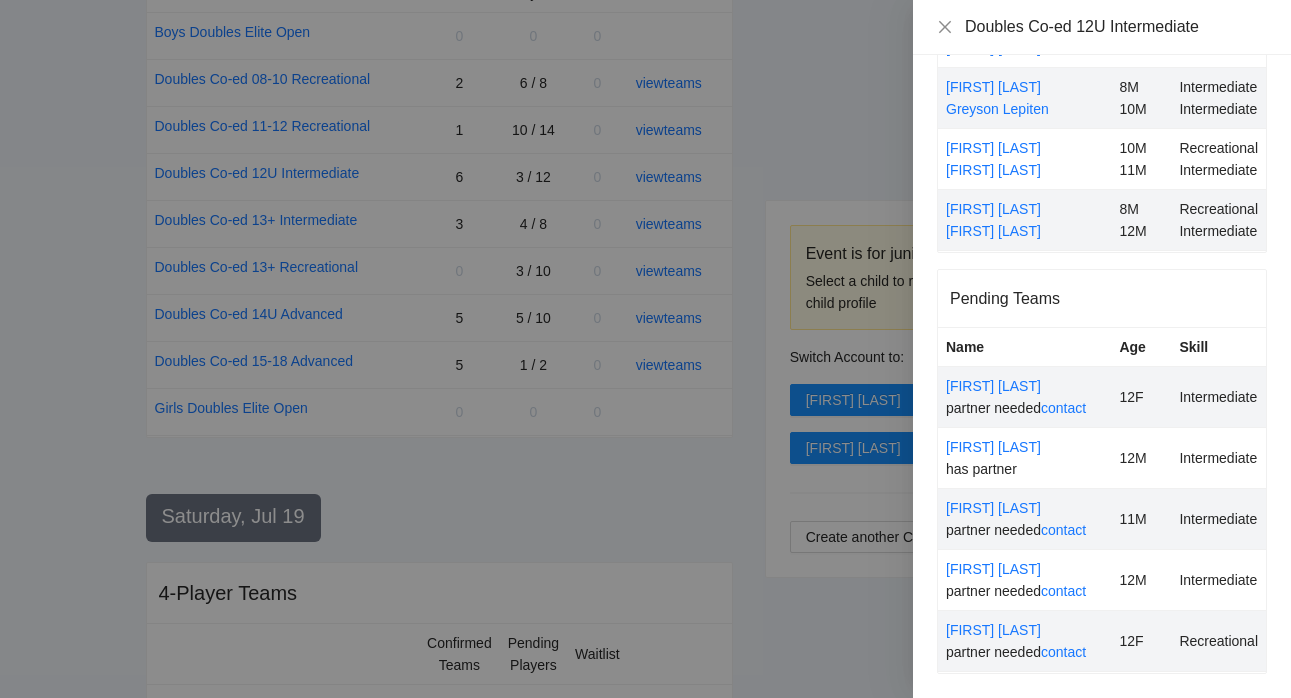 click at bounding box center [645, 349] 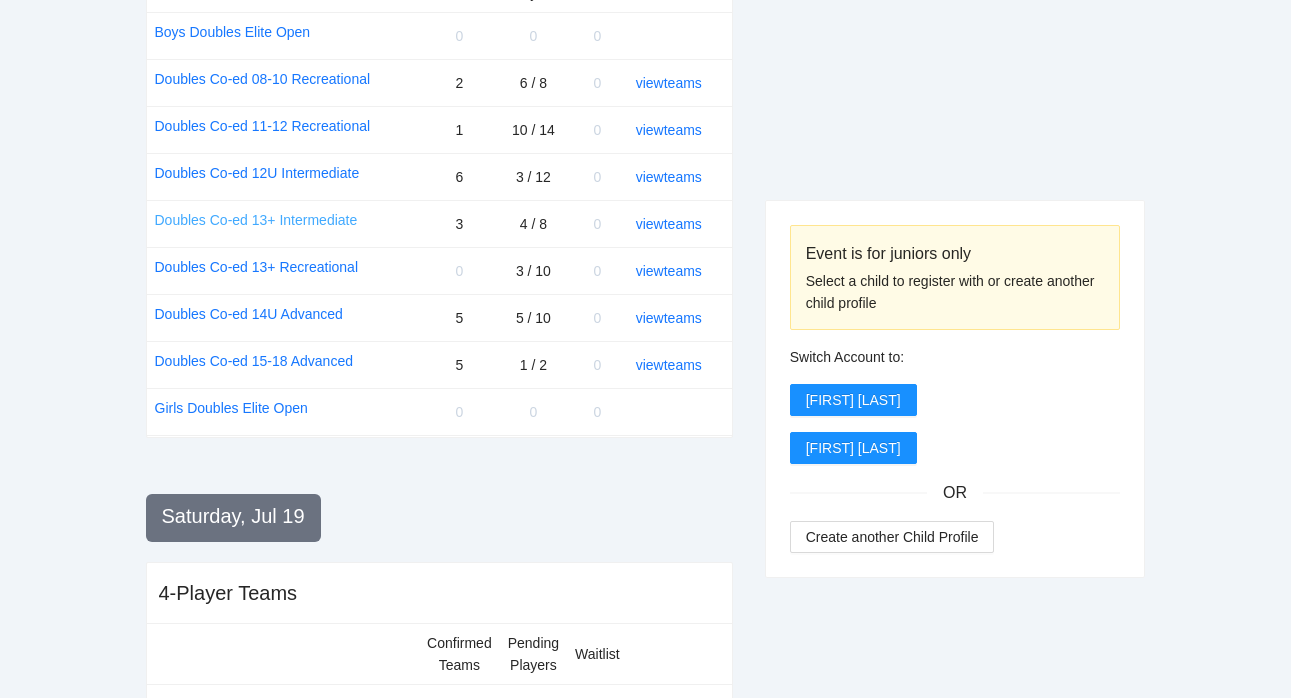 click on "Doubles Co-ed 13+ Intermediate" at bounding box center [256, 220] 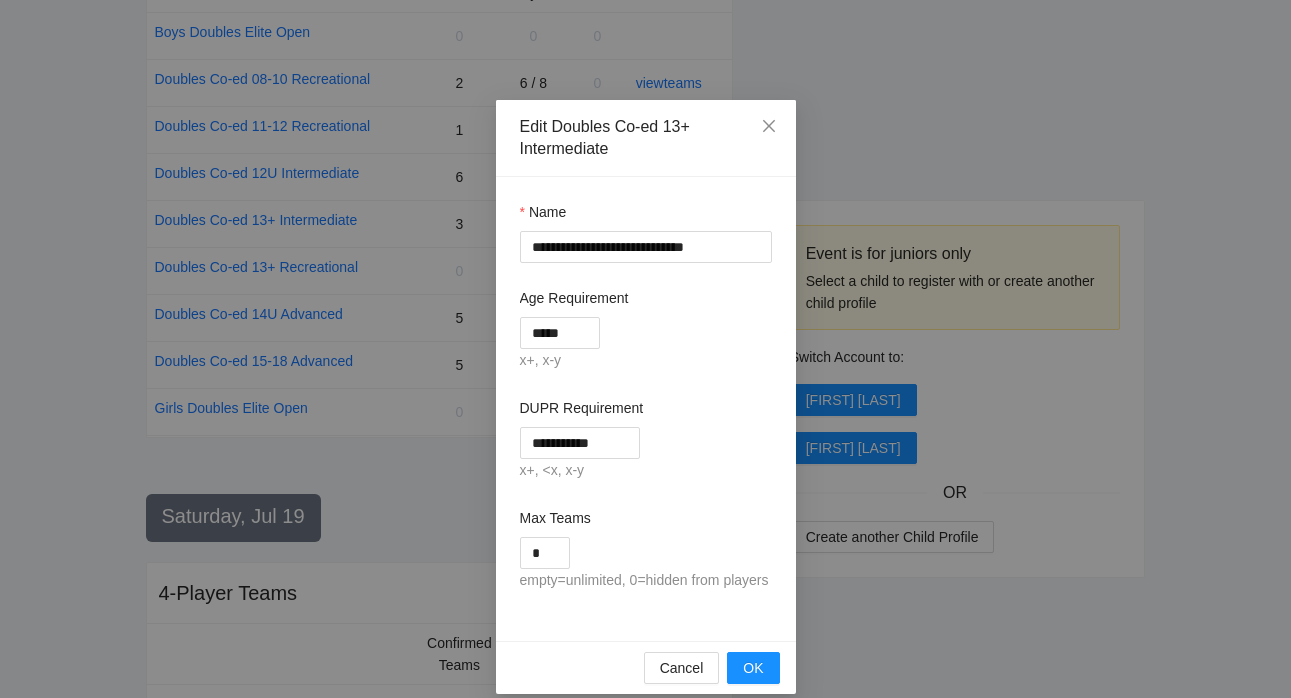 click on "**********" at bounding box center (645, 349) 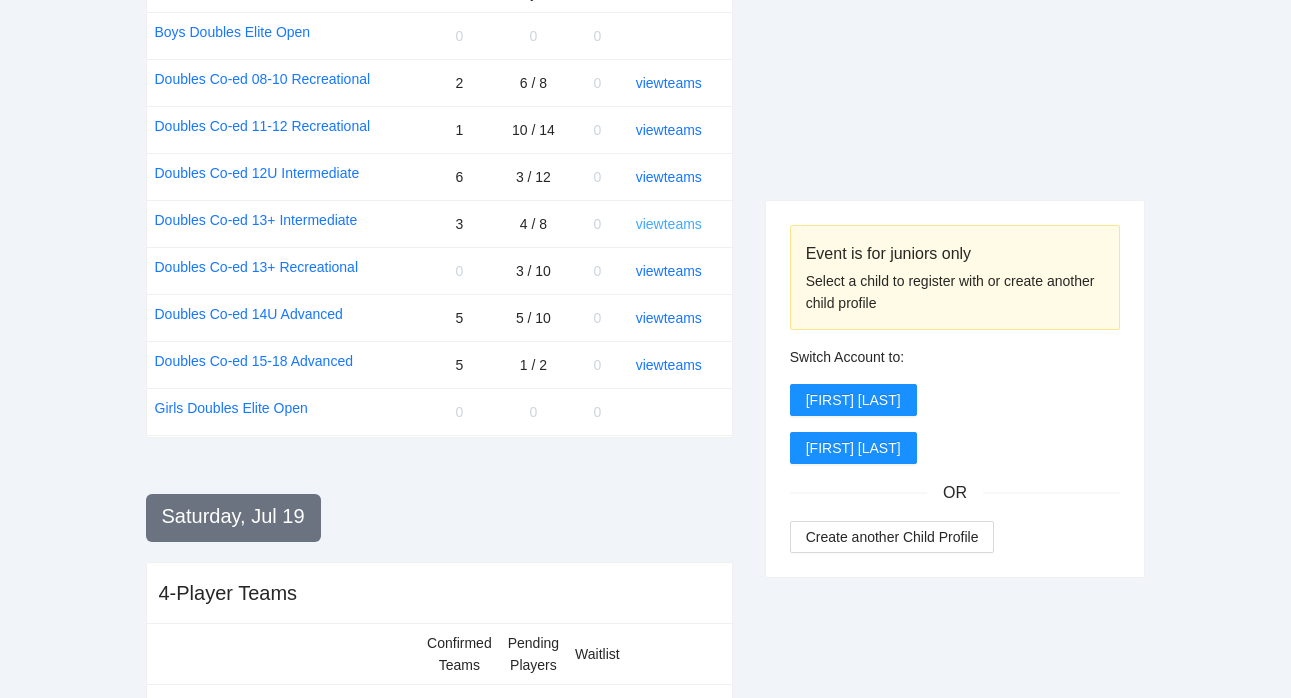 click on "view  teams" at bounding box center [669, 224] 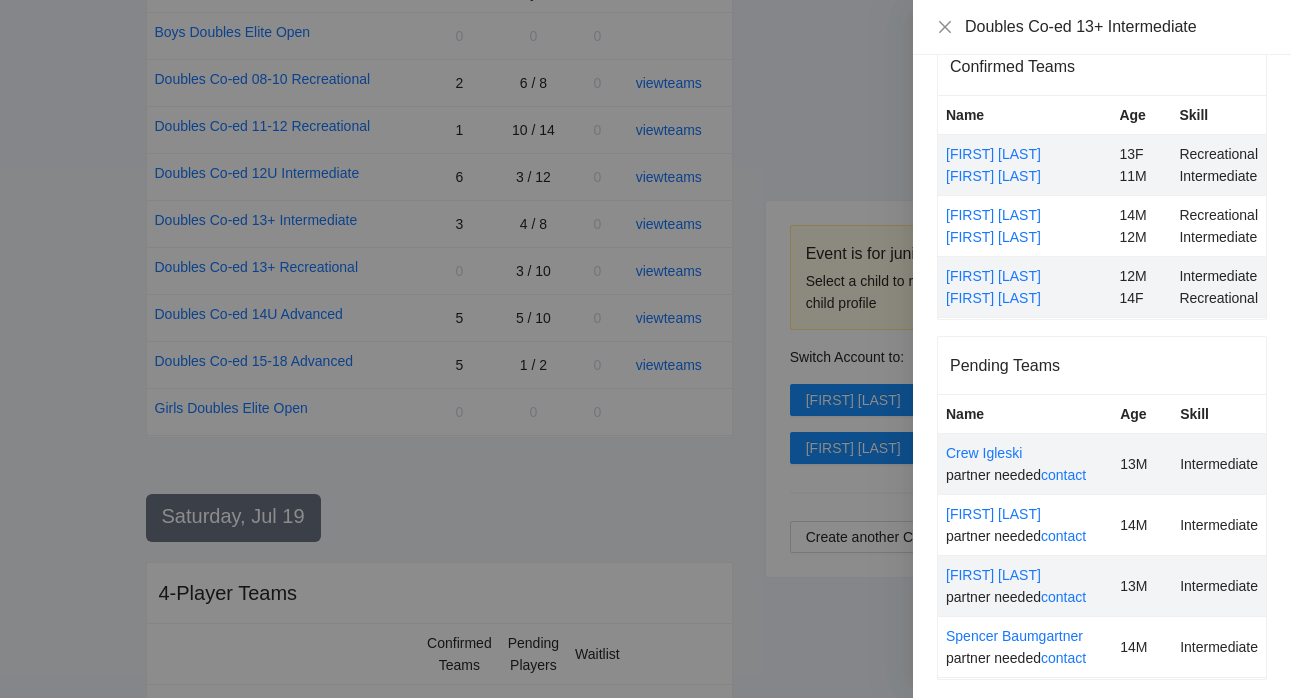 scroll, scrollTop: 48, scrollLeft: 0, axis: vertical 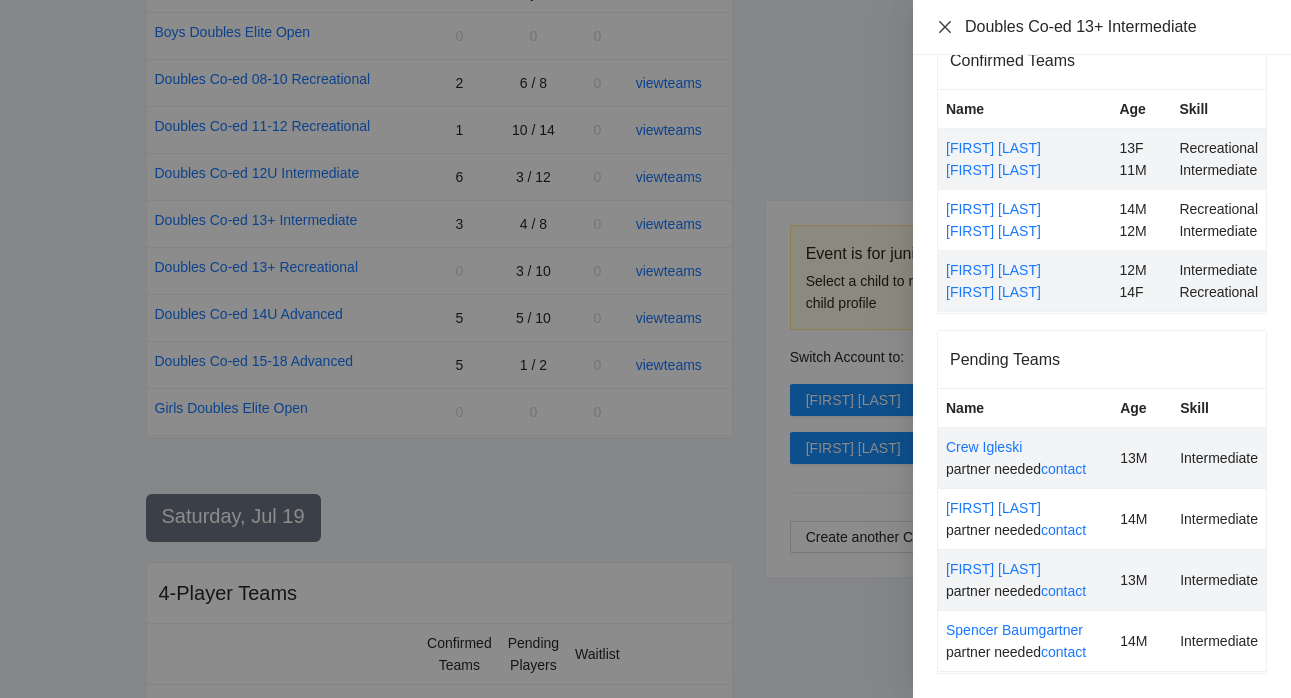 click 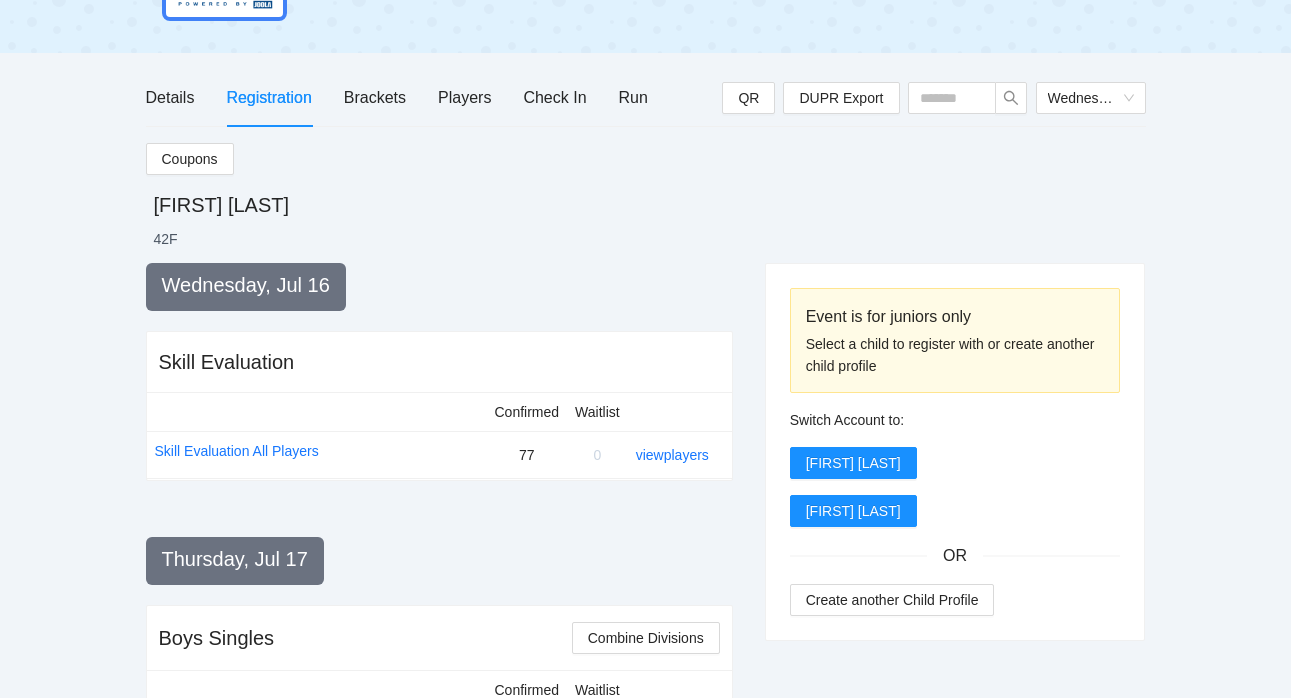 scroll, scrollTop: 174, scrollLeft: 0, axis: vertical 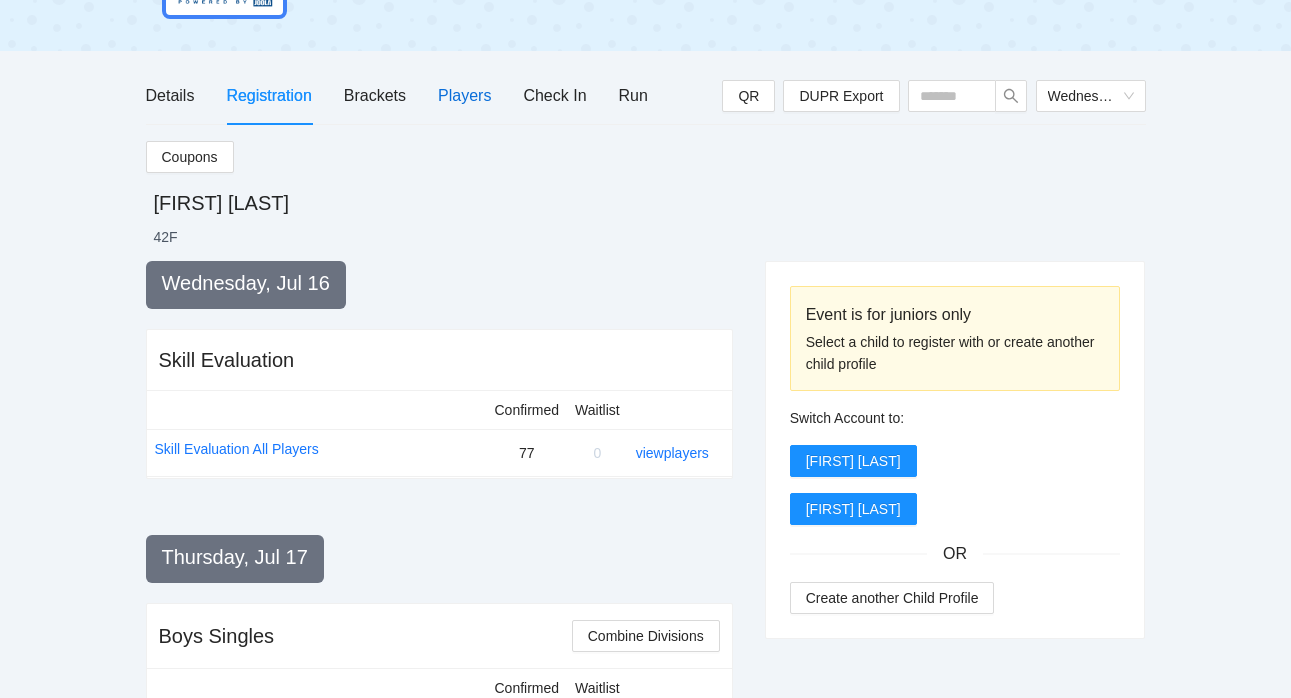 click on "Players" at bounding box center (464, 95) 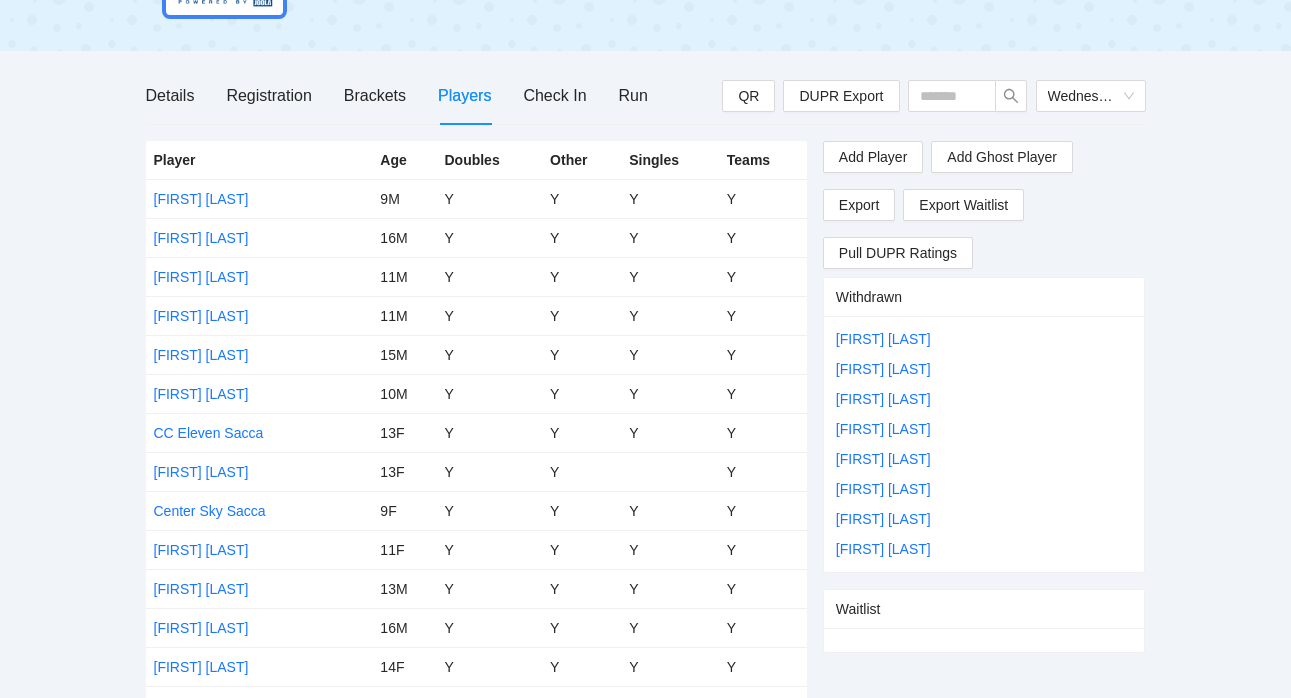 scroll, scrollTop: 2168, scrollLeft: 0, axis: vertical 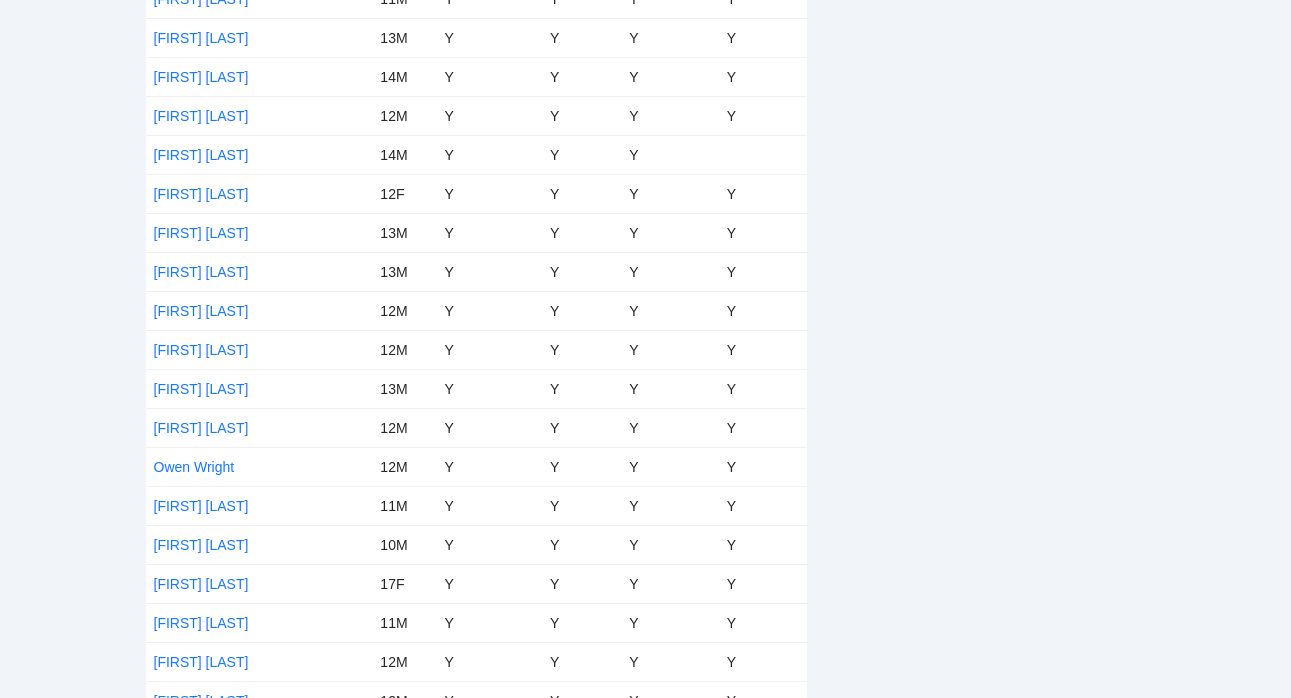 click on "[FIRST] [LAST]" at bounding box center [259, 349] 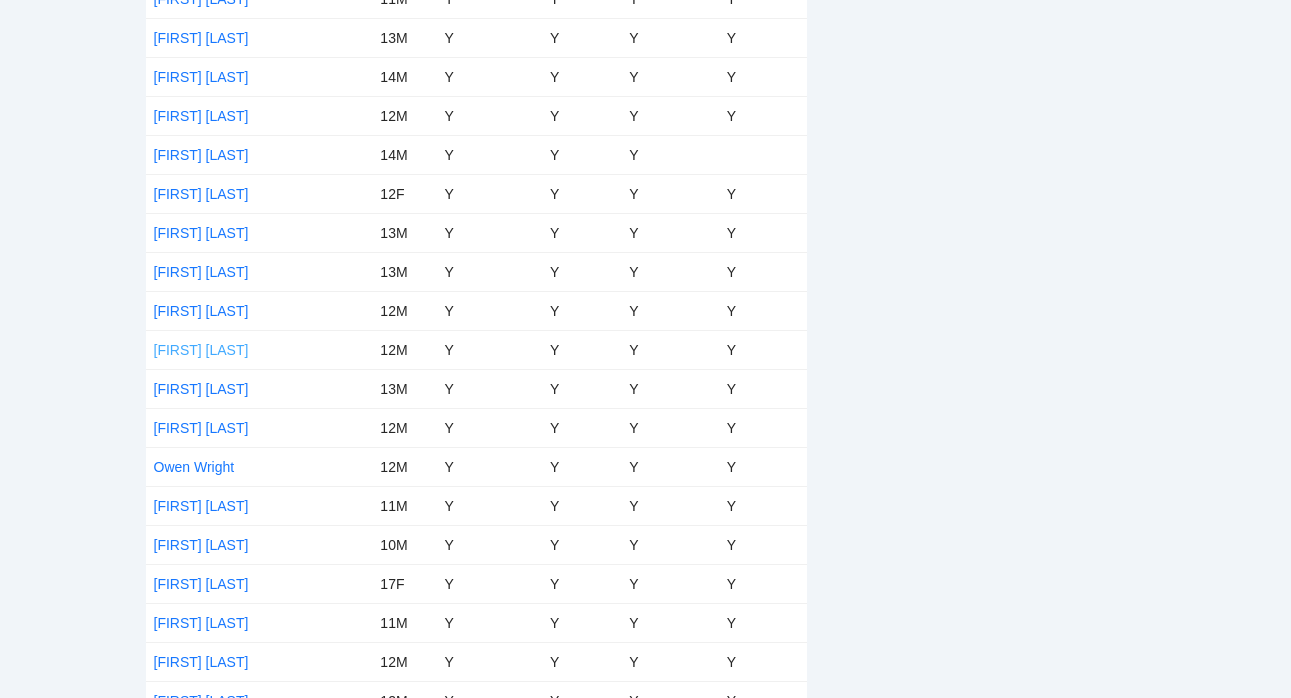 click on "[FIRST] [LAST]" at bounding box center (201, 350) 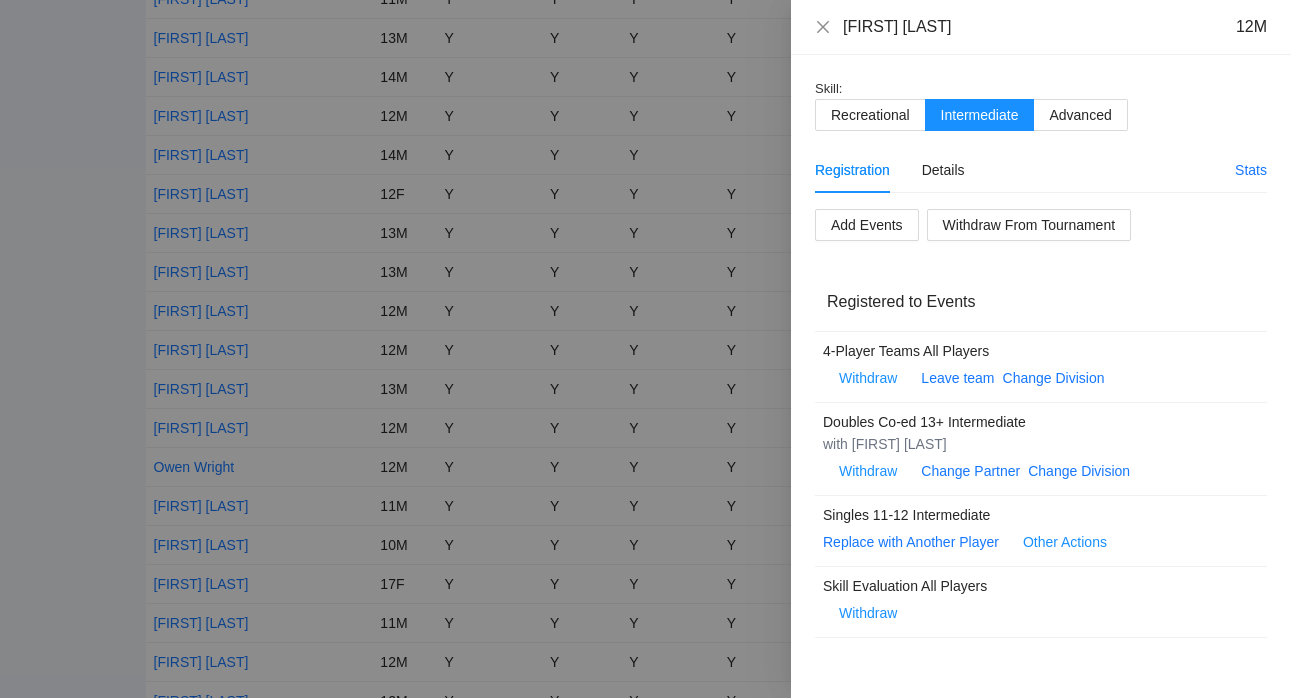 click on "[FIRST] [LAST] 12M" at bounding box center (1041, 27) 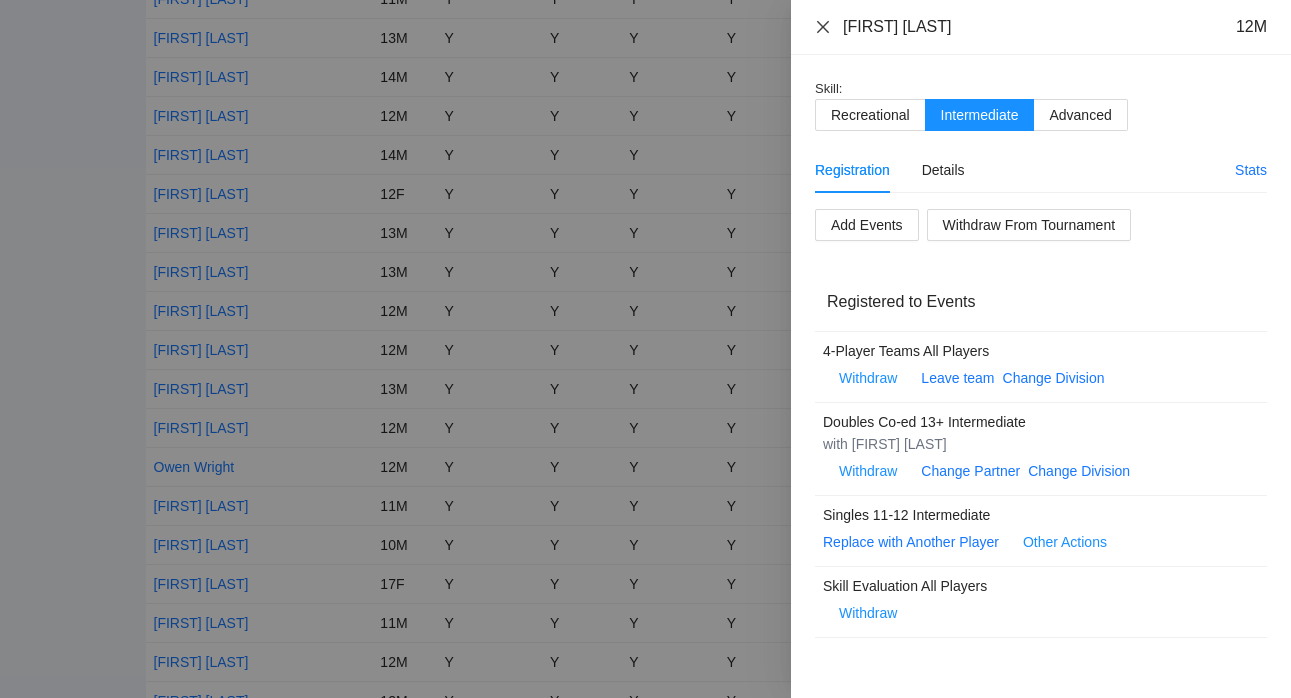 click 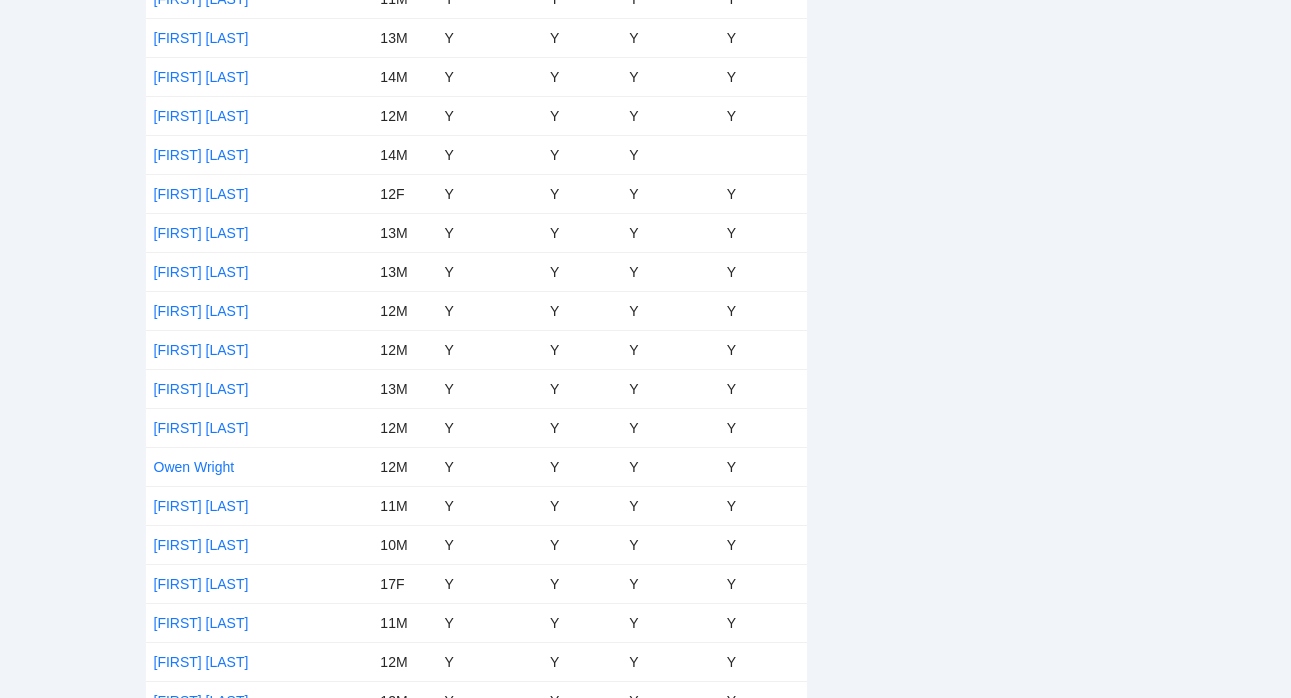 scroll, scrollTop: 1544, scrollLeft: 0, axis: vertical 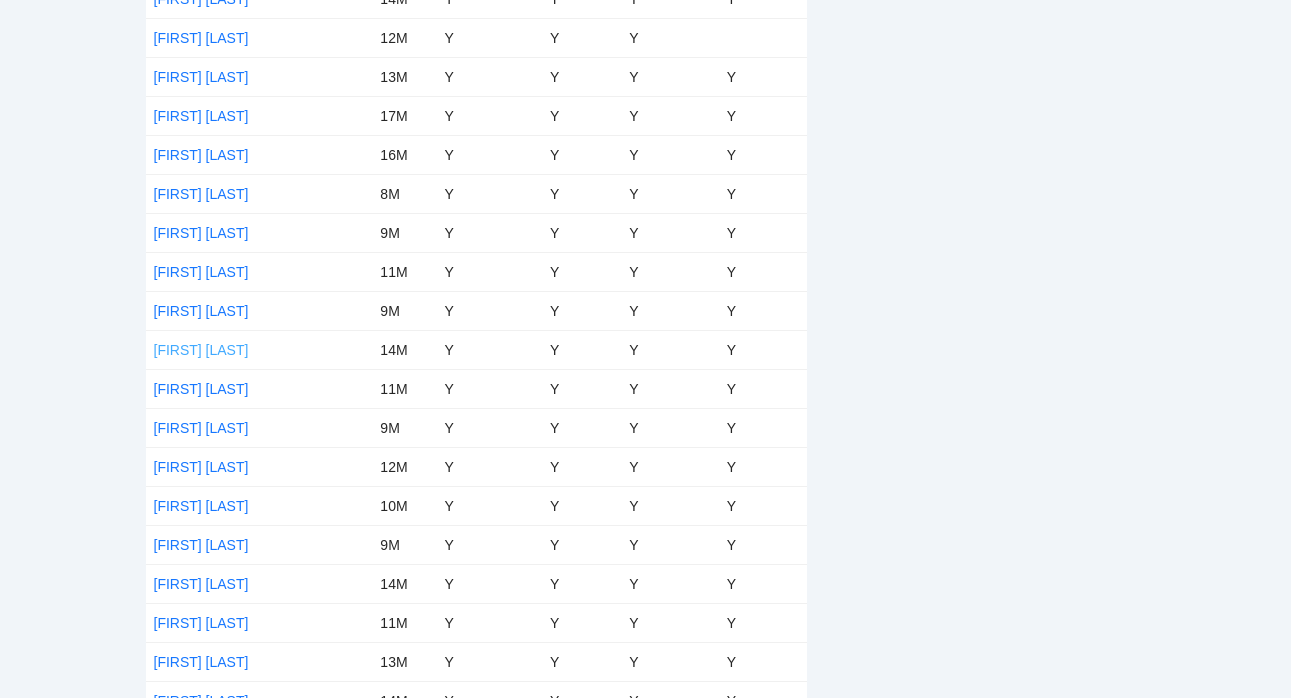 click on "[FIRST] [LAST]" at bounding box center (201, 350) 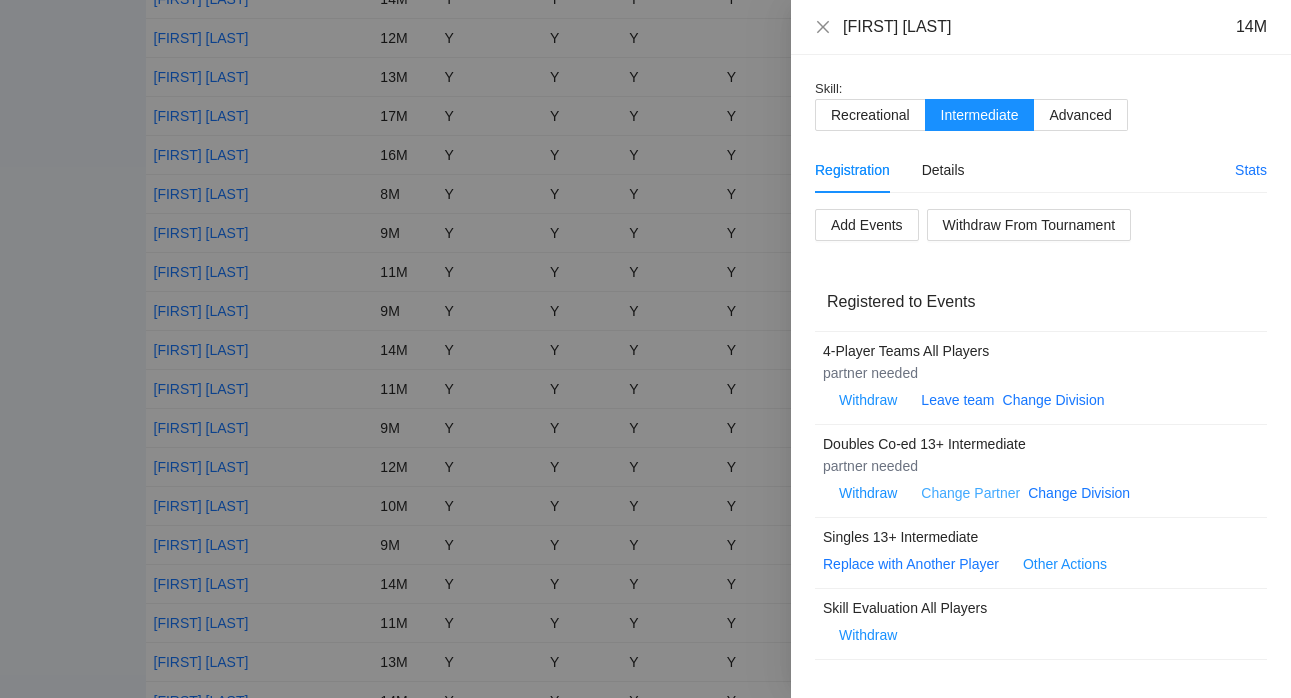 click on "Change Partner" at bounding box center [970, 493] 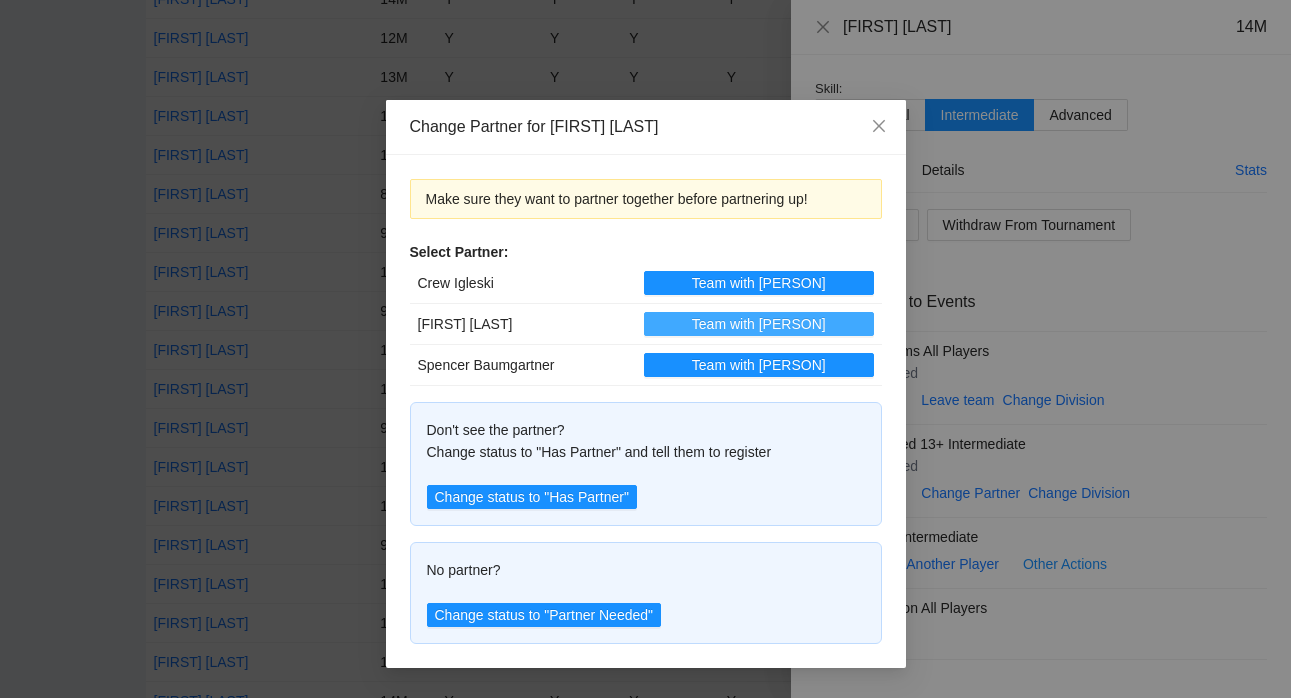 click on "Team with [PERSON]" at bounding box center [759, 324] 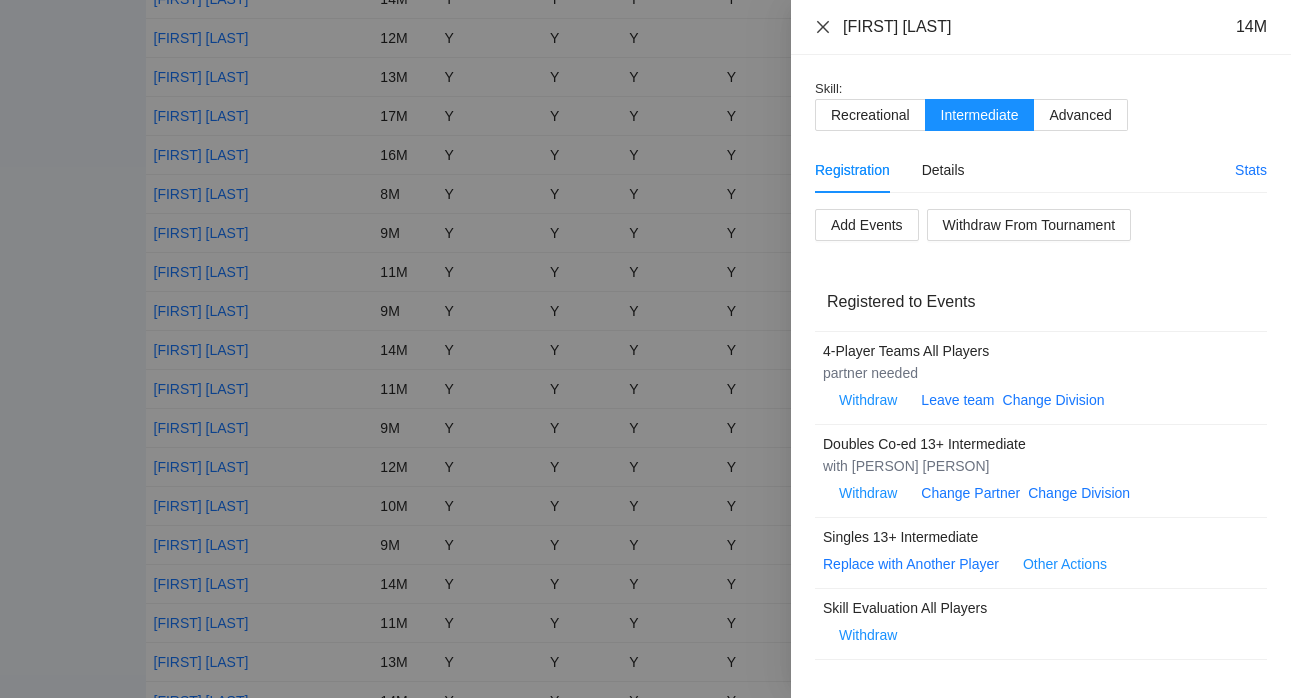click 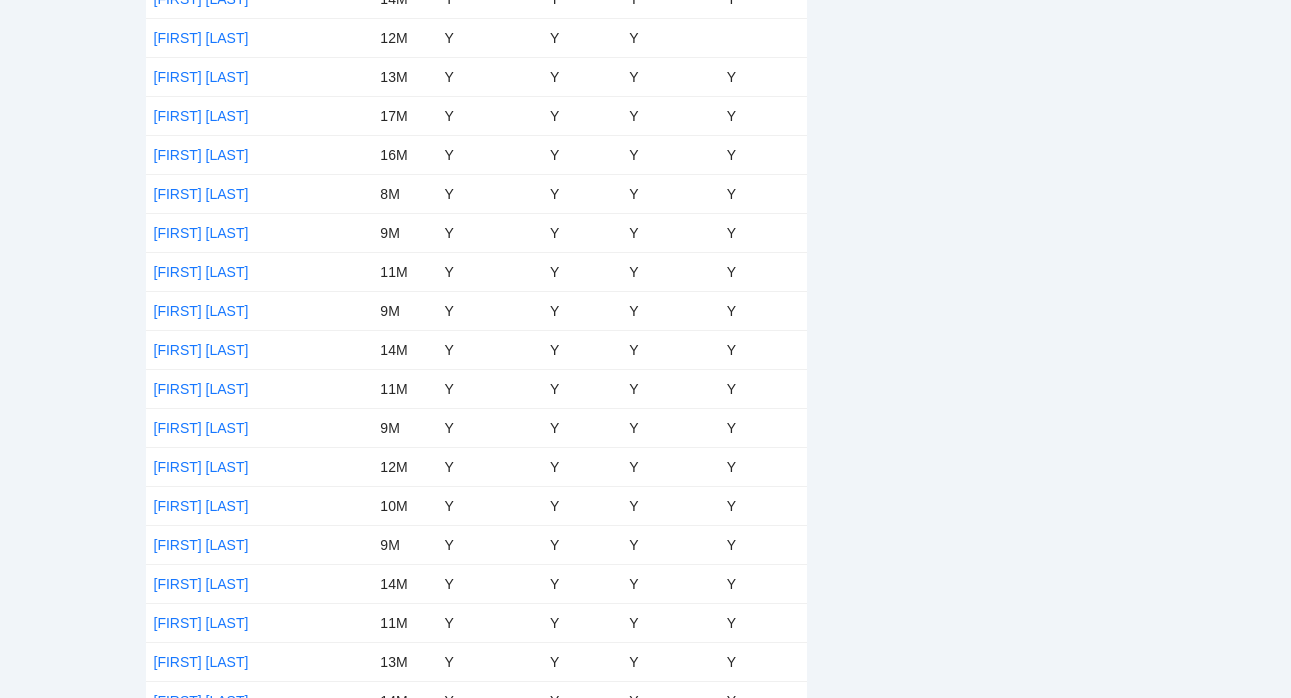 scroll, scrollTop: 140, scrollLeft: 0, axis: vertical 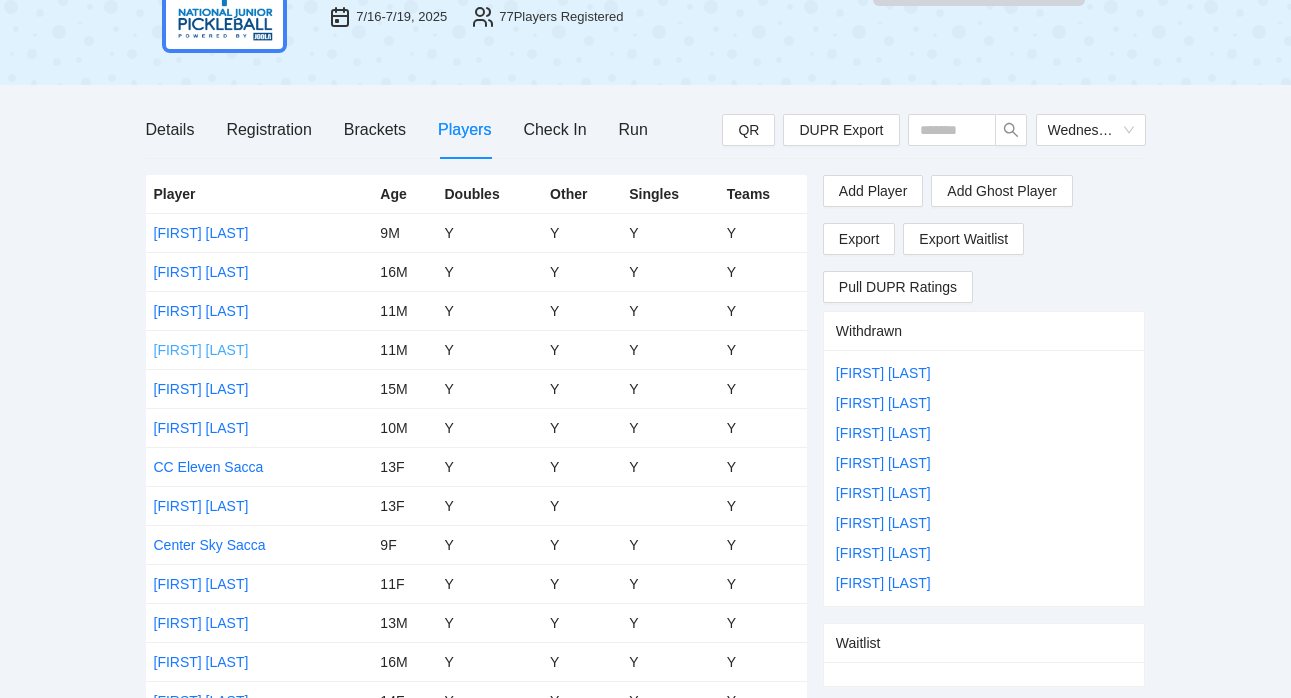 click on "[FIRST] [LAST]" at bounding box center (201, 350) 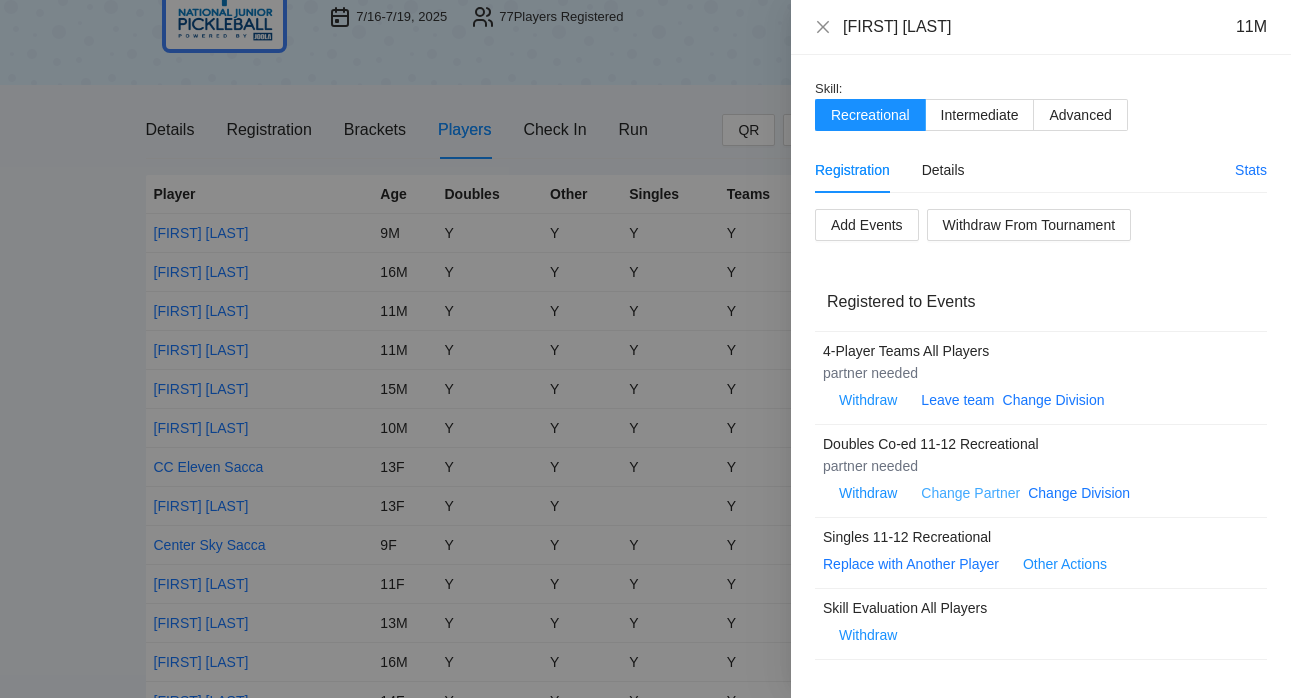 click on "Change Partner" at bounding box center [970, 493] 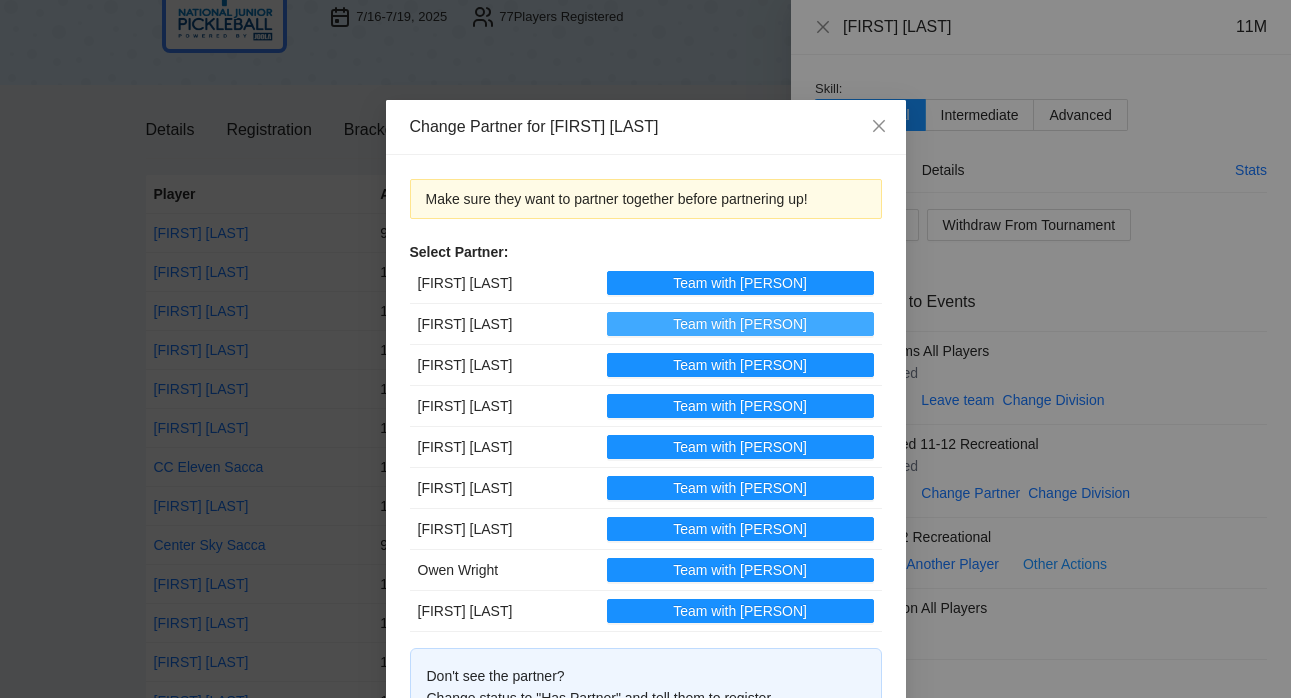 click on "Team with [PERSON]" at bounding box center [740, 324] 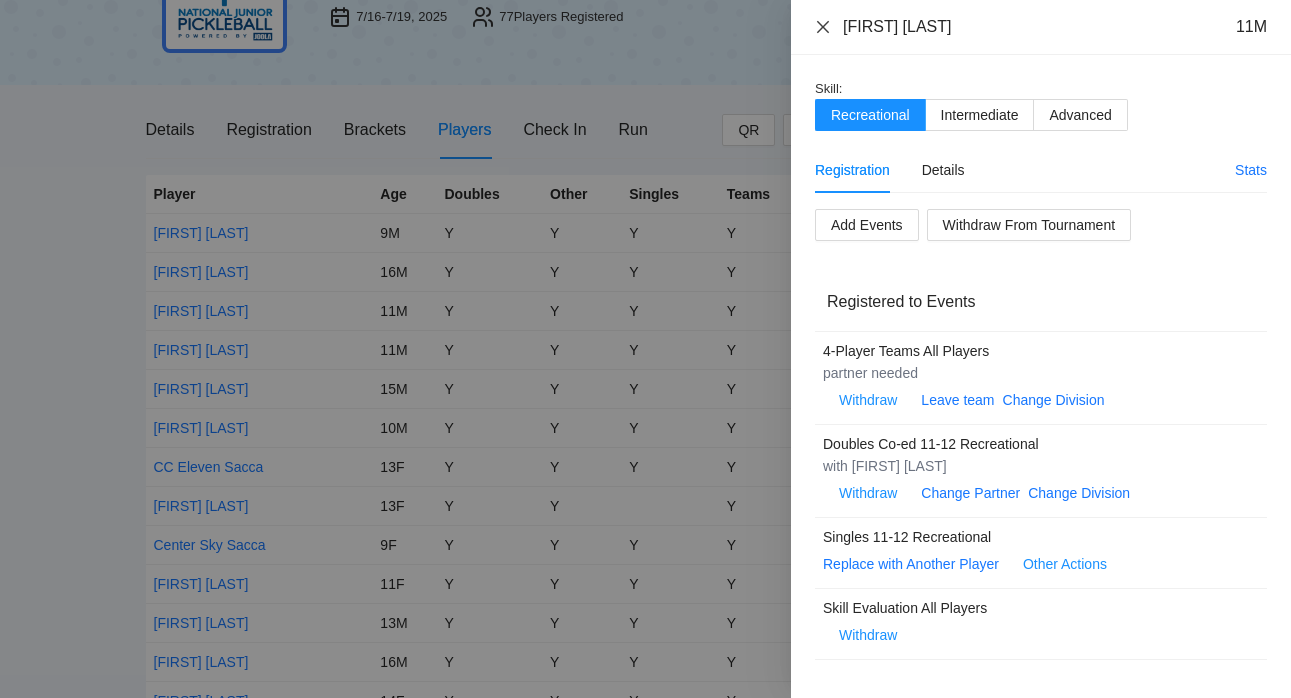 click 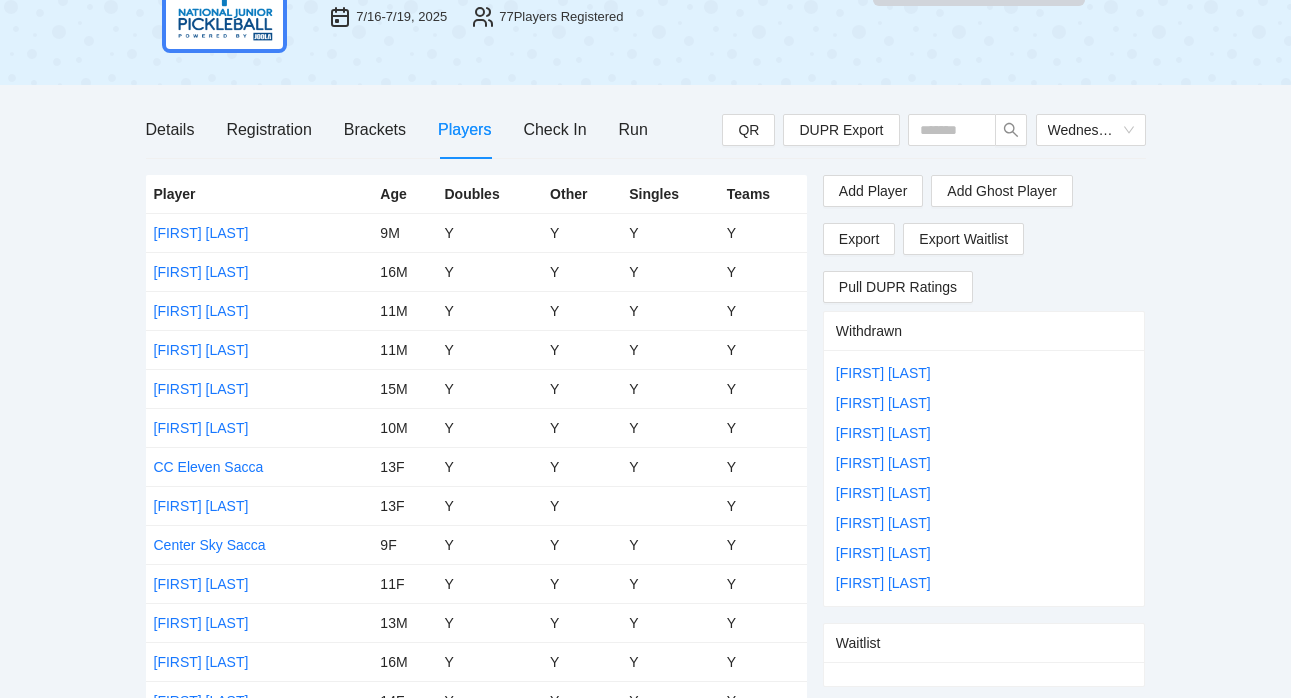 scroll, scrollTop: 2658, scrollLeft: 0, axis: vertical 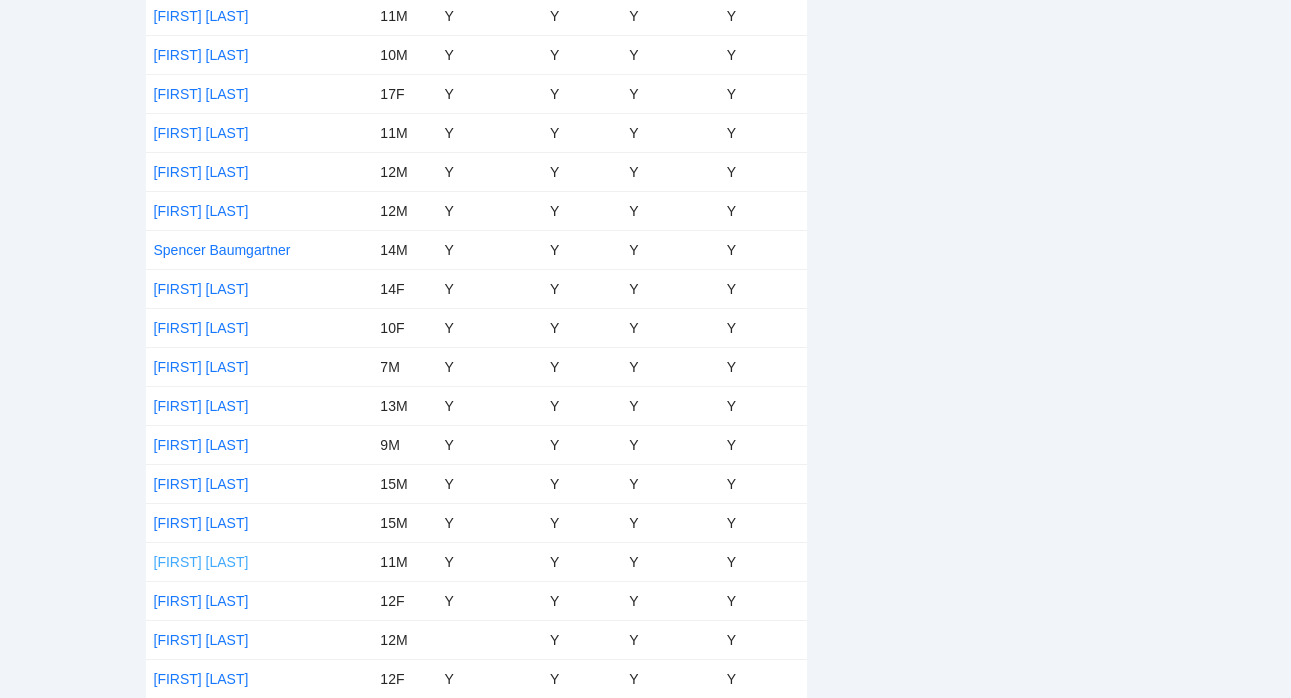 click on "[FIRST] [LAST]" at bounding box center [201, 562] 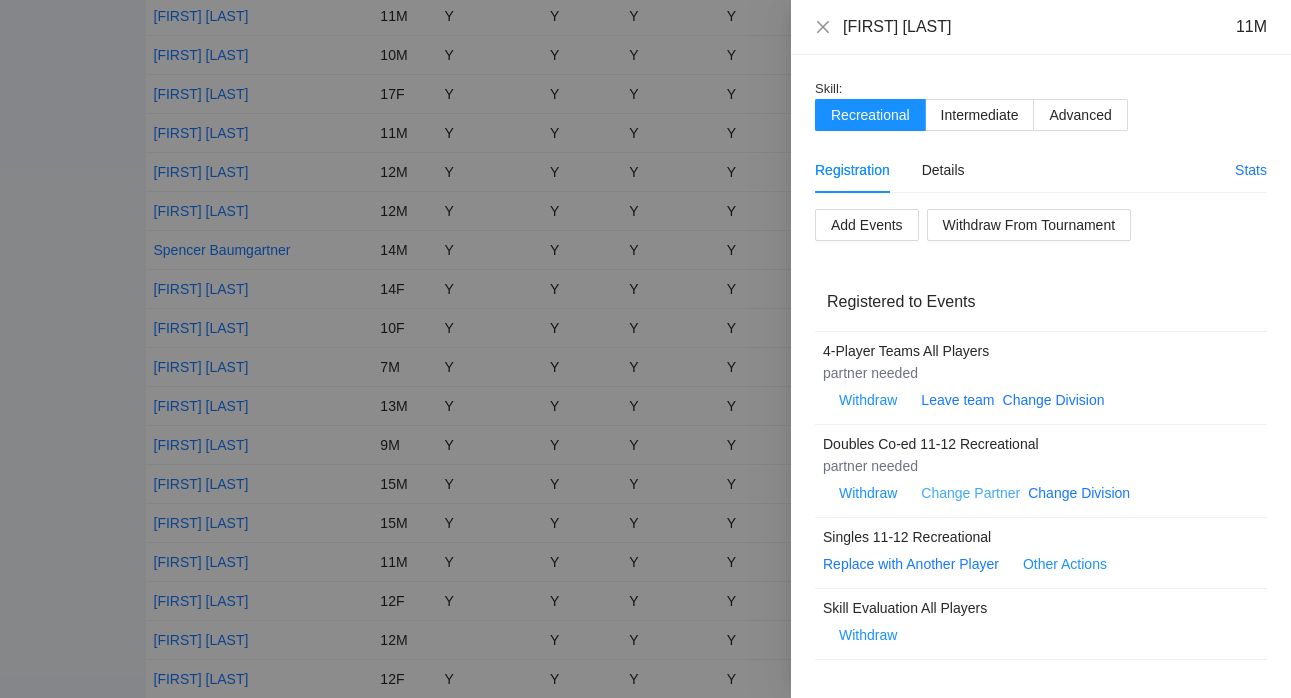click on "Change Partner" at bounding box center (970, 493) 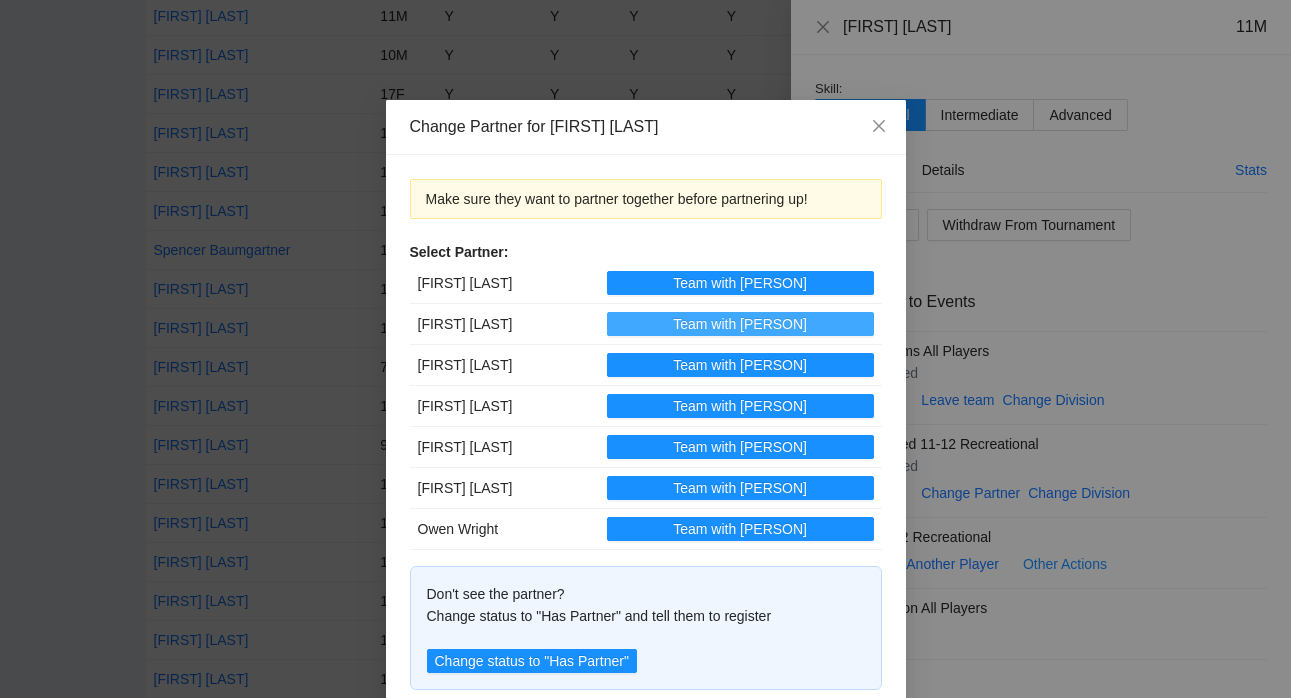 click on "Team with [PERSON]" at bounding box center (740, 324) 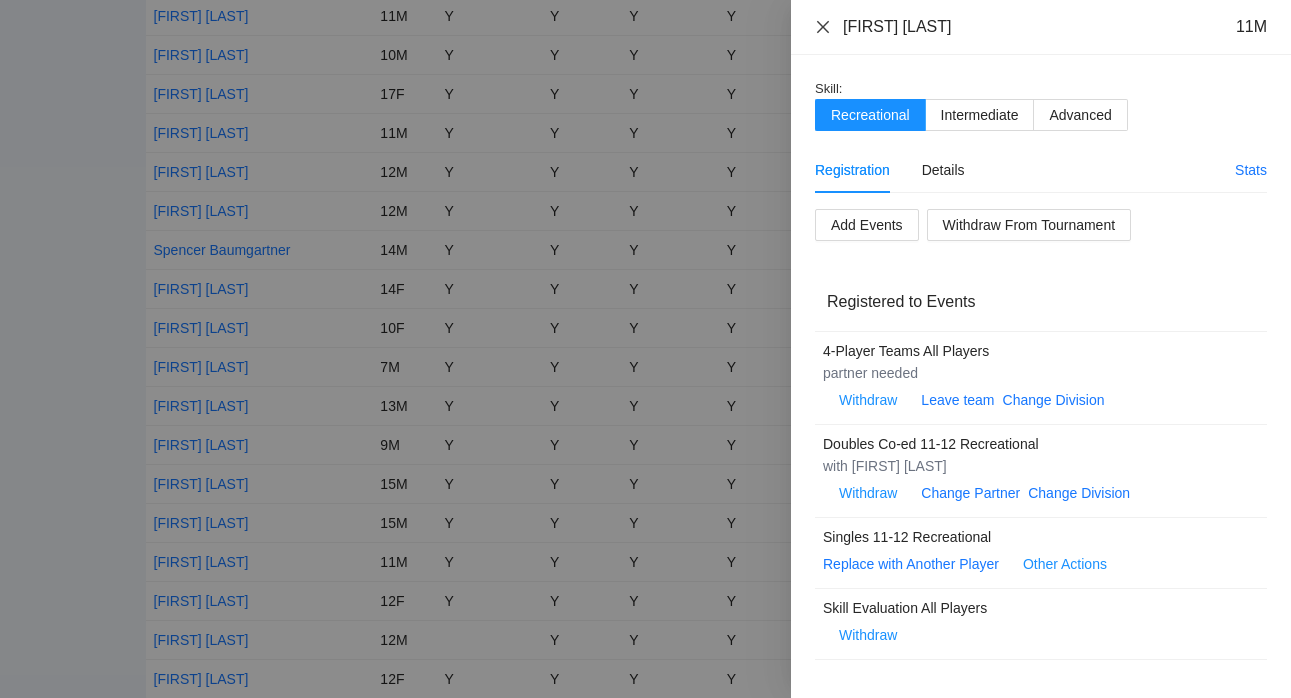 click 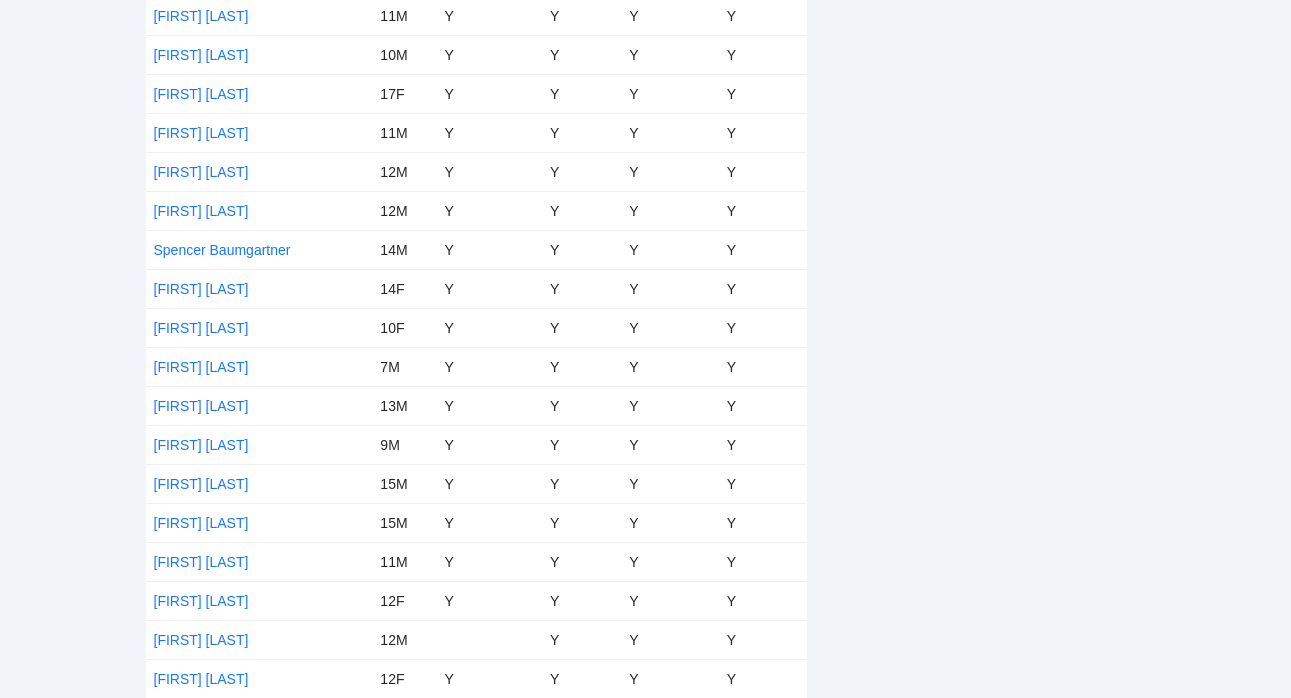scroll, scrollTop: 101, scrollLeft: 0, axis: vertical 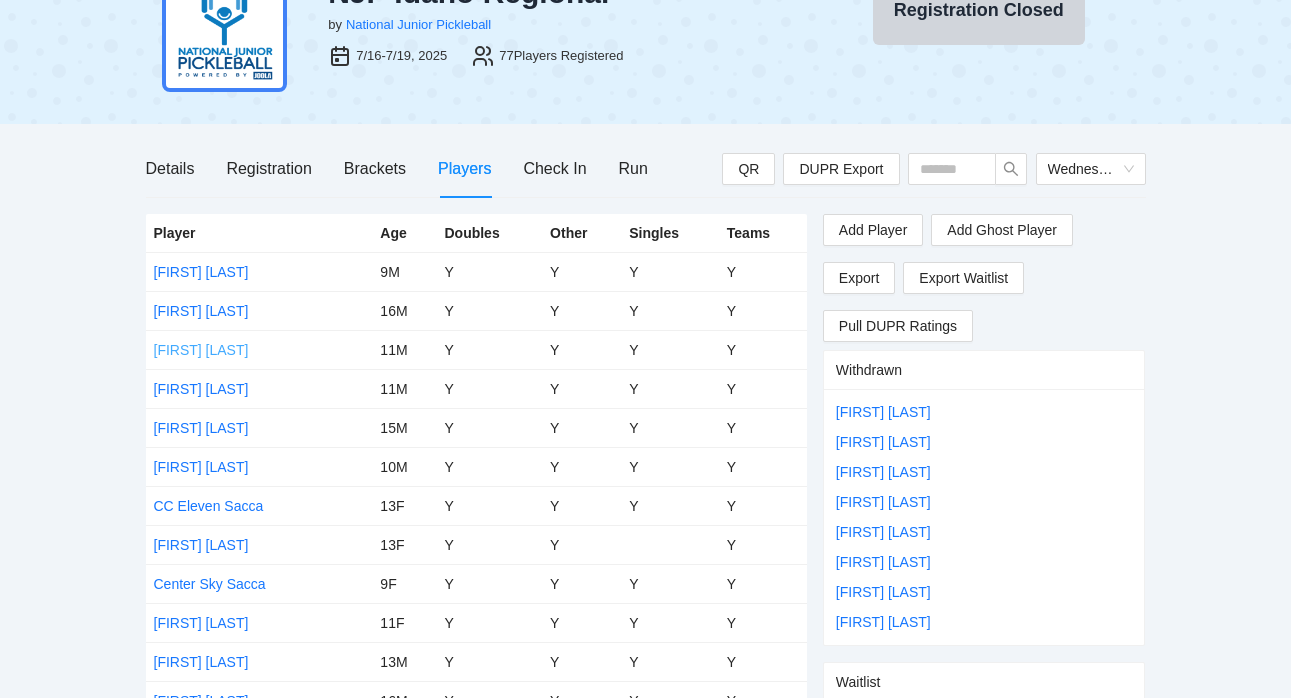 click on "[FIRST] [LAST]" at bounding box center [201, 350] 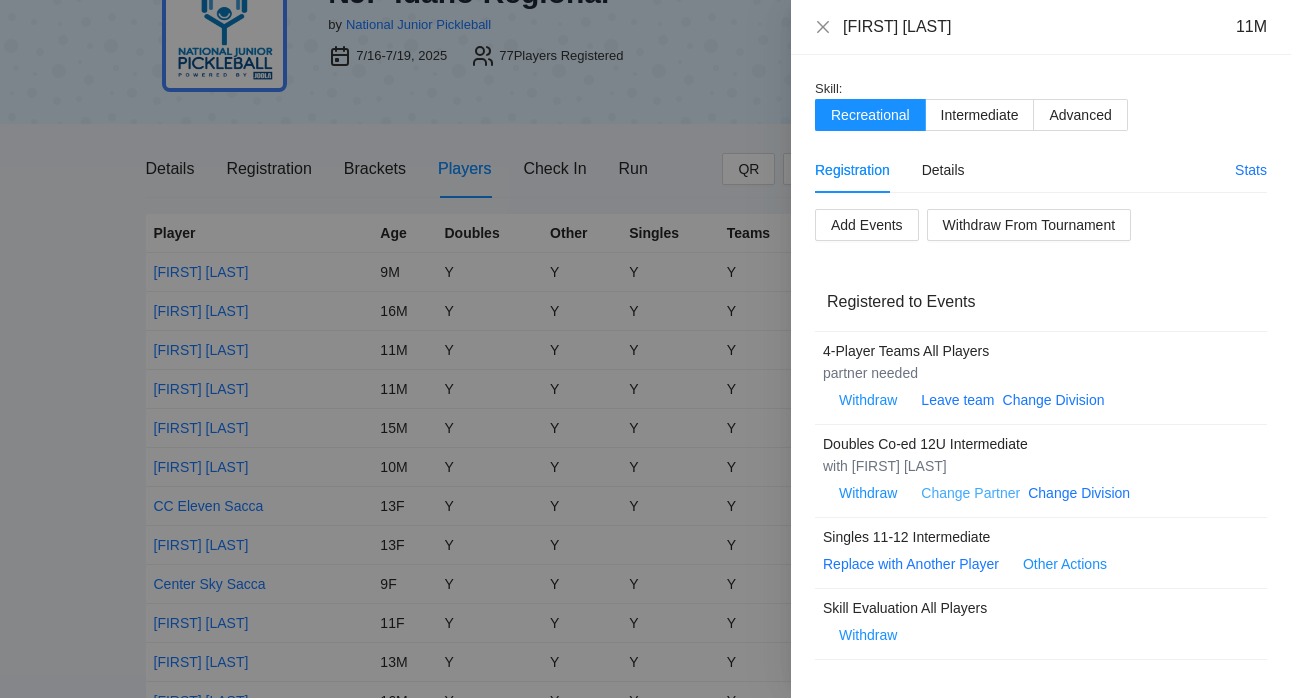click on "Change Partner" at bounding box center [970, 493] 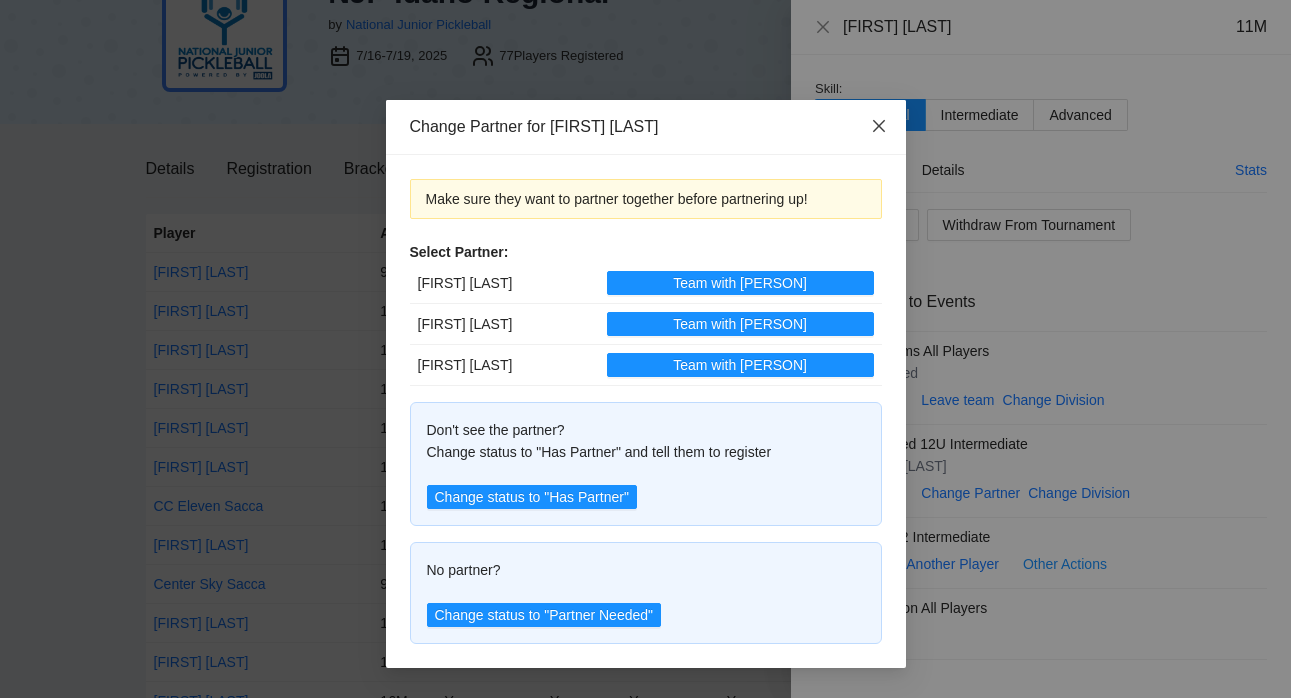 click 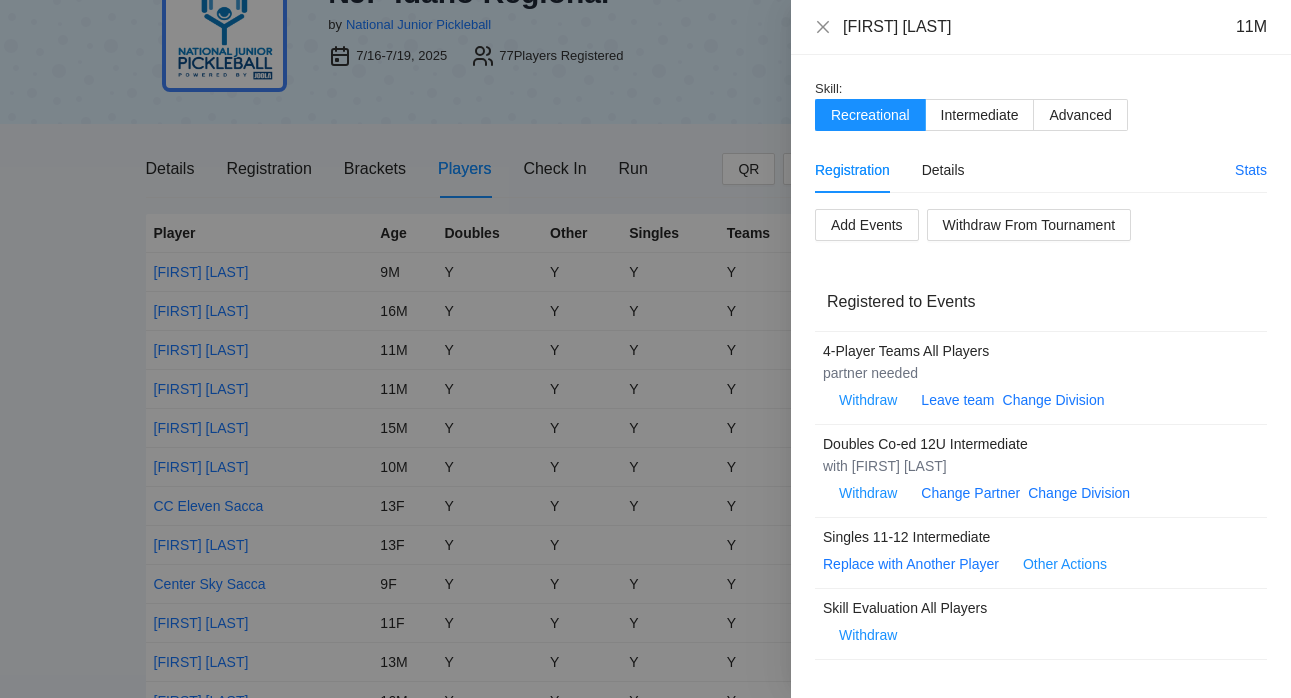 click on "[FIRST] [LAST] 11M" at bounding box center [1041, 27] 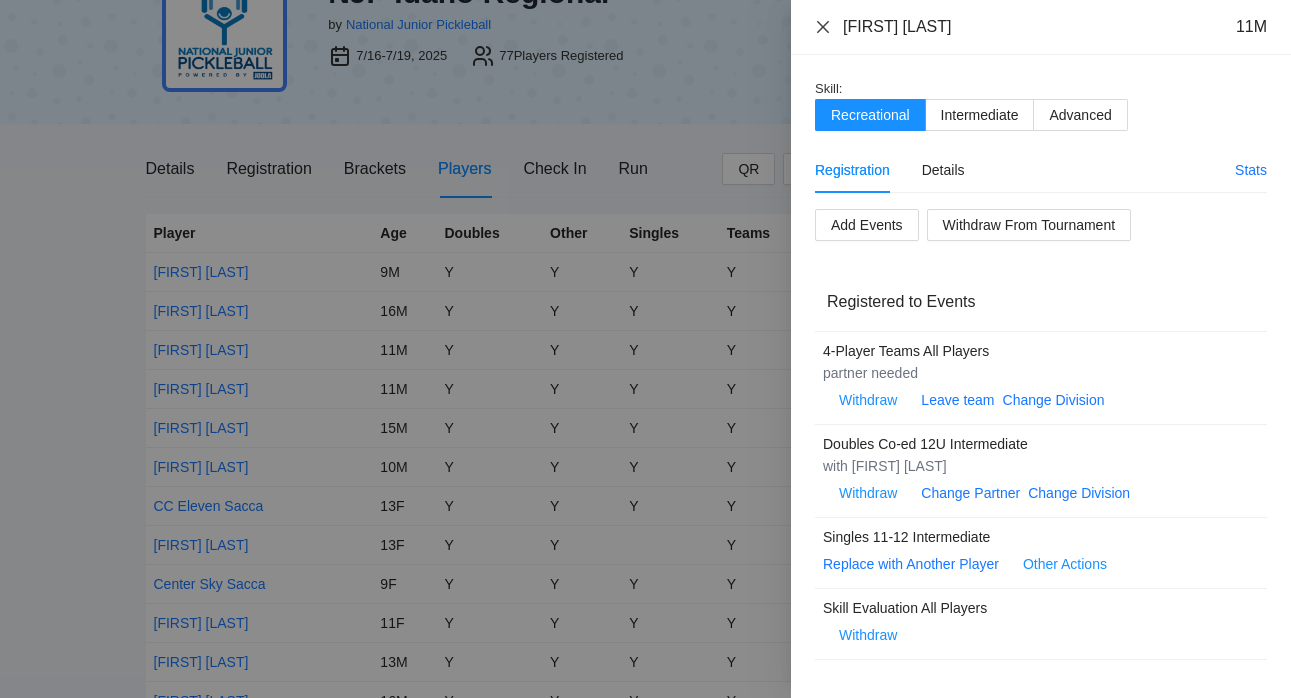 click 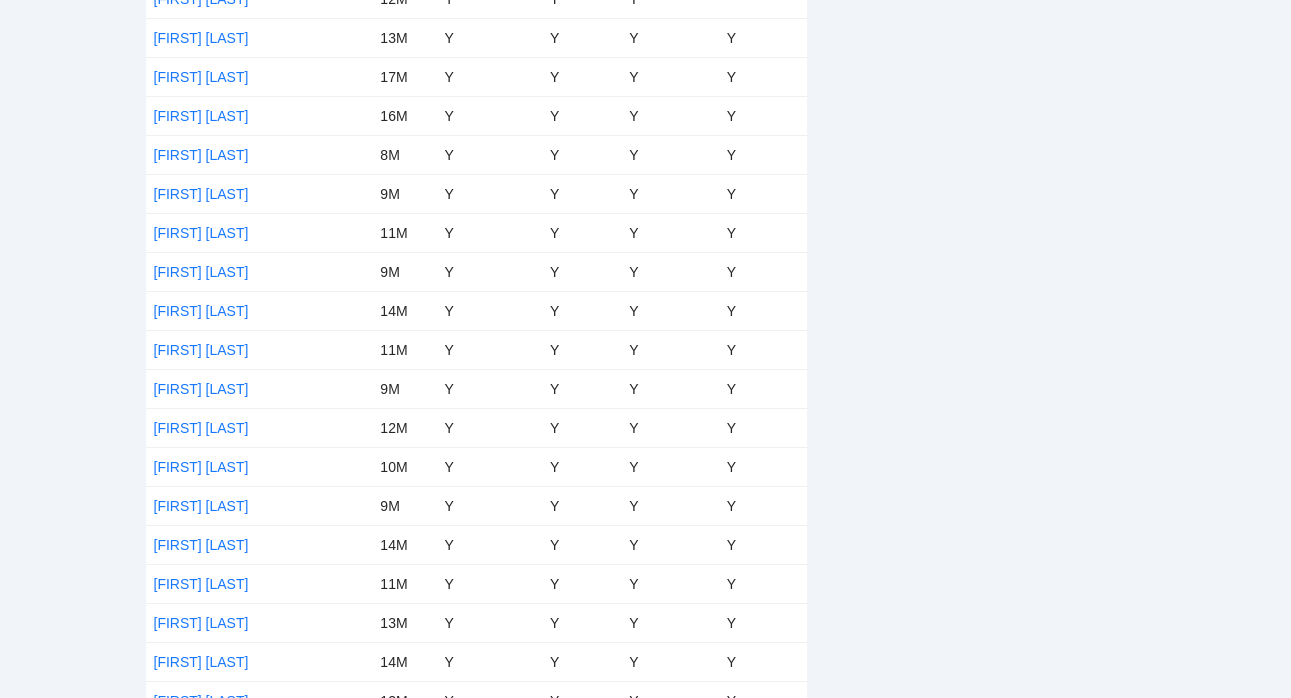 scroll, scrollTop: 335, scrollLeft: 0, axis: vertical 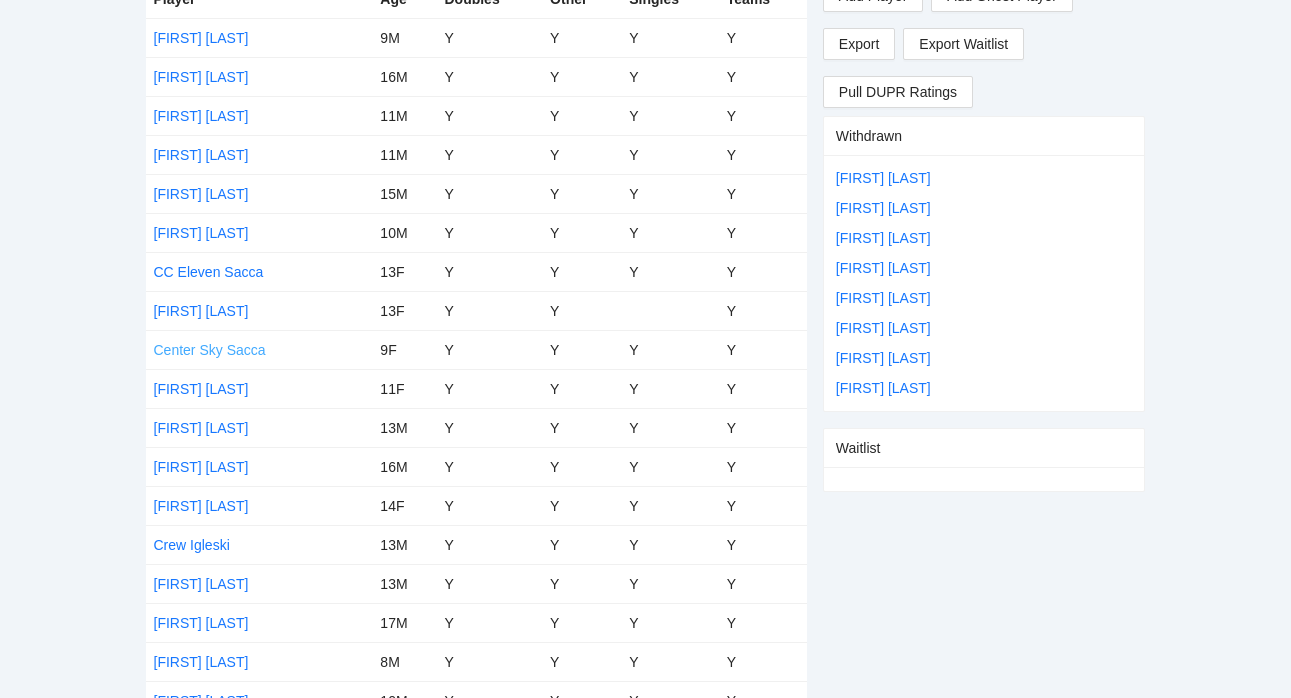click on "Center Sky Sacca" at bounding box center [210, 350] 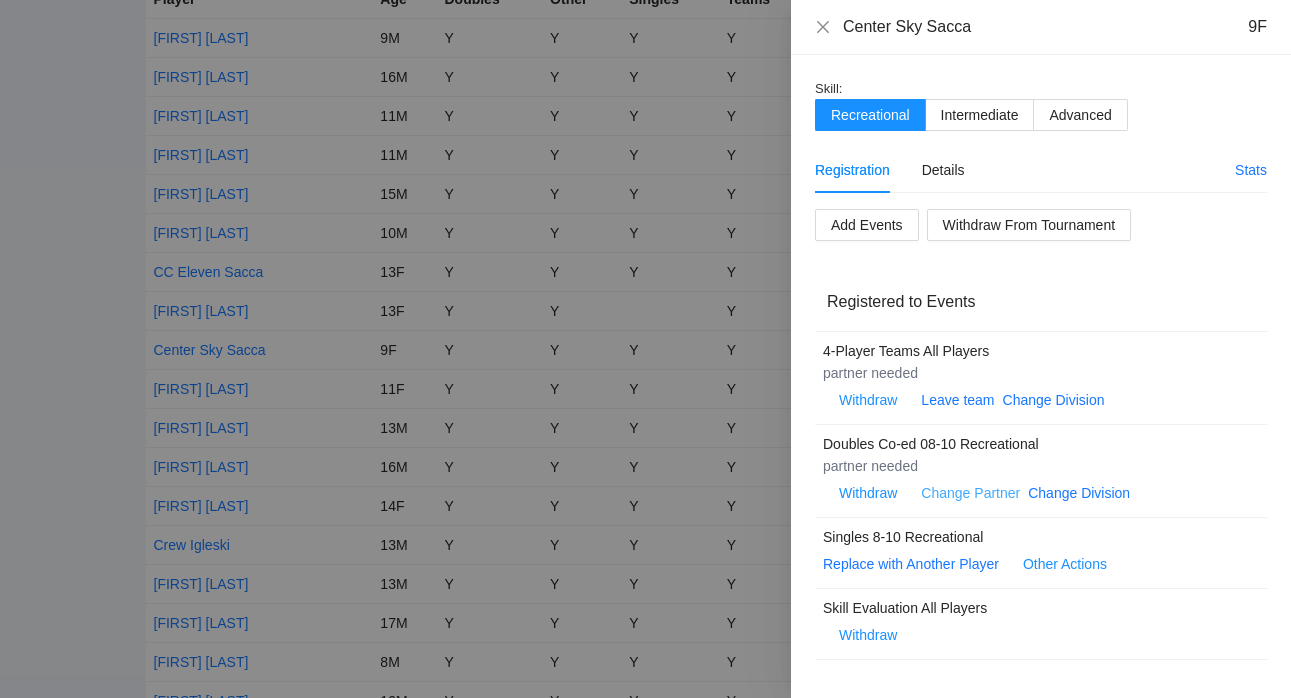 click on "Change Partner" at bounding box center (970, 493) 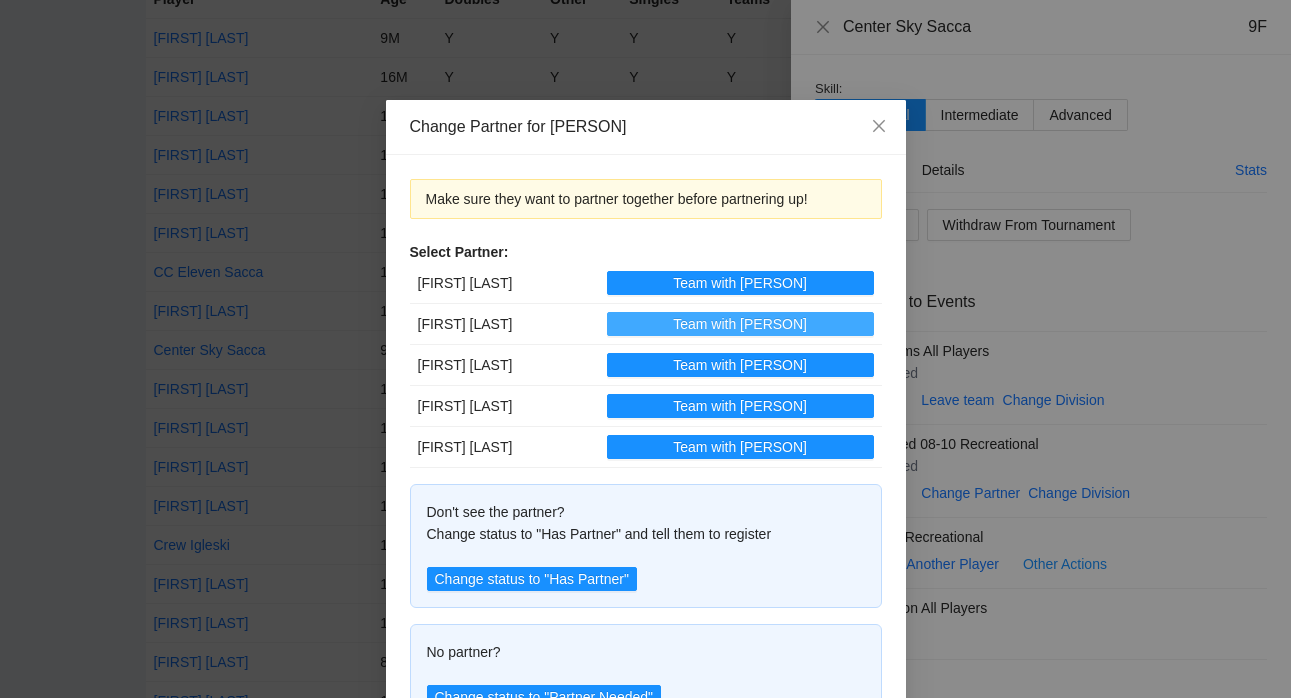 click on "Team with [PERSON]" at bounding box center (740, 324) 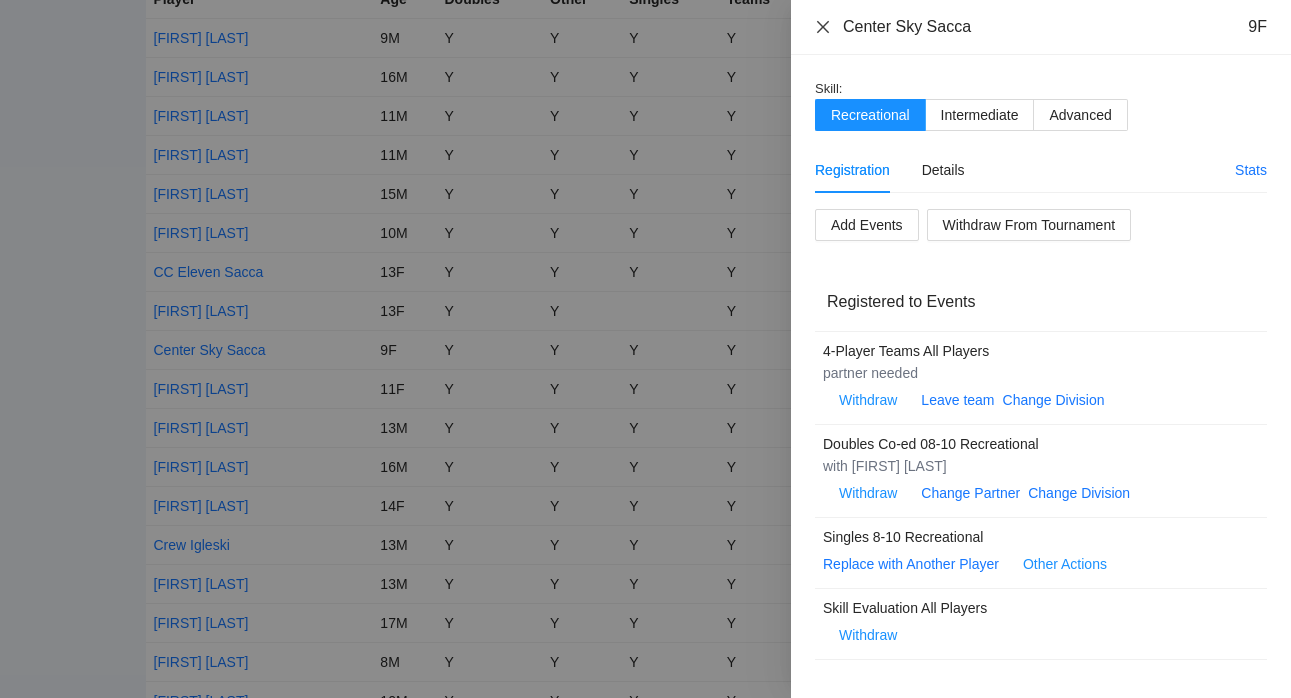 click 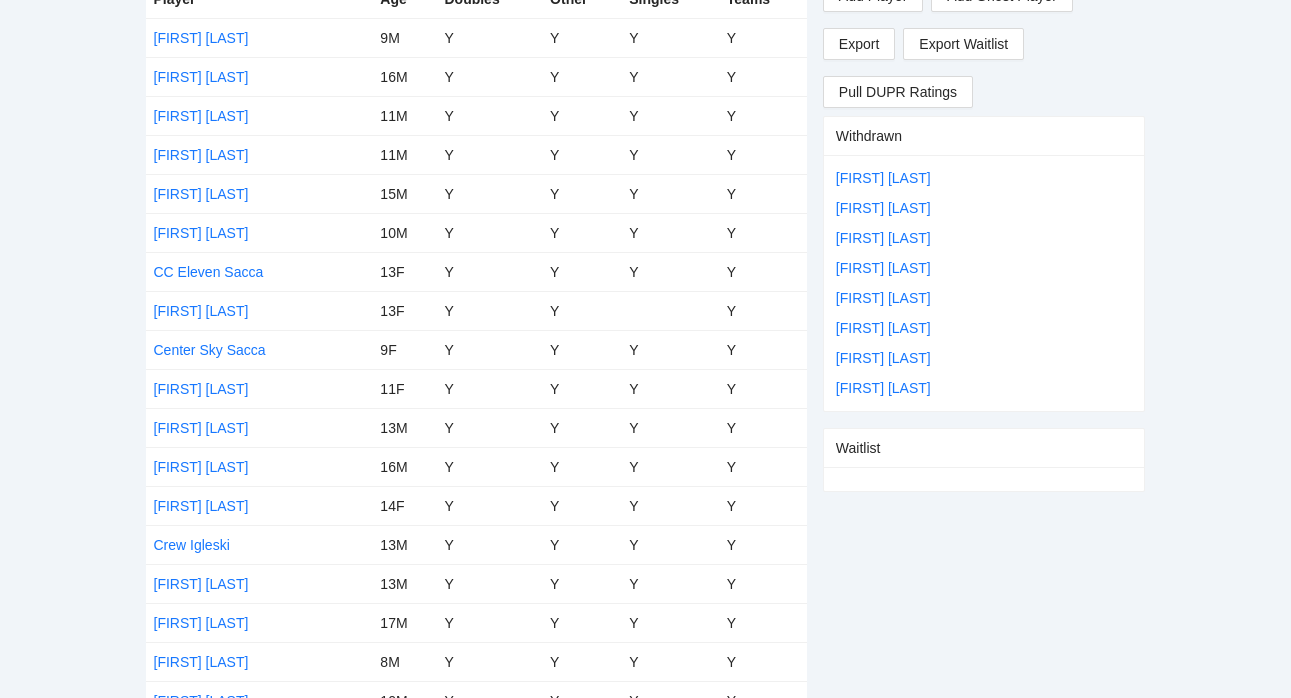 scroll, scrollTop: 0, scrollLeft: 0, axis: both 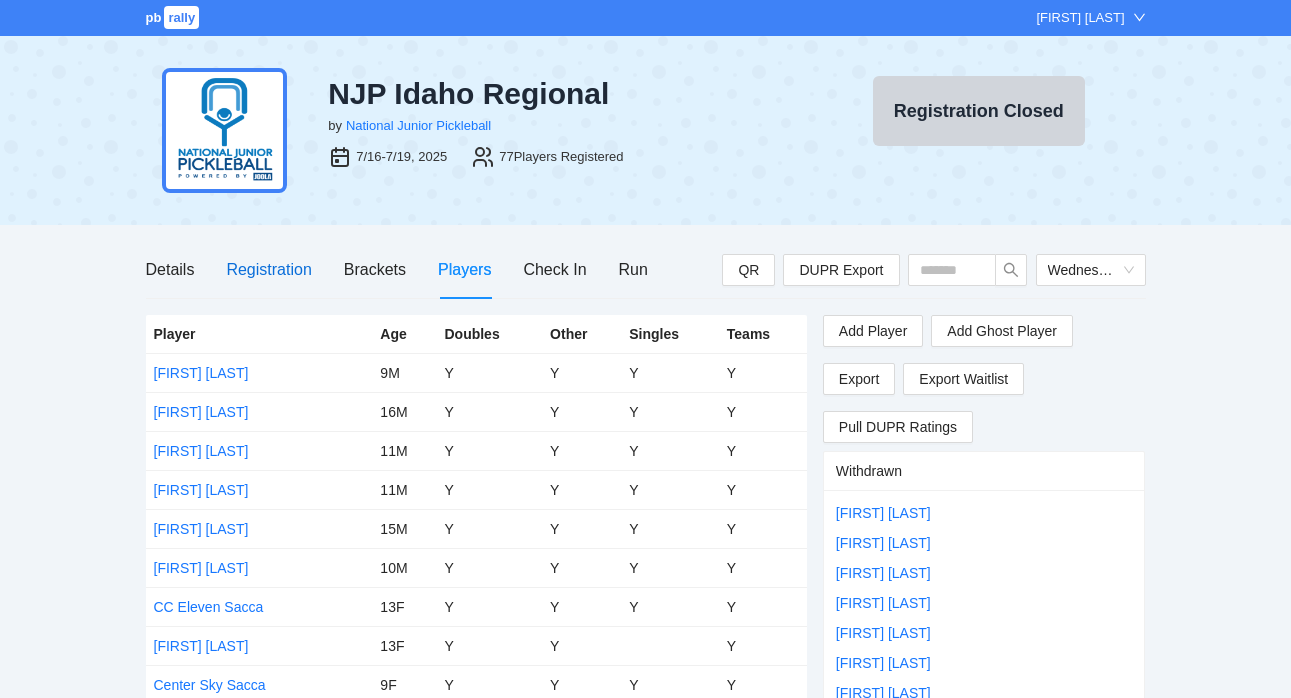 click on "Registration" at bounding box center (268, 269) 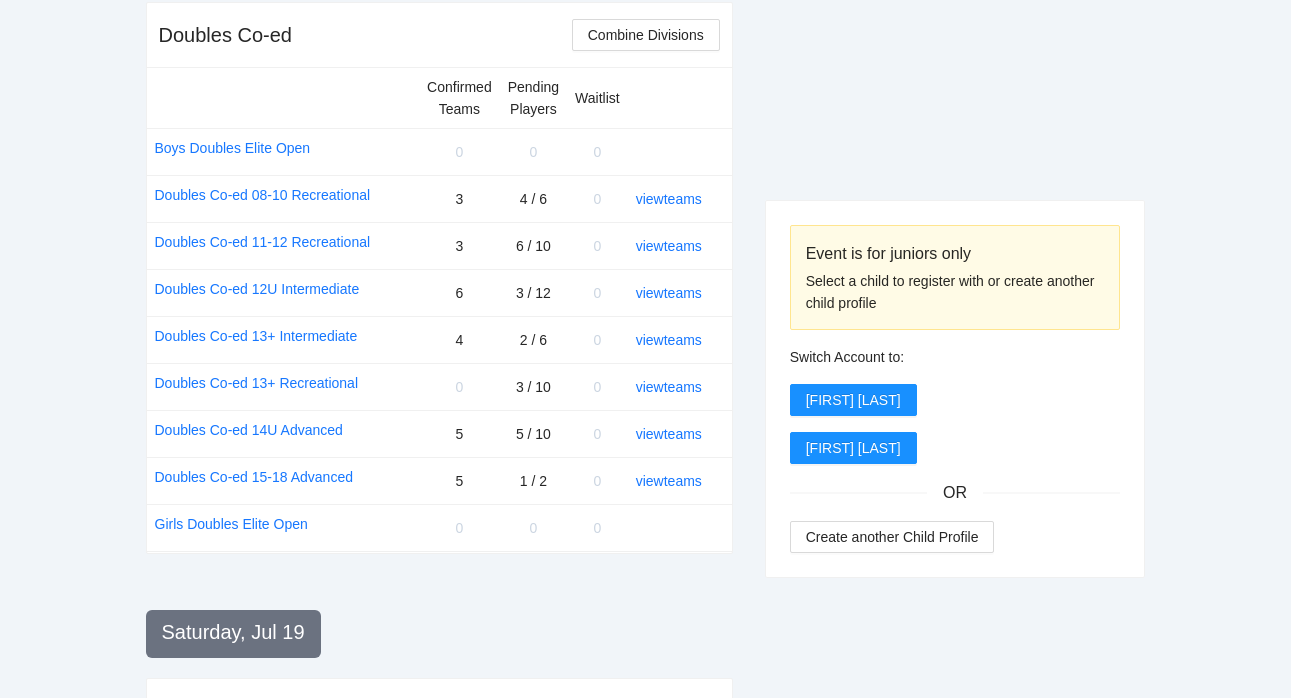 scroll, scrollTop: 1910, scrollLeft: 0, axis: vertical 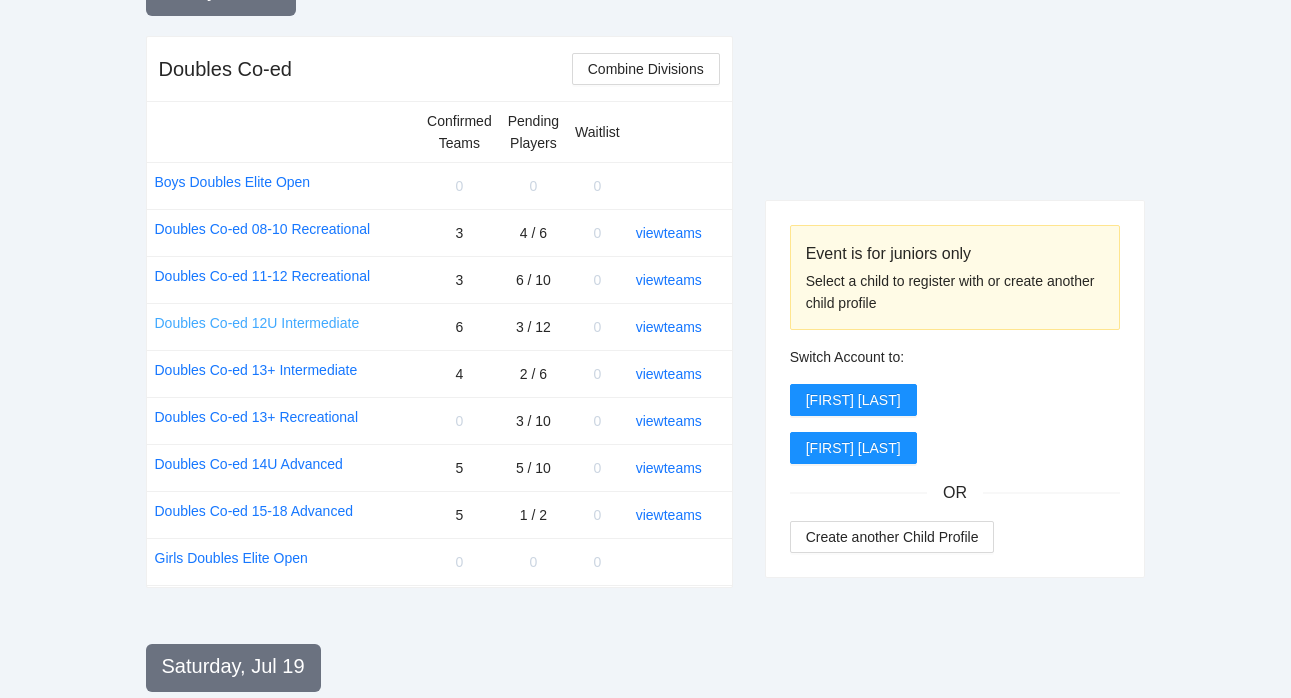 click on "Doubles Co-ed 12U Intermediate" at bounding box center [257, 323] 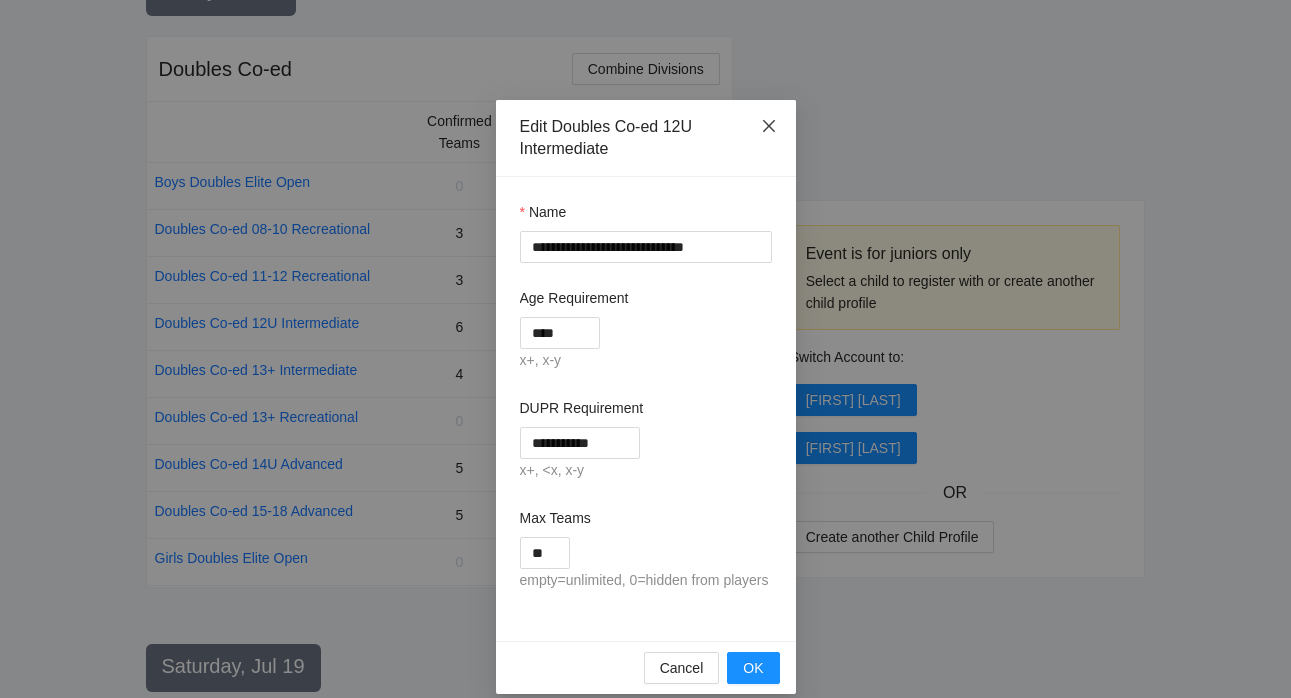 click at bounding box center (769, 127) 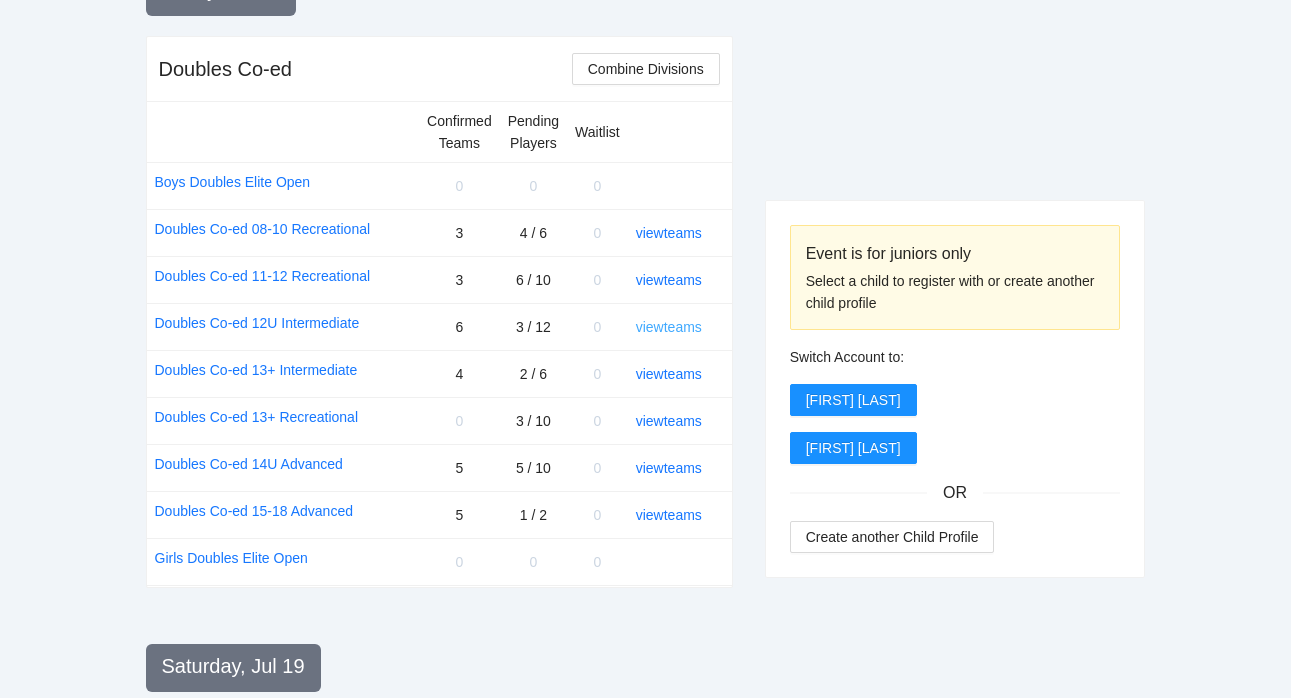click on "view  teams" at bounding box center (669, 327) 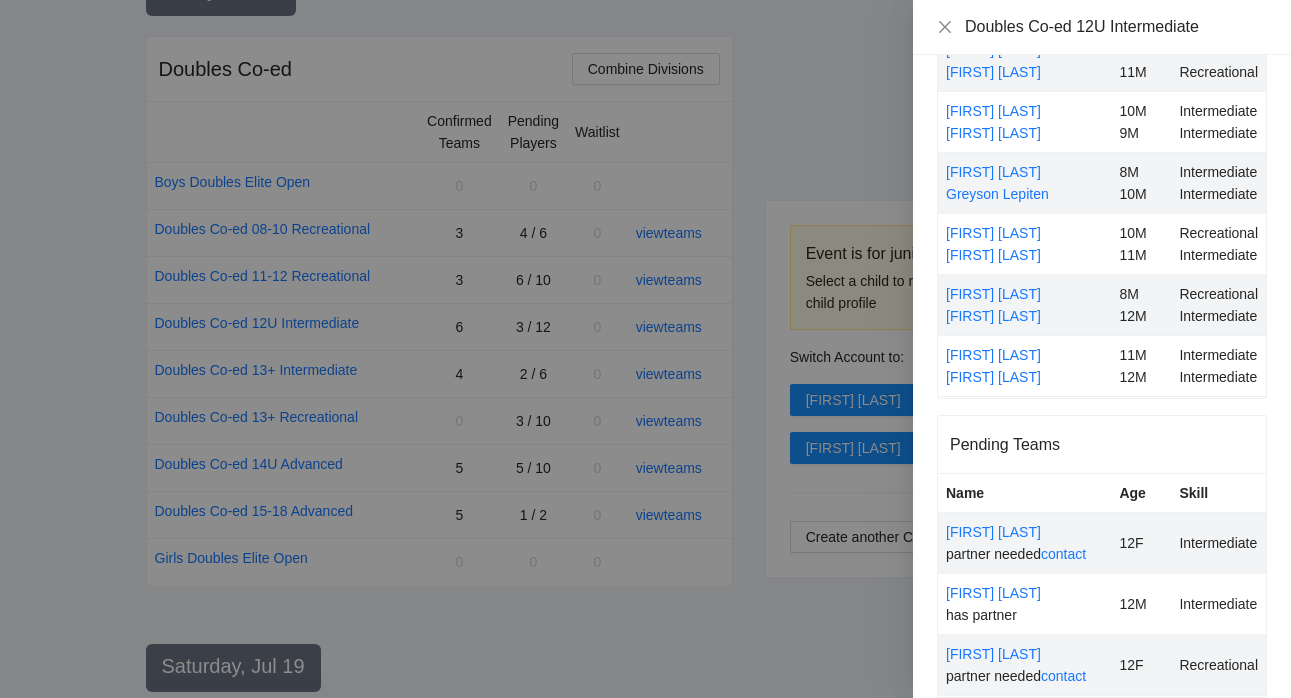 scroll, scrollTop: 170, scrollLeft: 0, axis: vertical 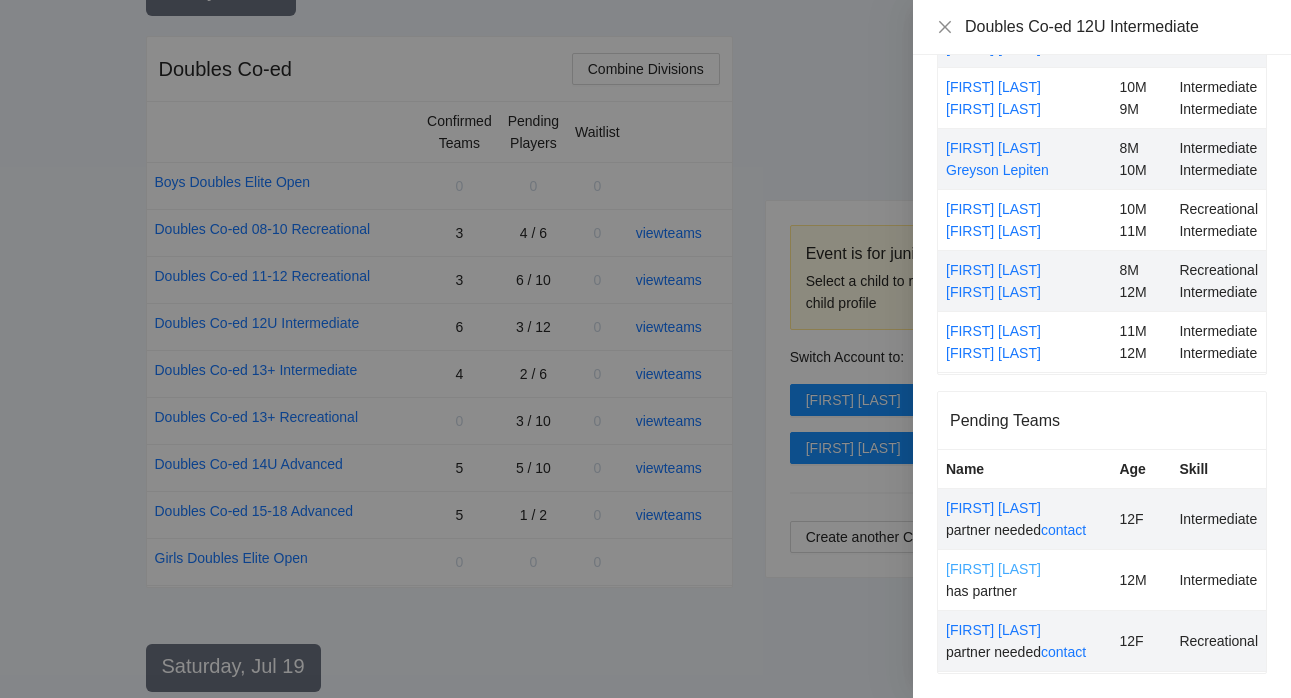 click on "[FIRST] [LAST]" at bounding box center [993, 569] 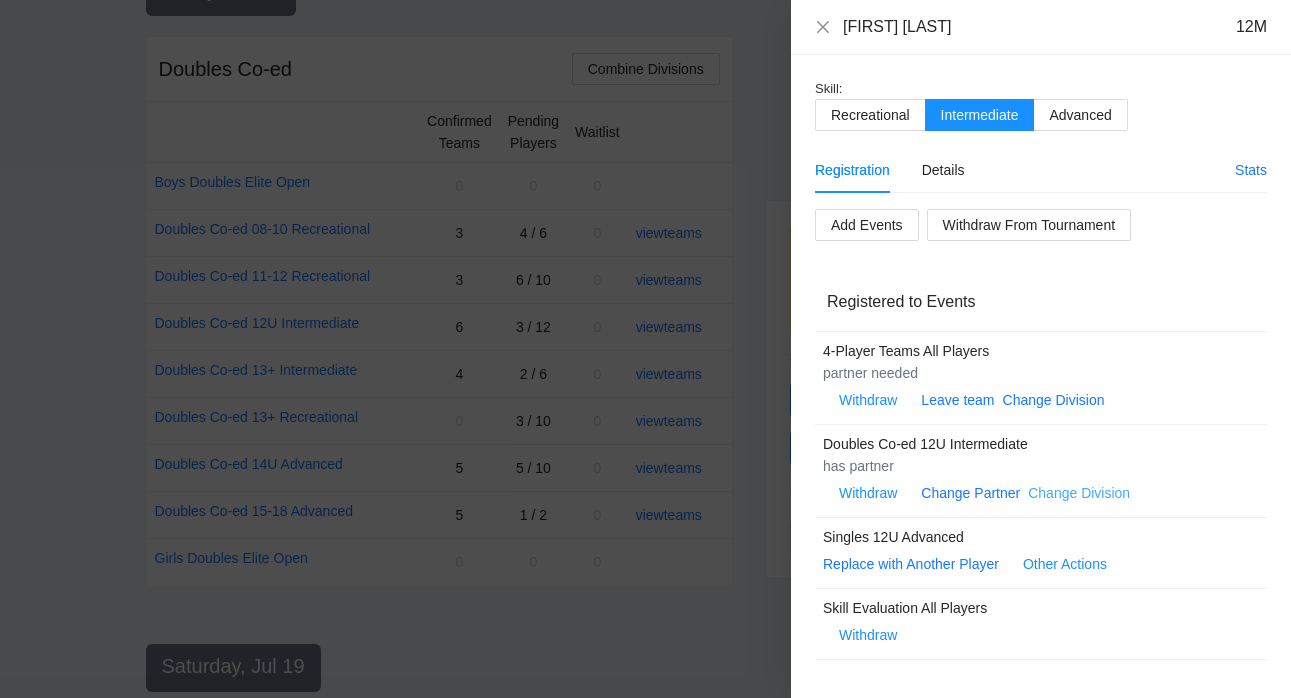 click on "Change Division" at bounding box center [1079, 493] 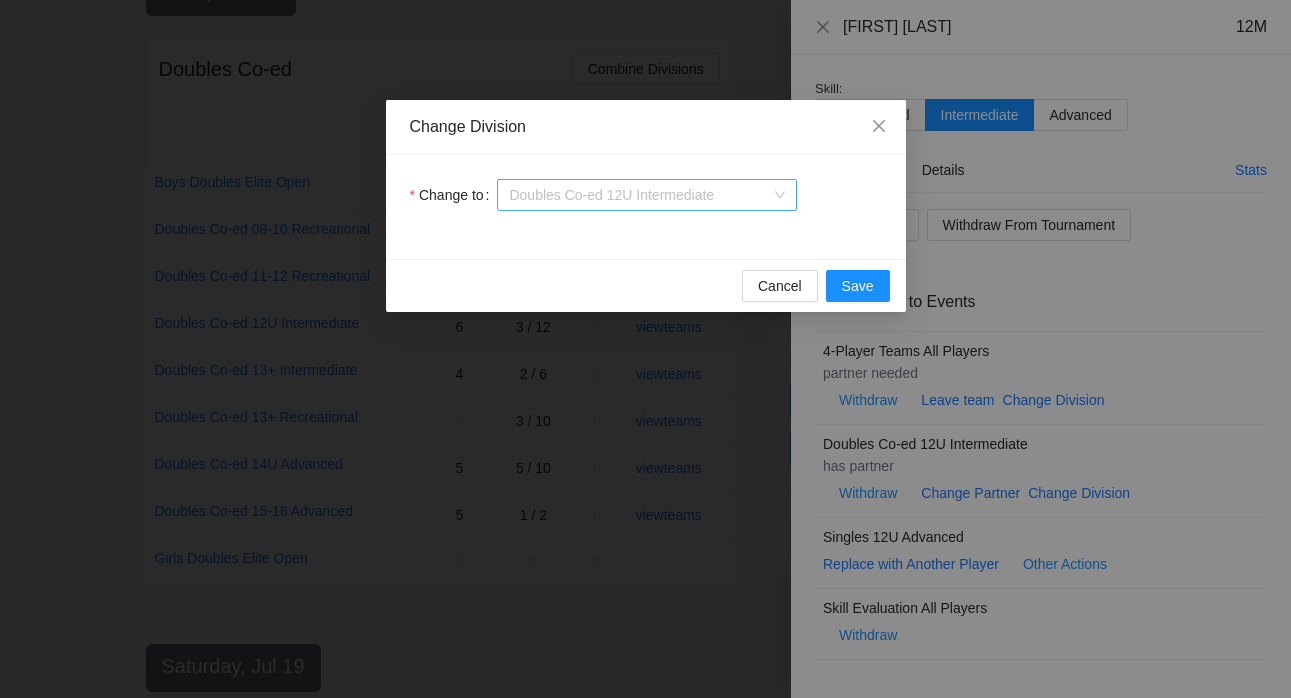 click on "Doubles Co-ed 12U Intermediate" at bounding box center [647, 195] 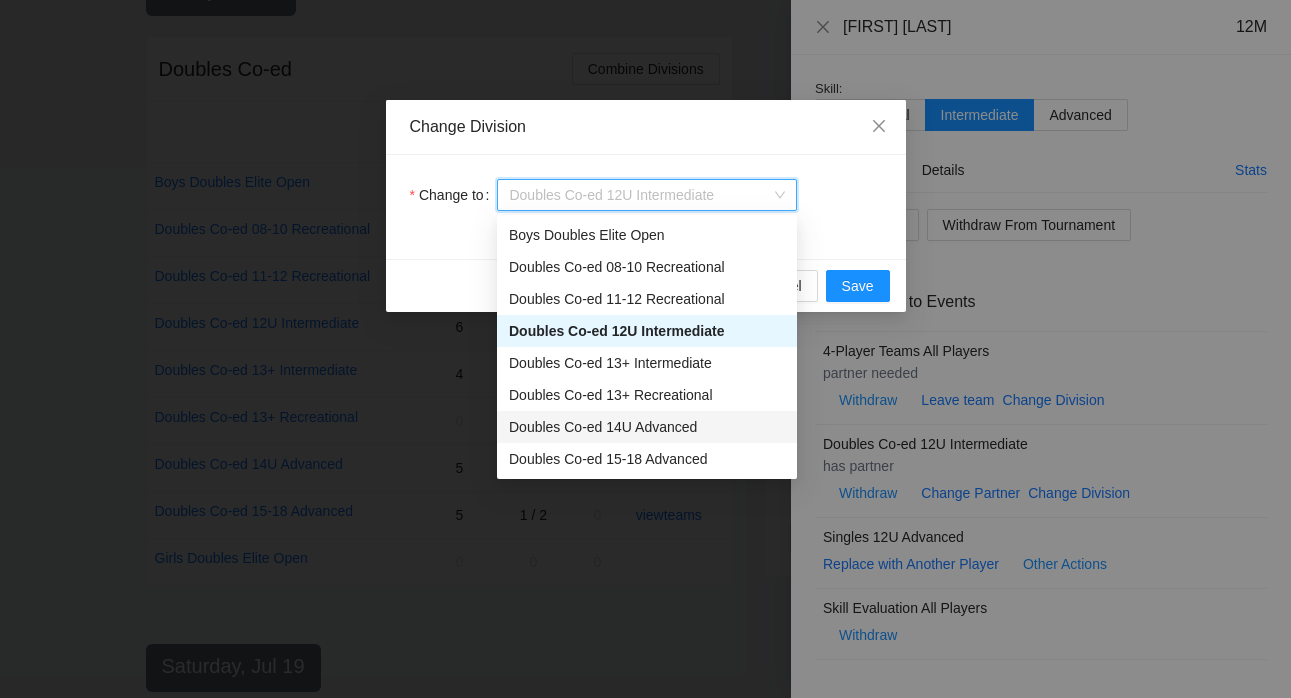 click on "Doubles Co-ed 14U Advanced" at bounding box center [647, 427] 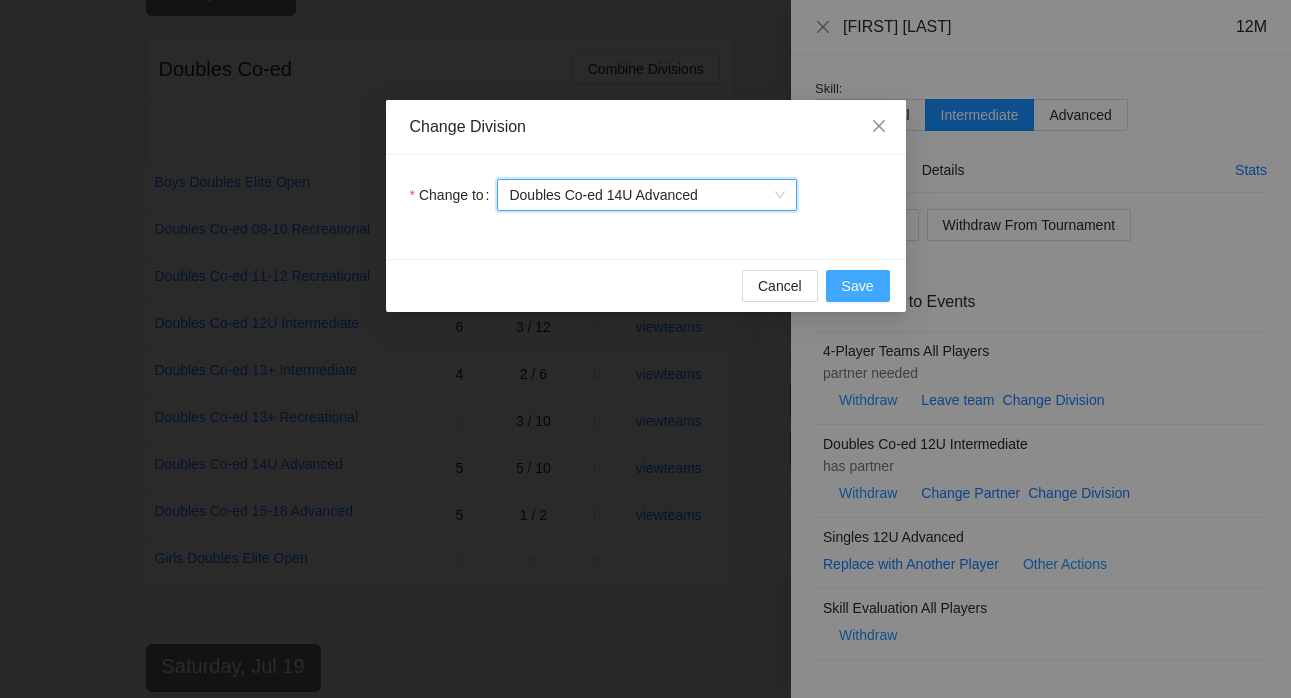 click on "Save" at bounding box center (858, 286) 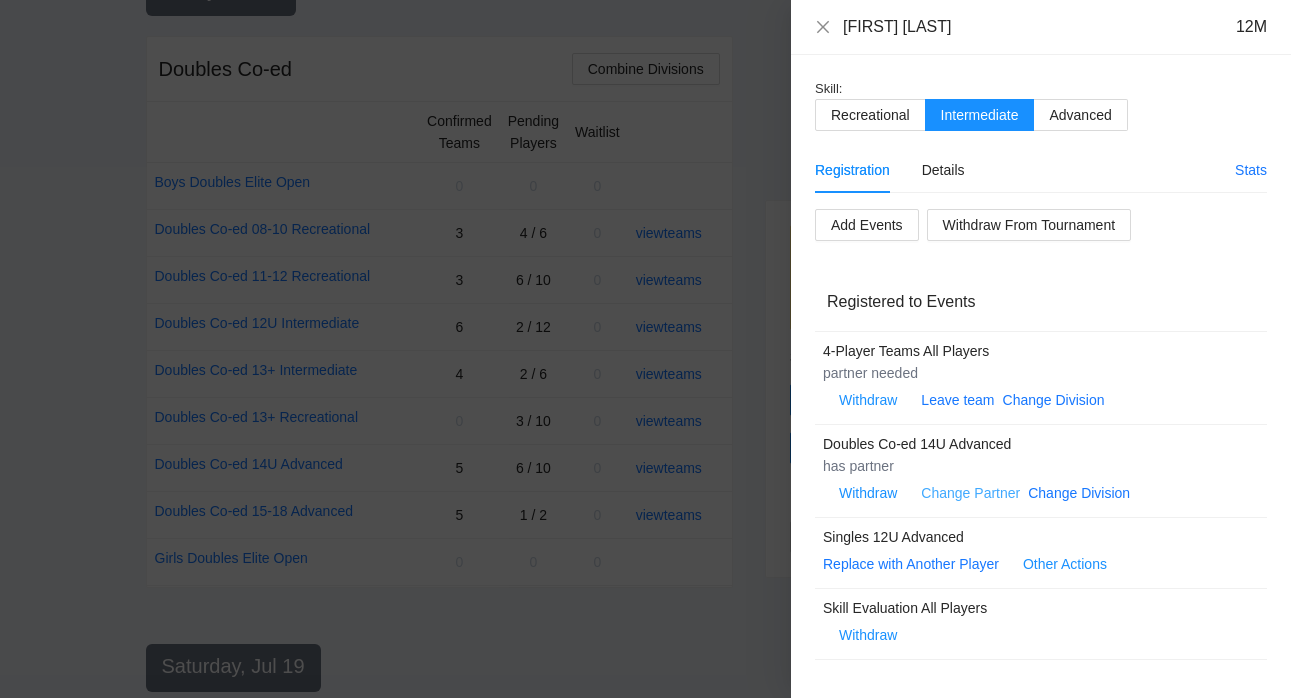 click on "Change Partner" at bounding box center [970, 493] 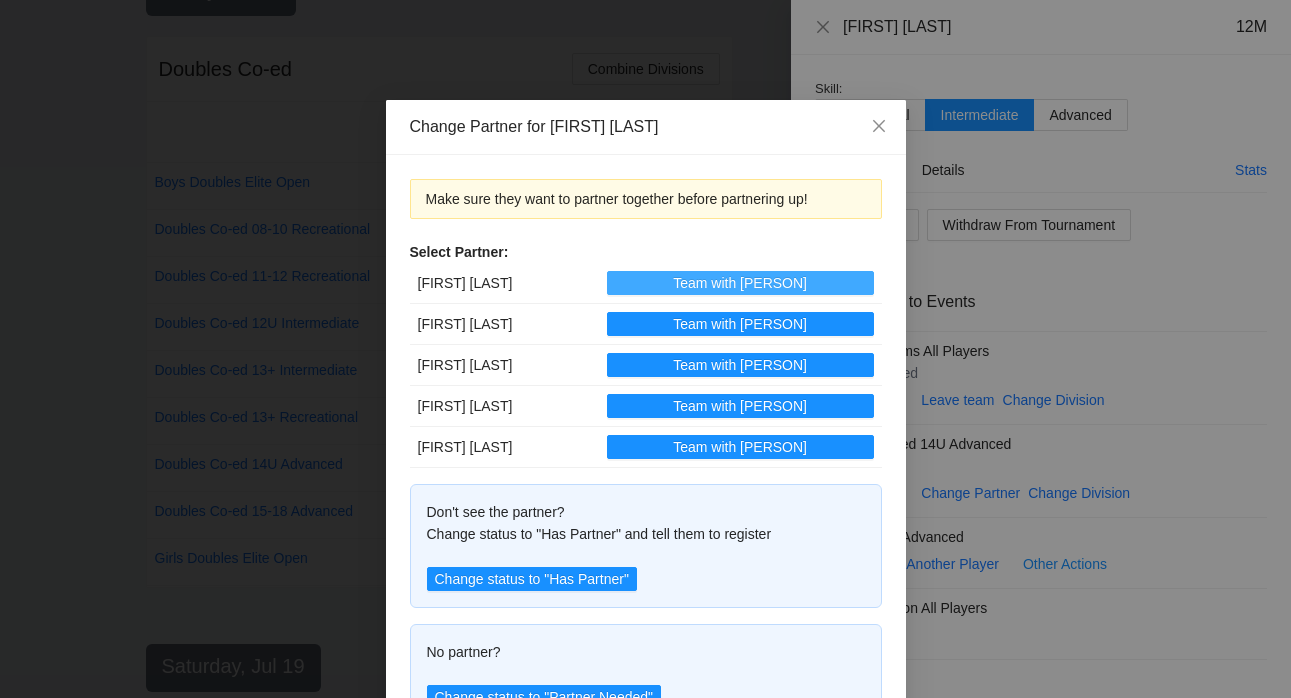 click on "Team with [PERSON]" at bounding box center [740, 283] 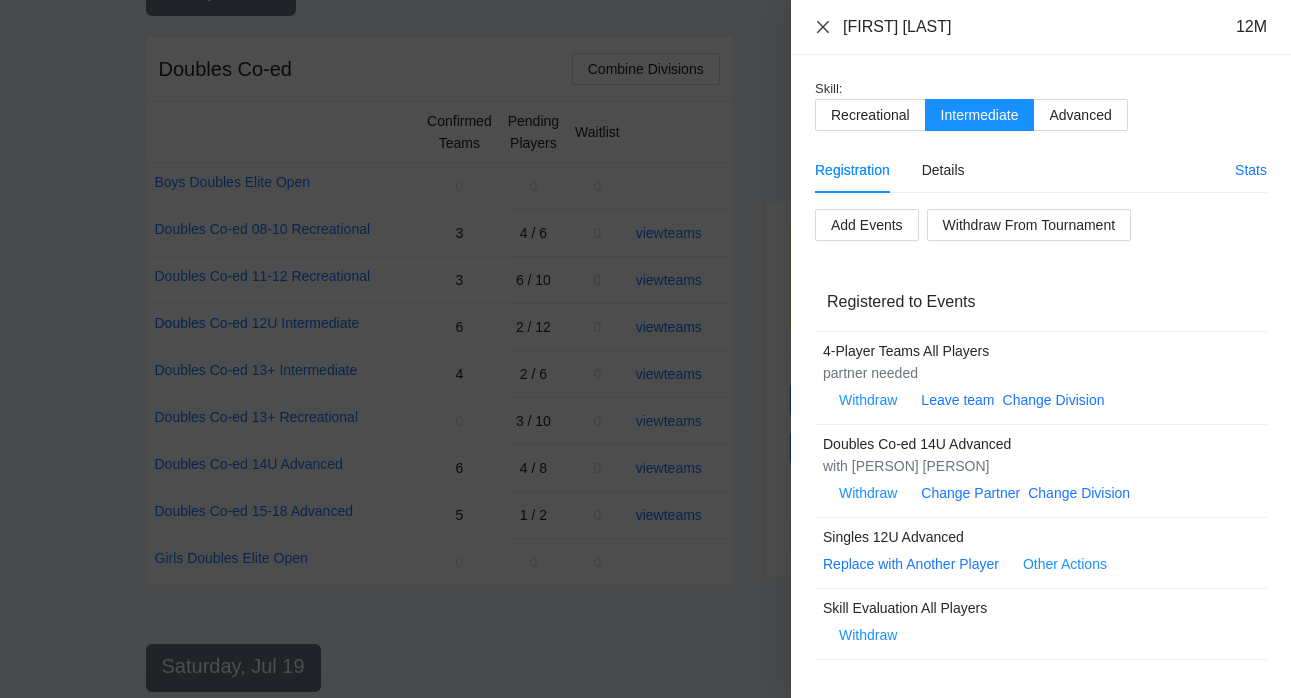 click 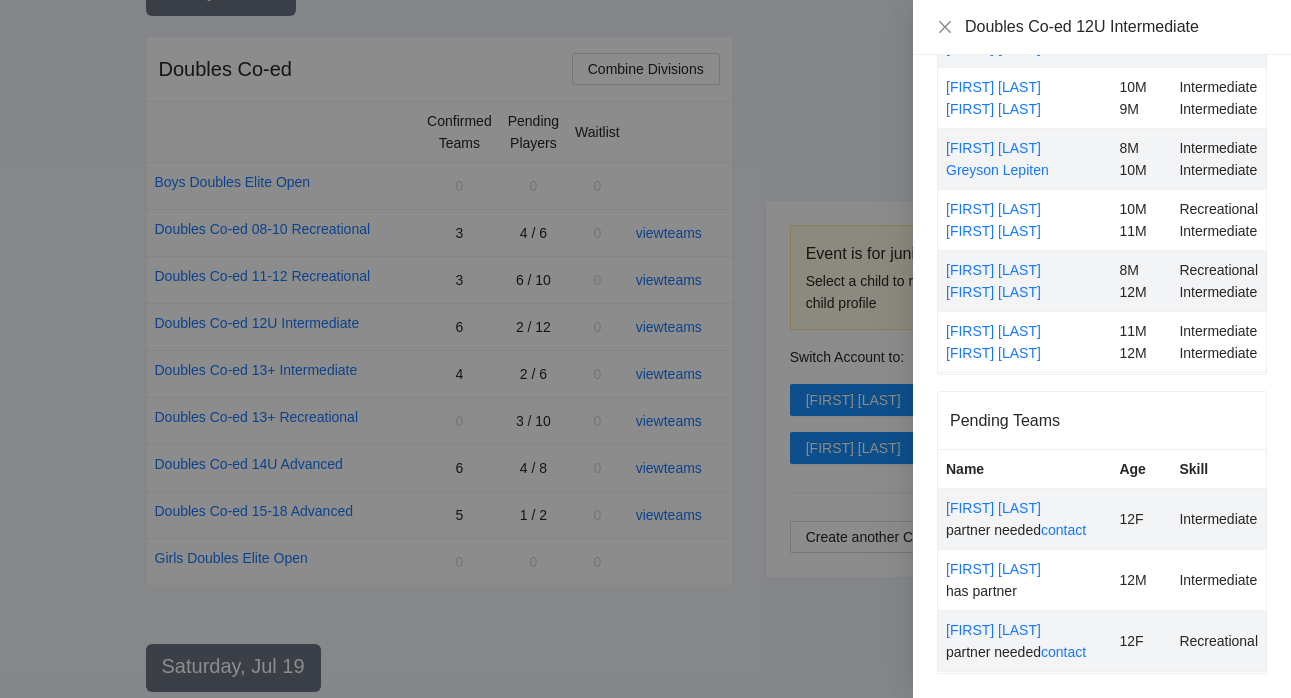 click at bounding box center [645, 349] 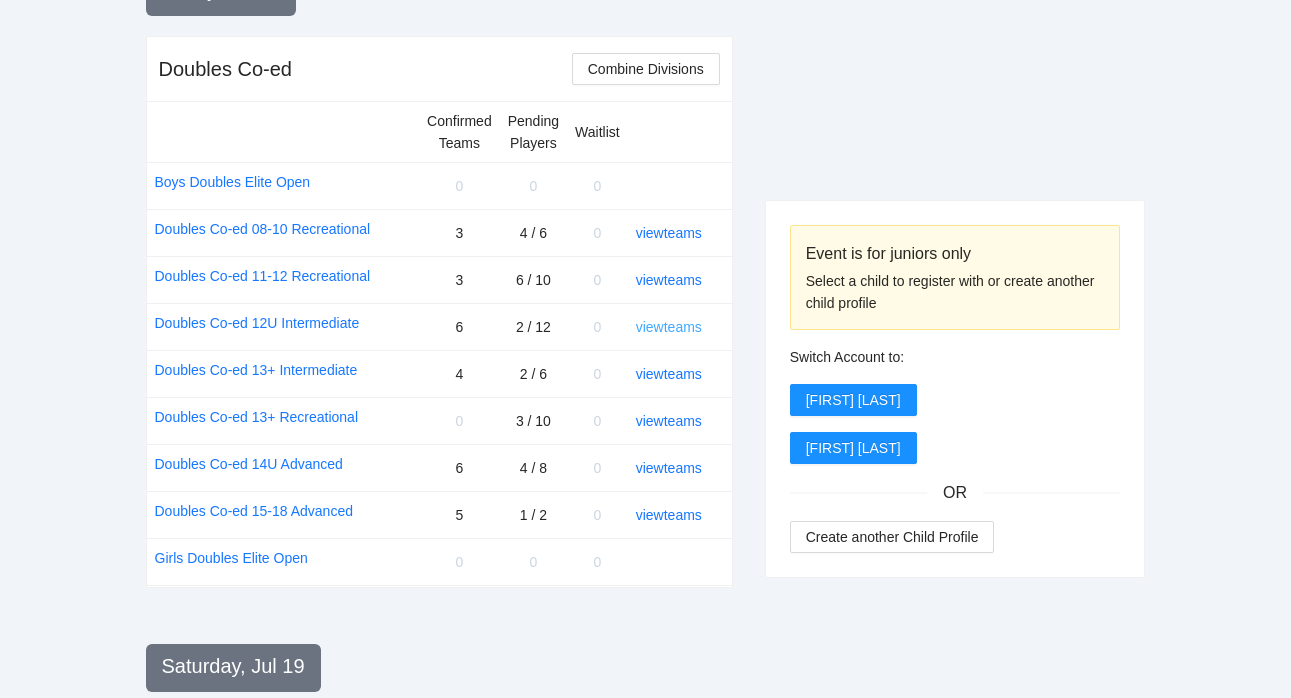 click on "view  teams" at bounding box center [669, 327] 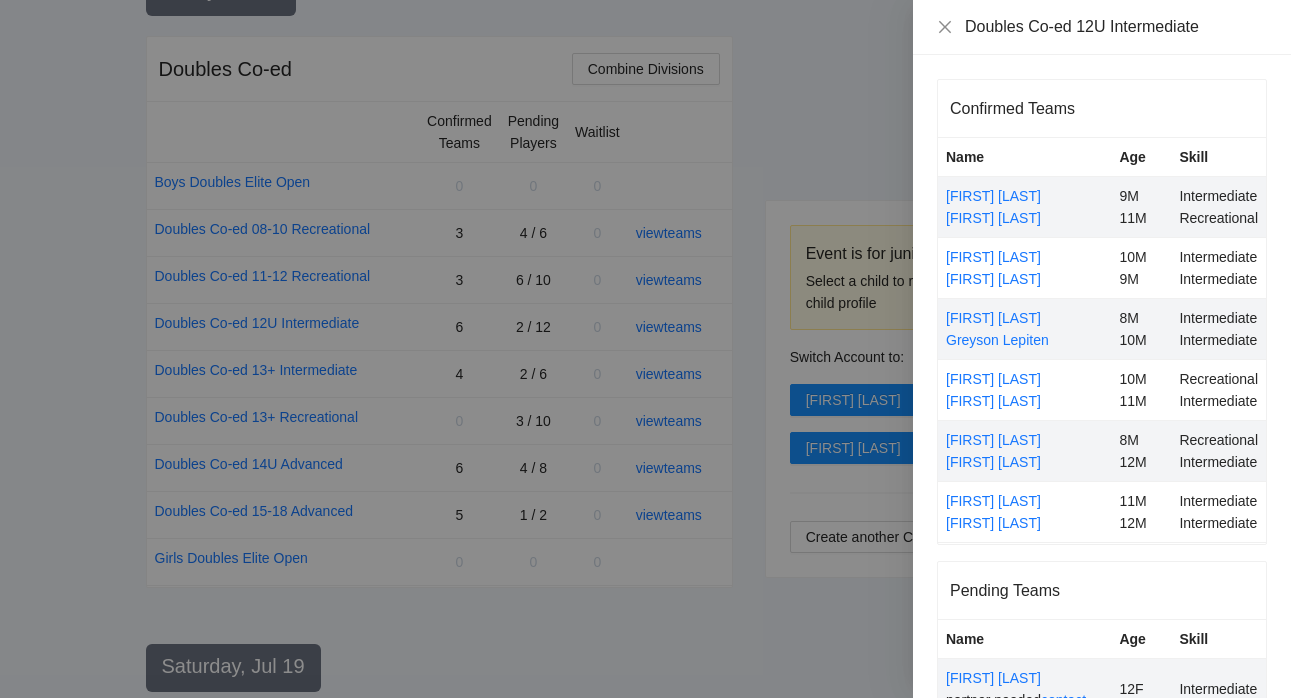 scroll, scrollTop: 109, scrollLeft: 0, axis: vertical 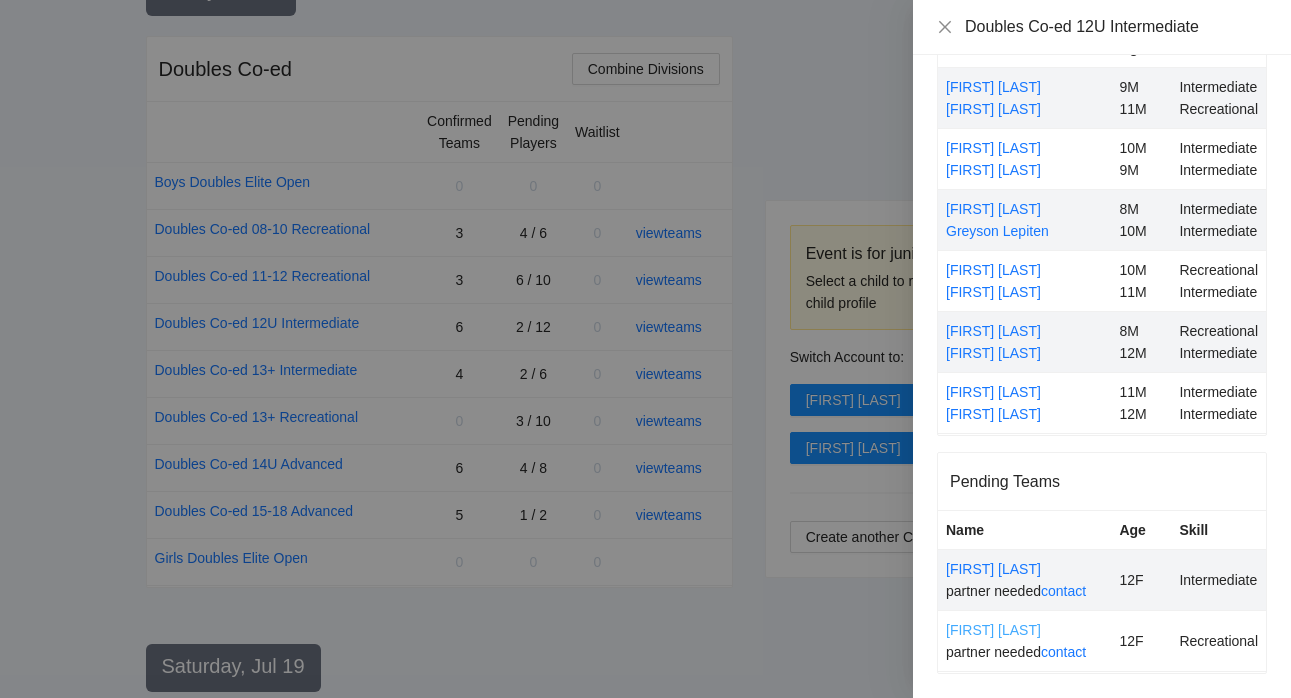 click on "[FIRST] [LAST]" at bounding box center [993, 630] 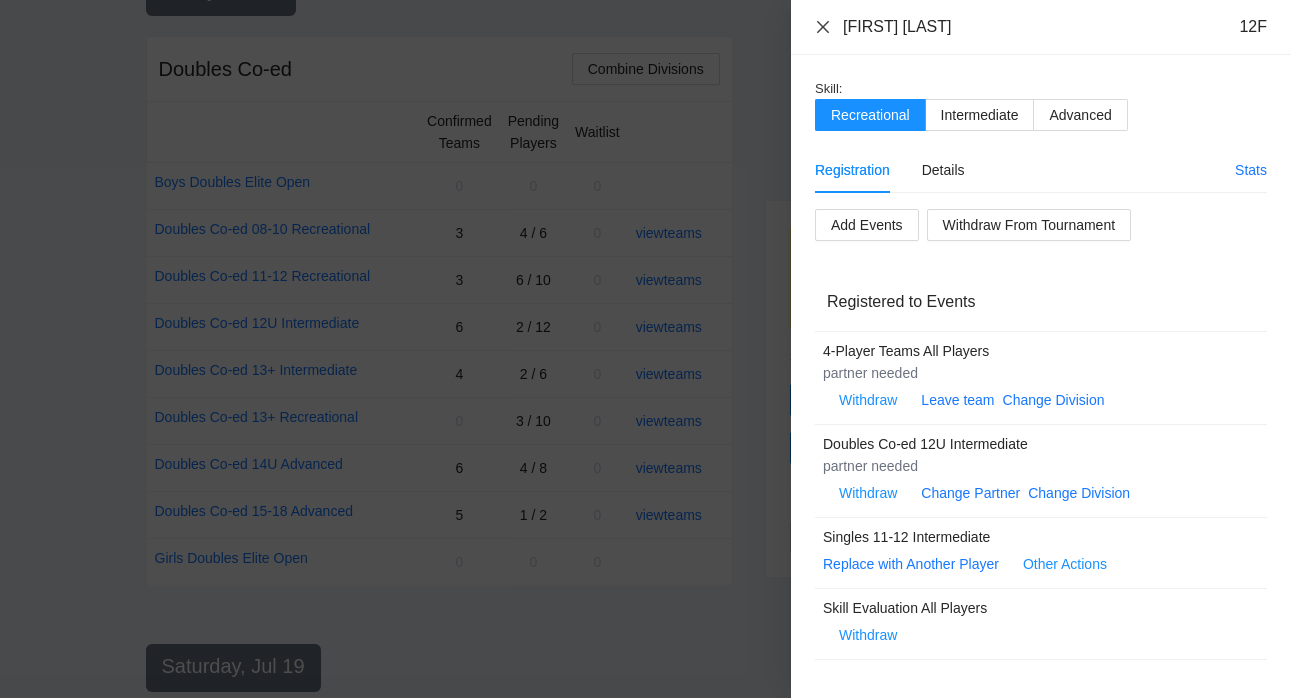 click 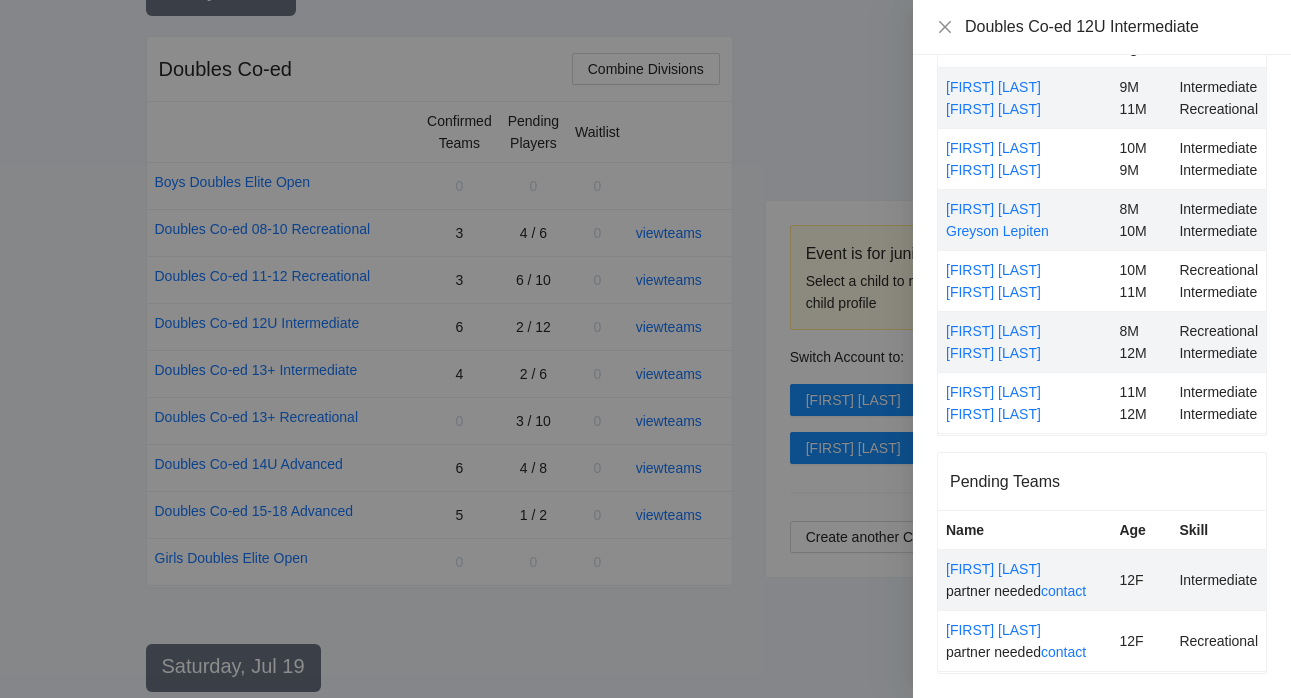 click at bounding box center (645, 349) 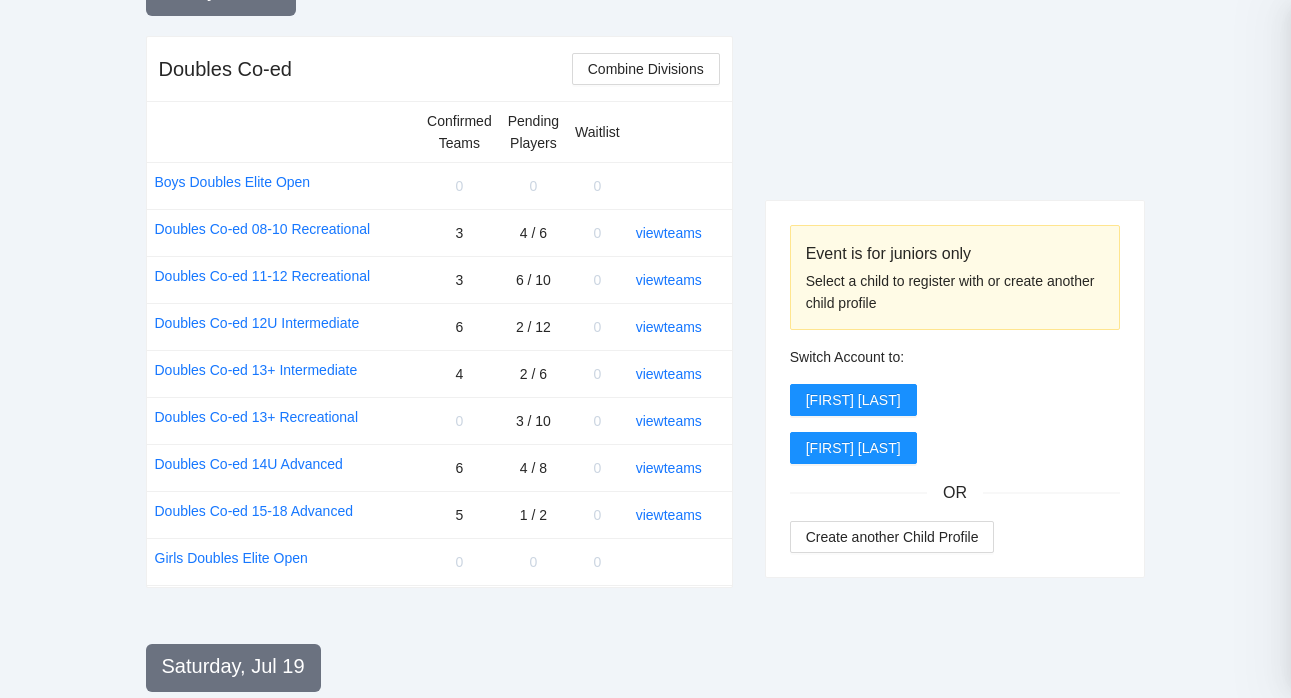 scroll, scrollTop: 0, scrollLeft: 0, axis: both 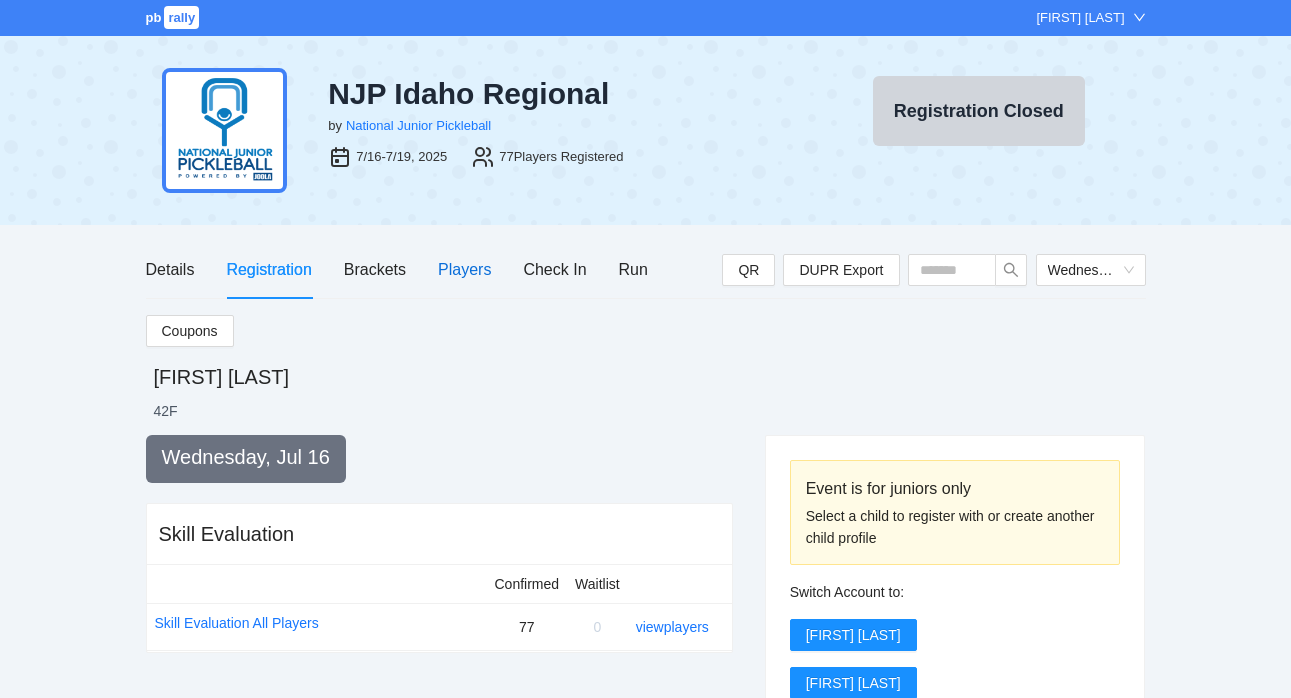 click on "Players" at bounding box center (464, 269) 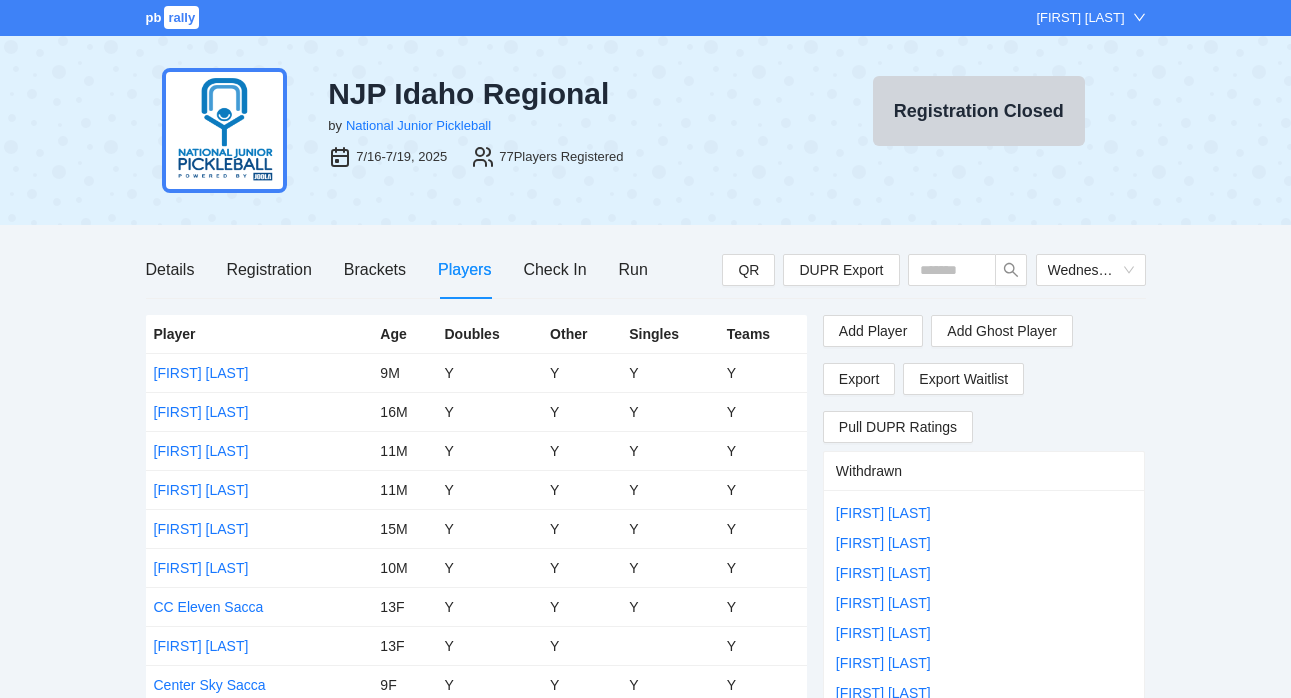 scroll, scrollTop: 764, scrollLeft: 0, axis: vertical 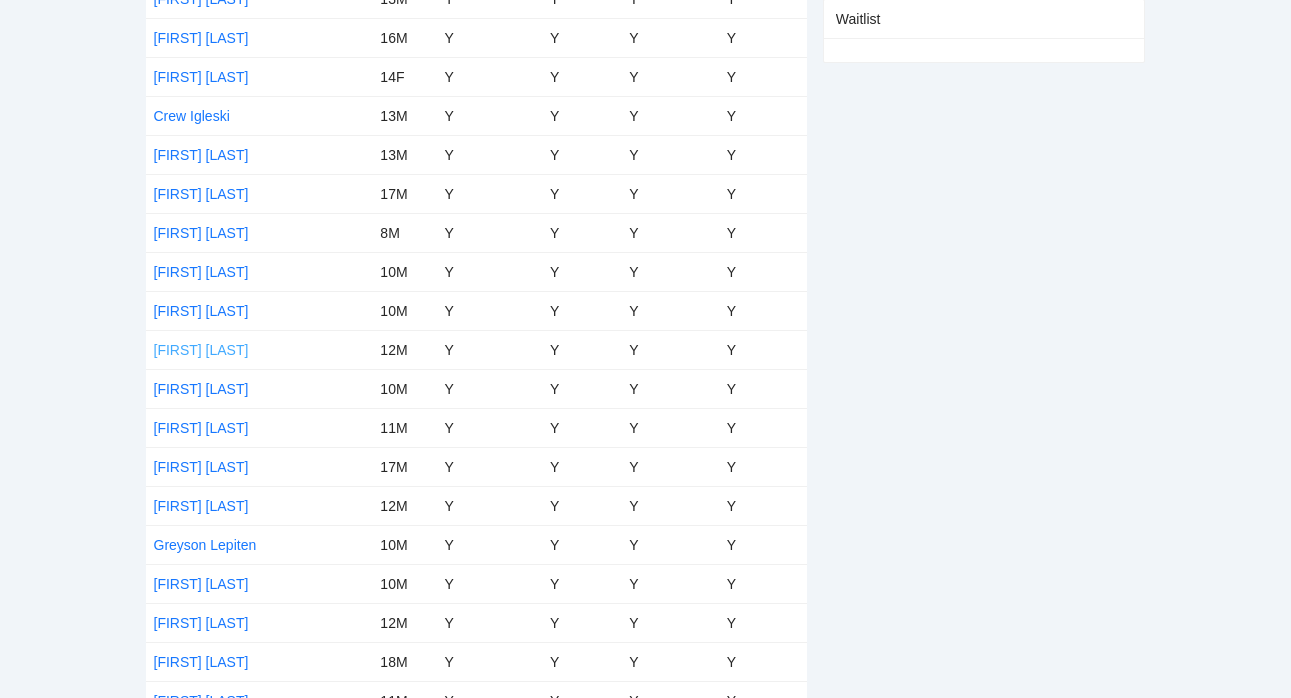 click on "[FIRST] [LAST]" at bounding box center [201, 350] 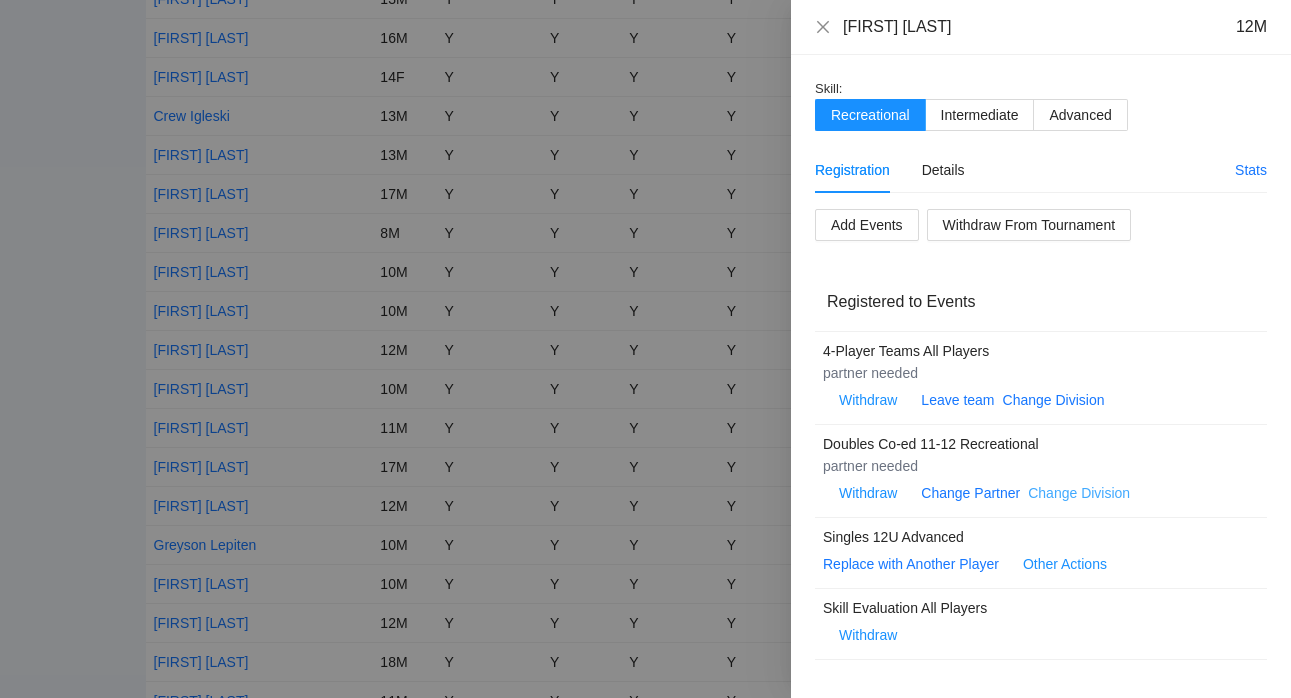click on "Change Division" at bounding box center (1079, 493) 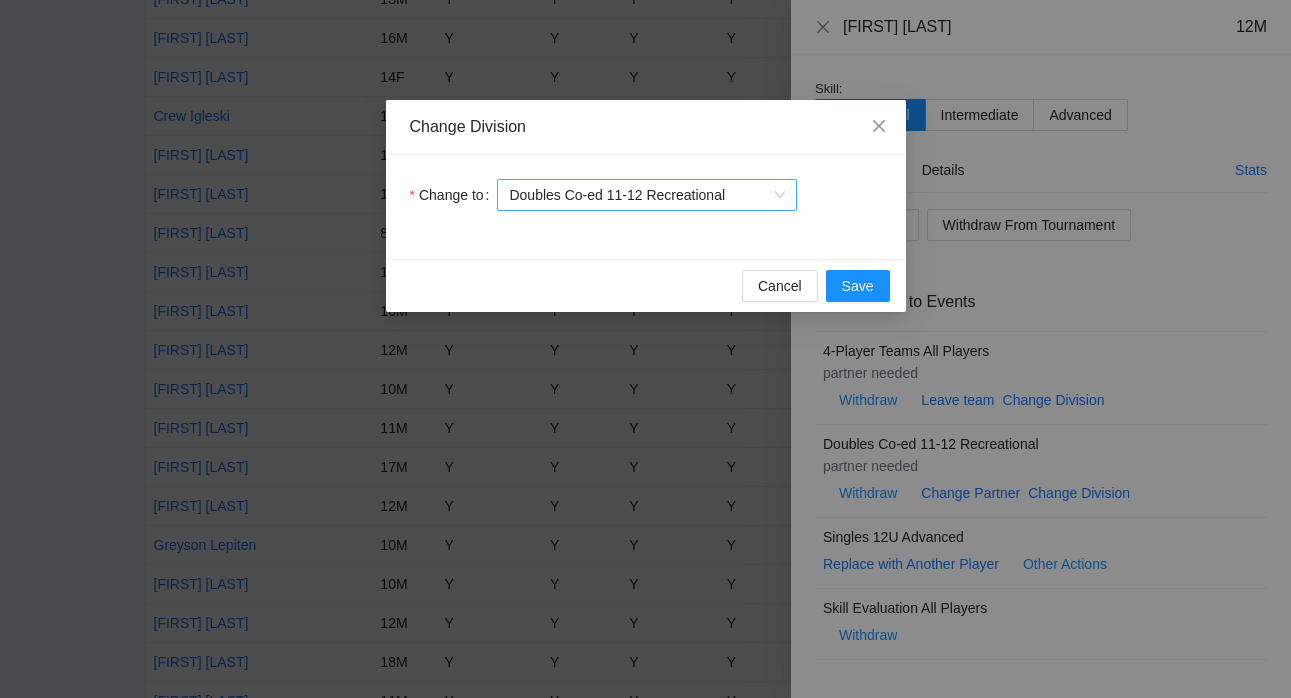 click on "Doubles Co-ed 11-12 Recreational" at bounding box center (647, 195) 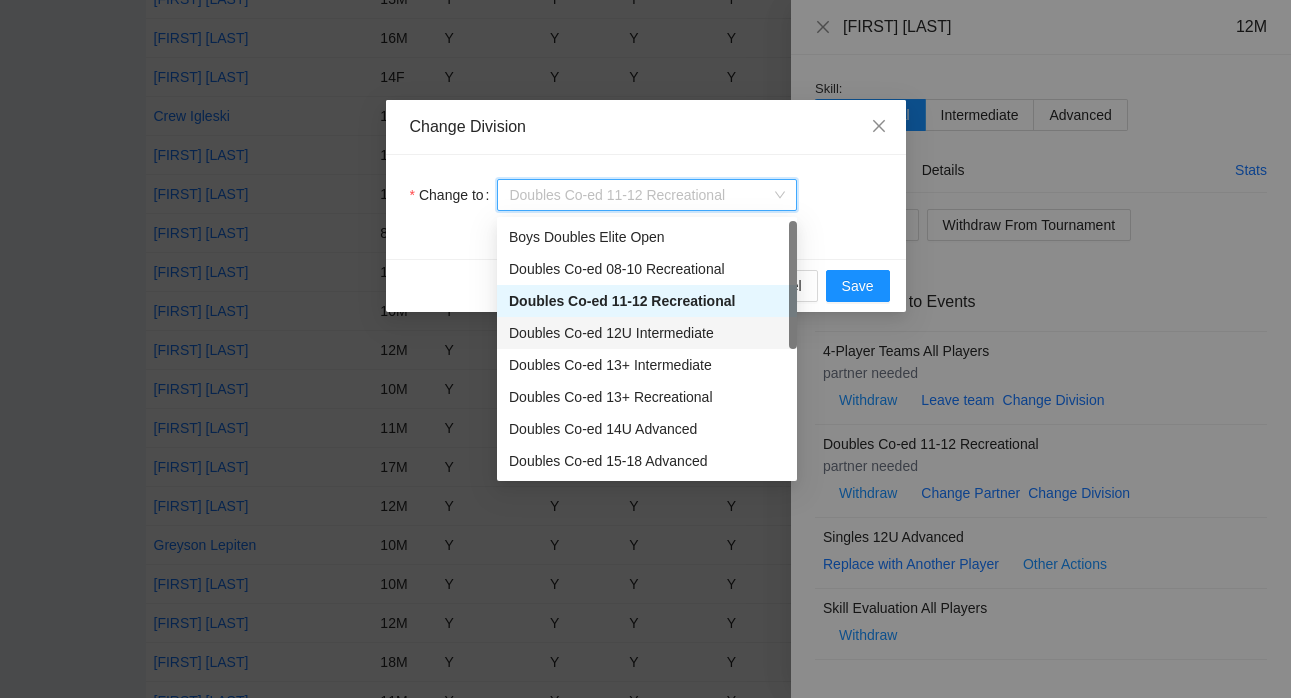 click on "Doubles Co-ed 12U Intermediate" at bounding box center [647, 333] 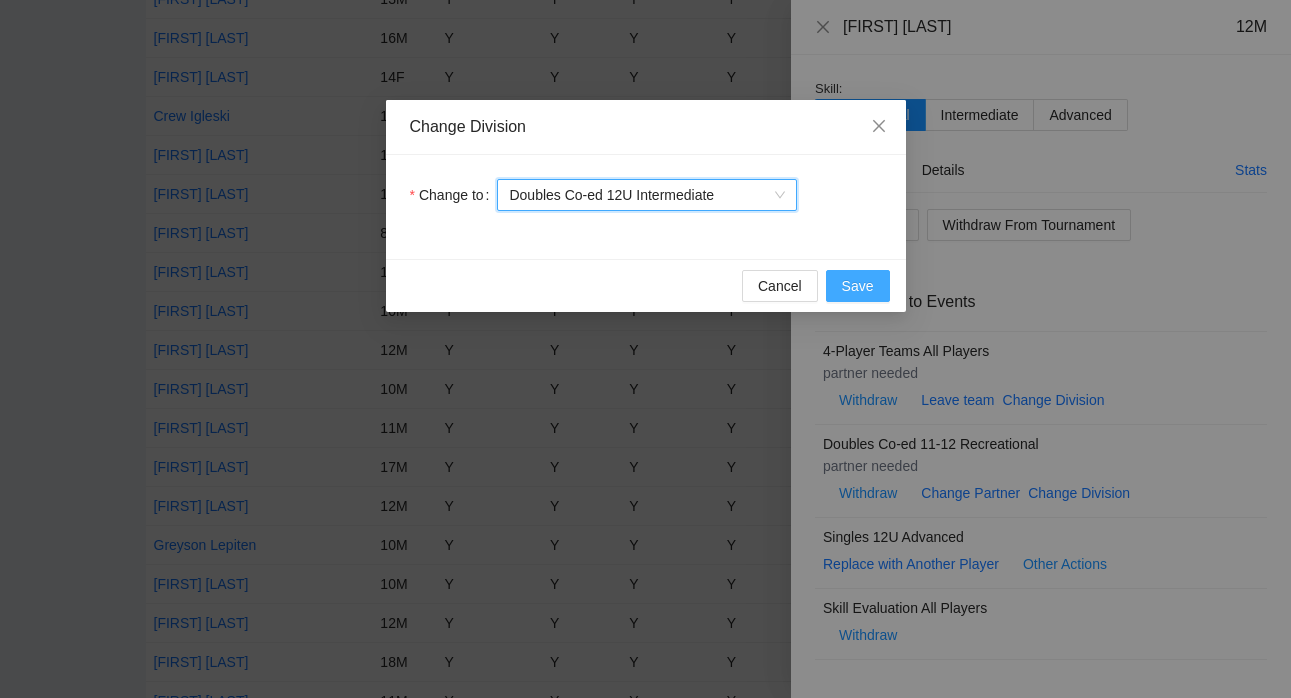 click on "Save" at bounding box center (858, 286) 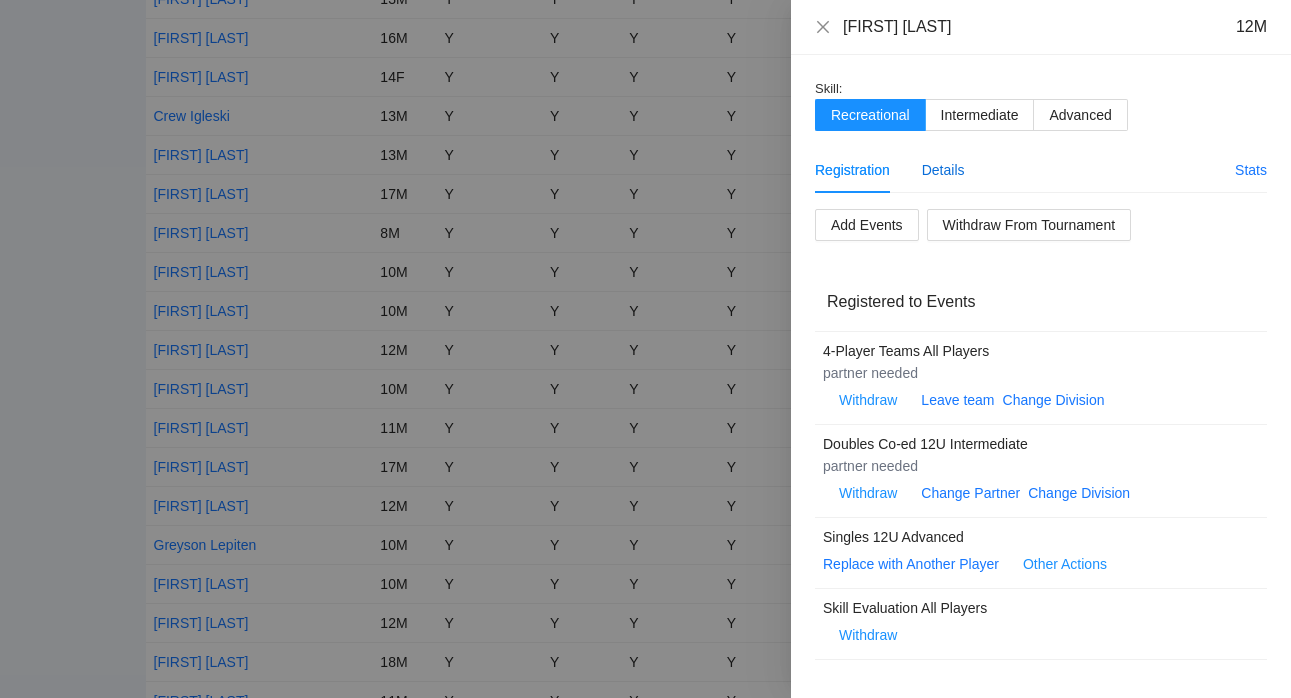 click on "Details" at bounding box center [943, 170] 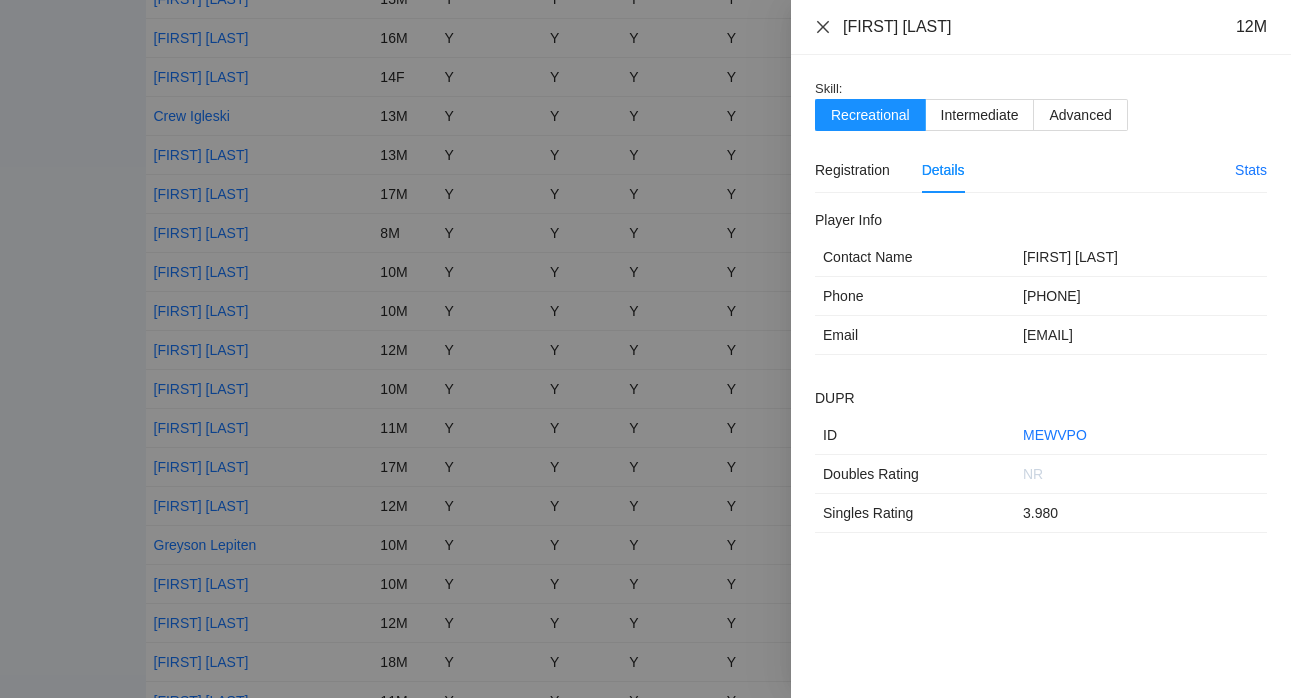 click 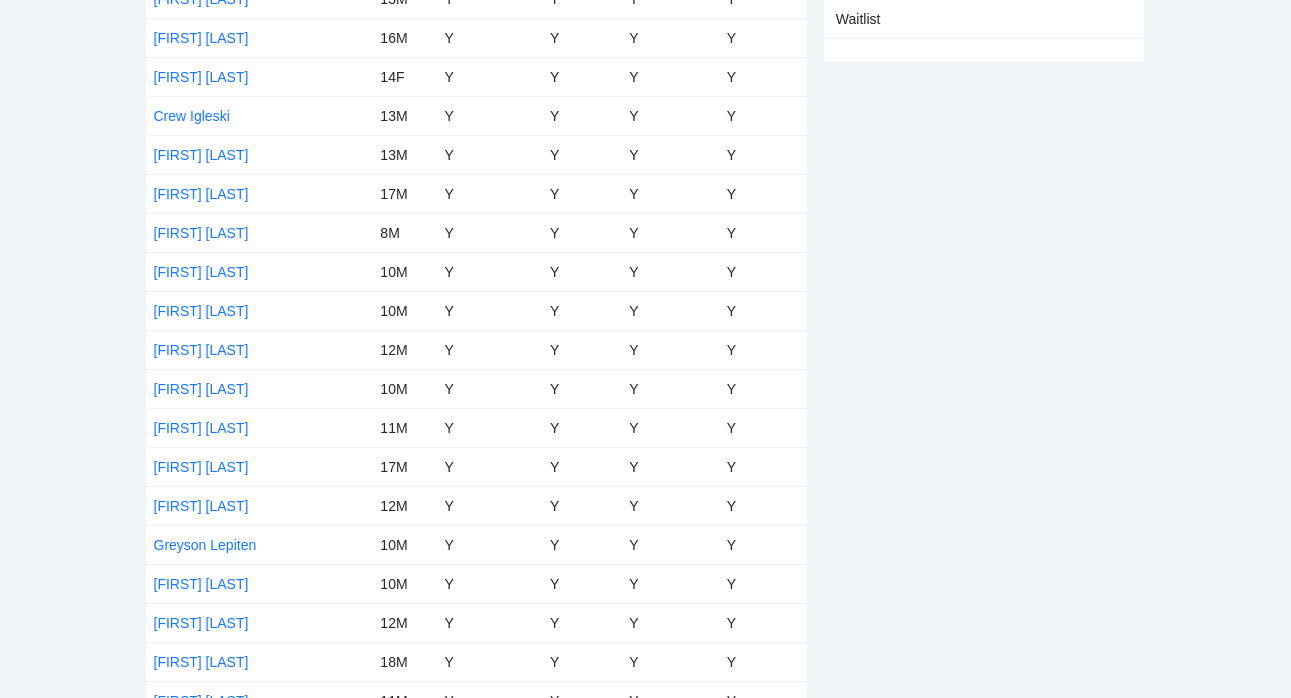 scroll, scrollTop: 1232, scrollLeft: 0, axis: vertical 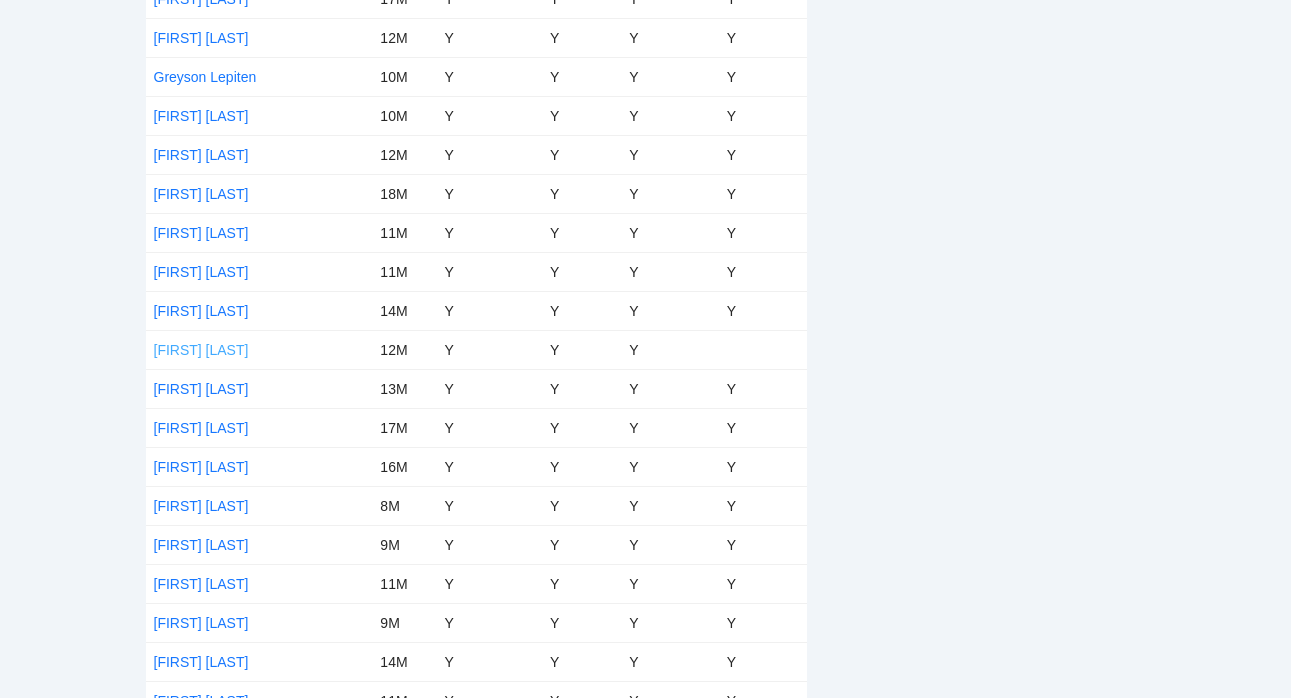 click on "[FIRST] [LAST]" at bounding box center [201, 350] 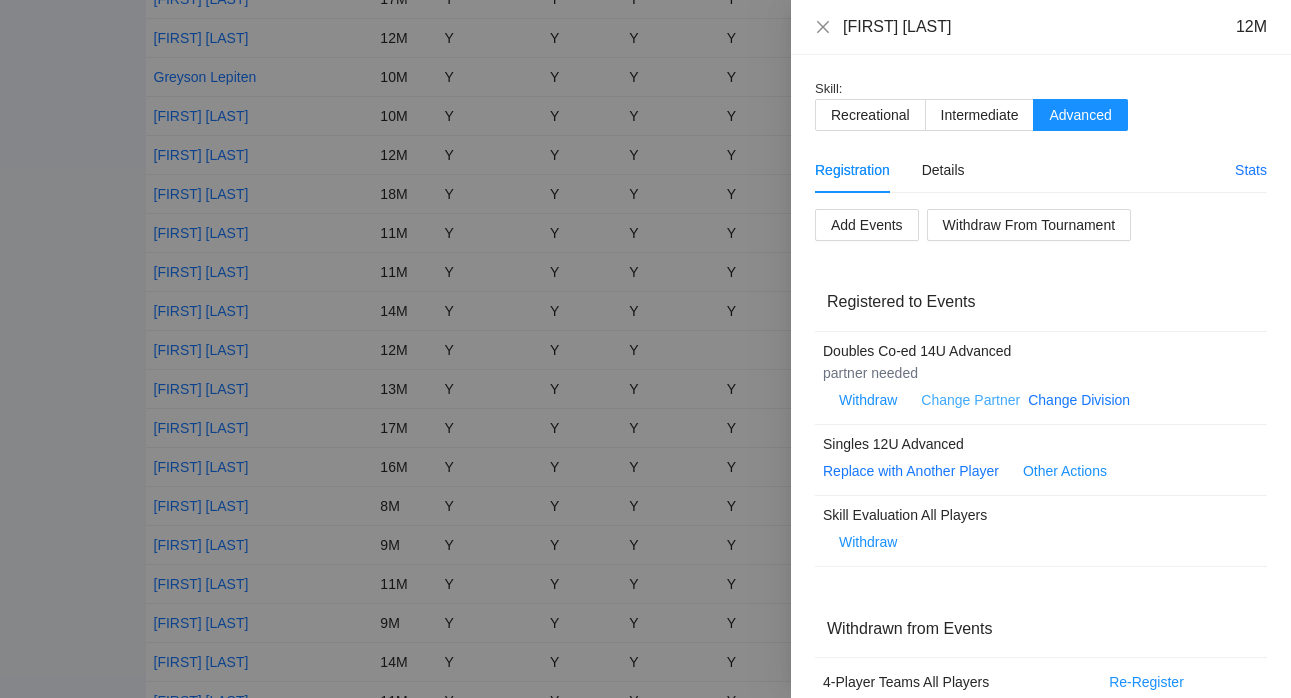 click on "Change Partner" at bounding box center (970, 400) 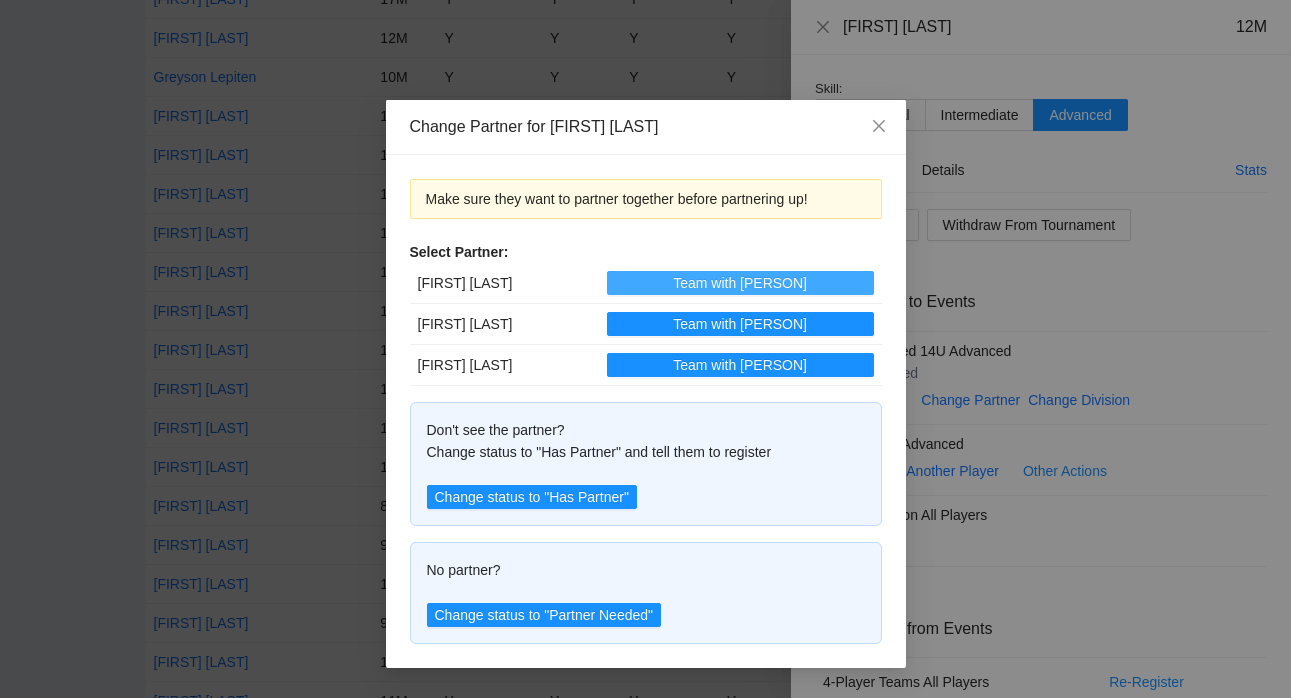 click on "Team with [PERSON]" at bounding box center [740, 283] 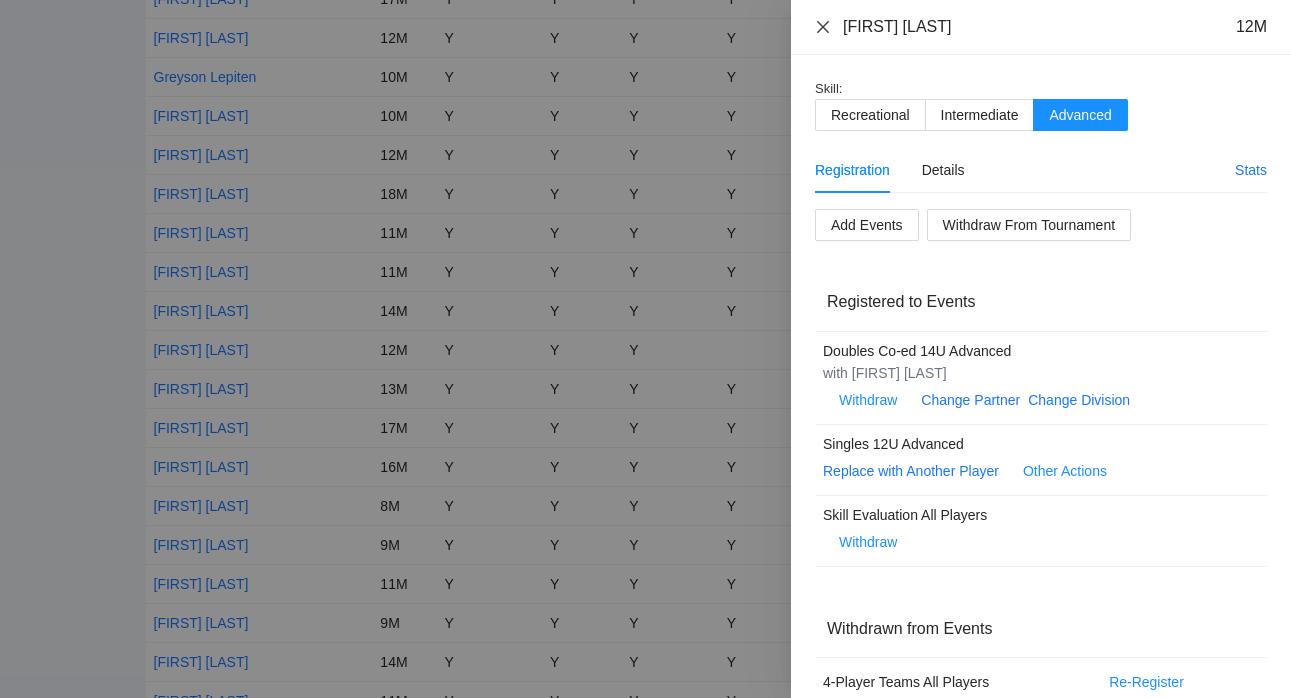 click 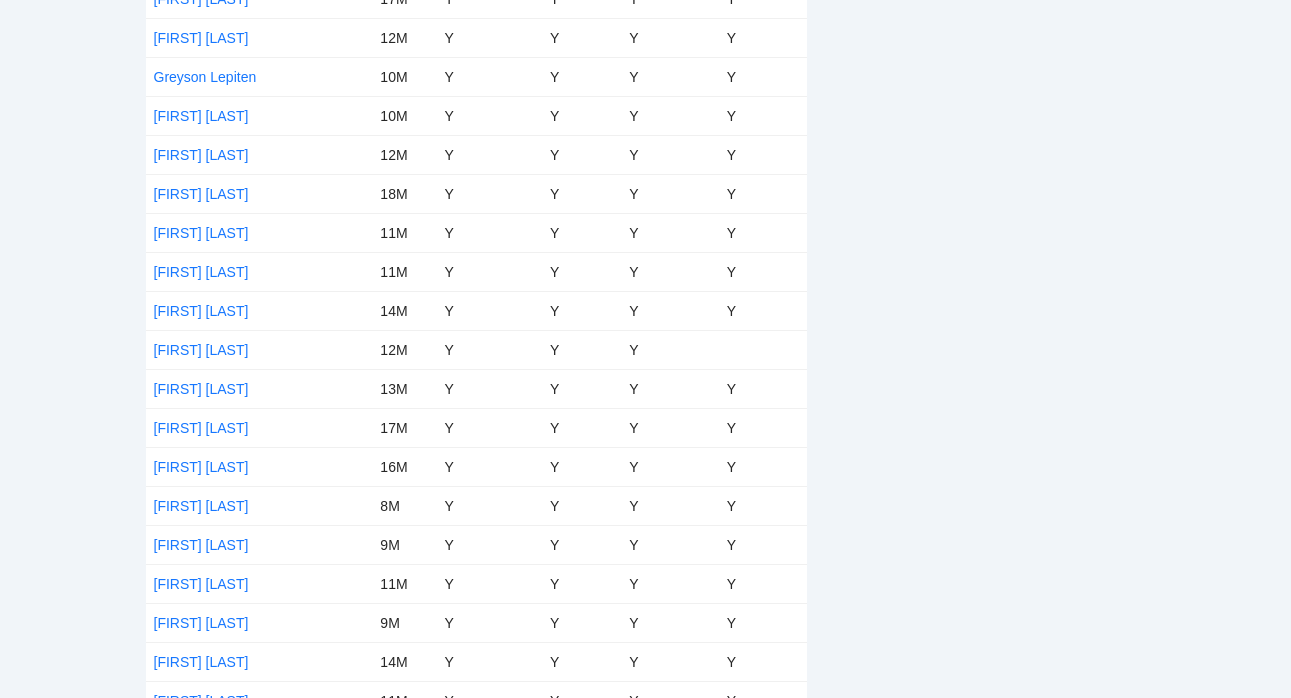 scroll, scrollTop: 2285, scrollLeft: 0, axis: vertical 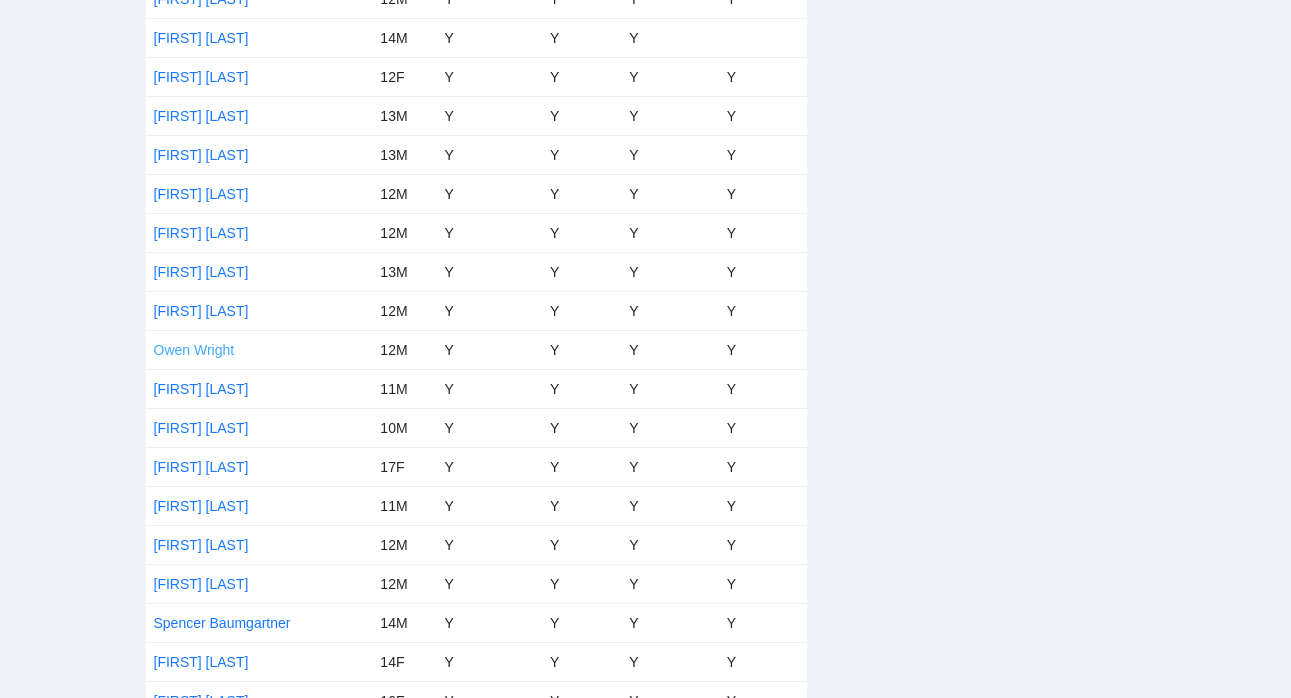 click on "Owen Wright" at bounding box center (194, 350) 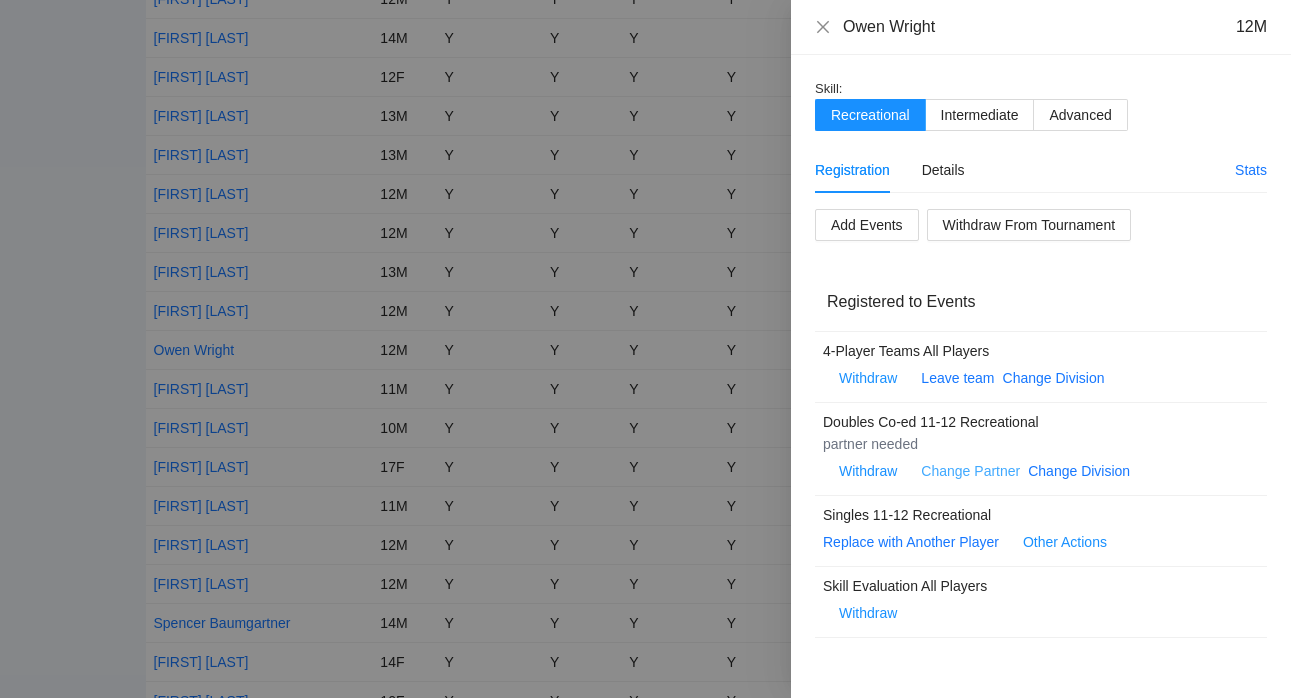 click on "Change Partner" at bounding box center [970, 471] 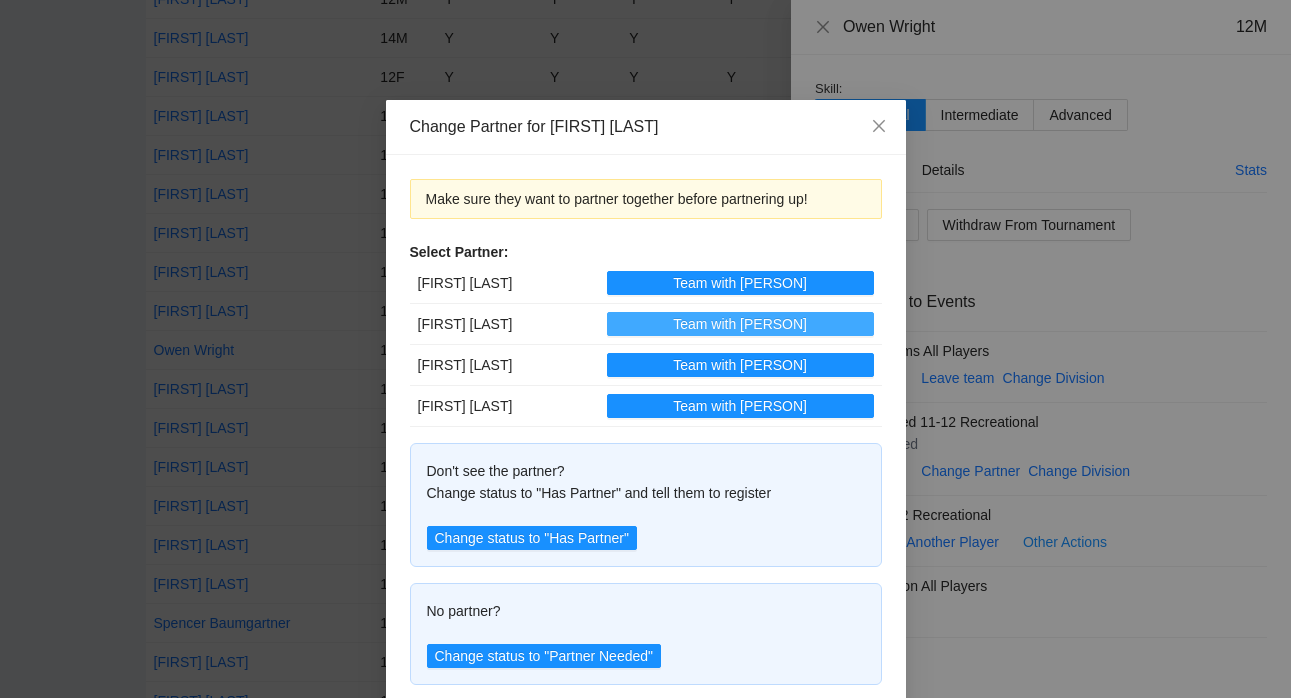 click on "Team with [PERSON]" at bounding box center [740, 324] 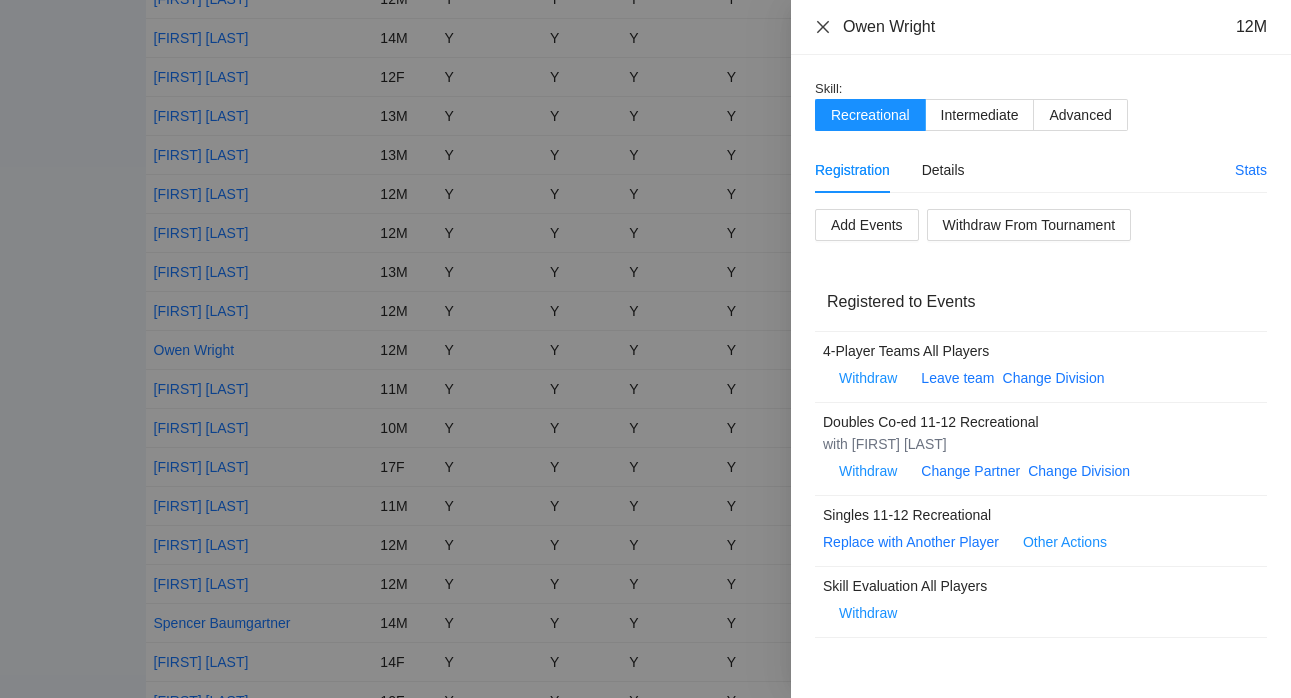 click 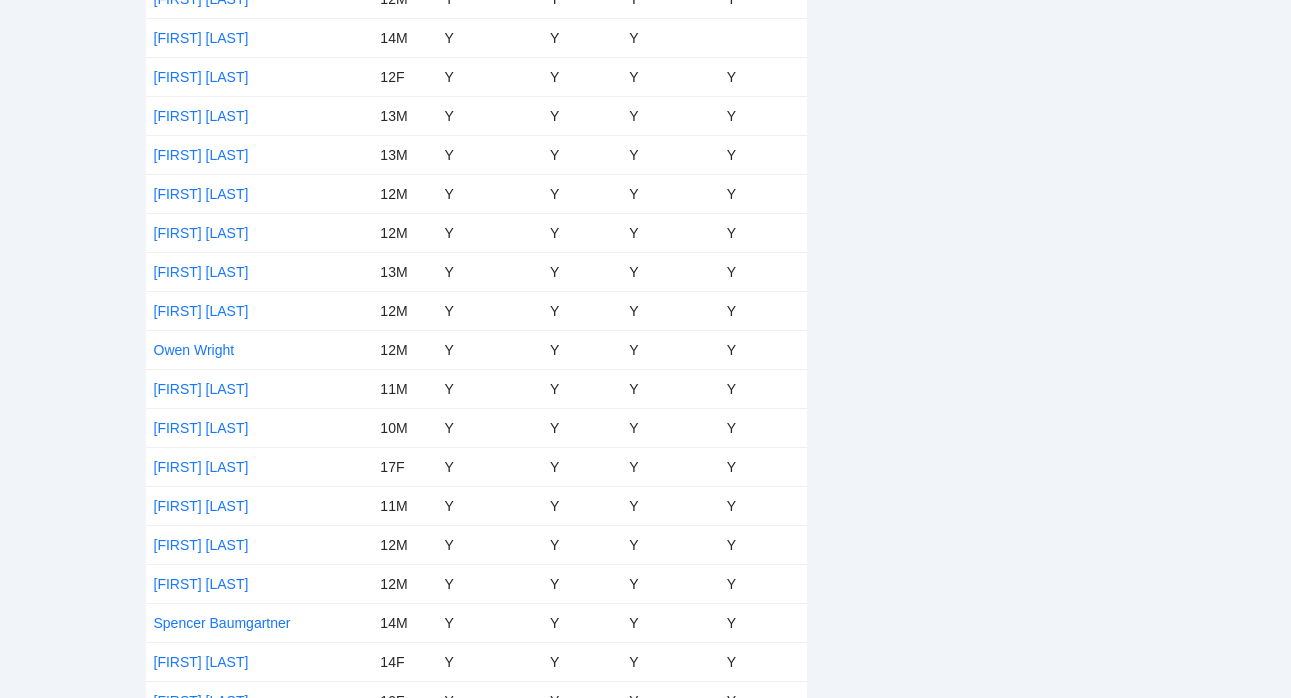 scroll, scrollTop: 608, scrollLeft: 0, axis: vertical 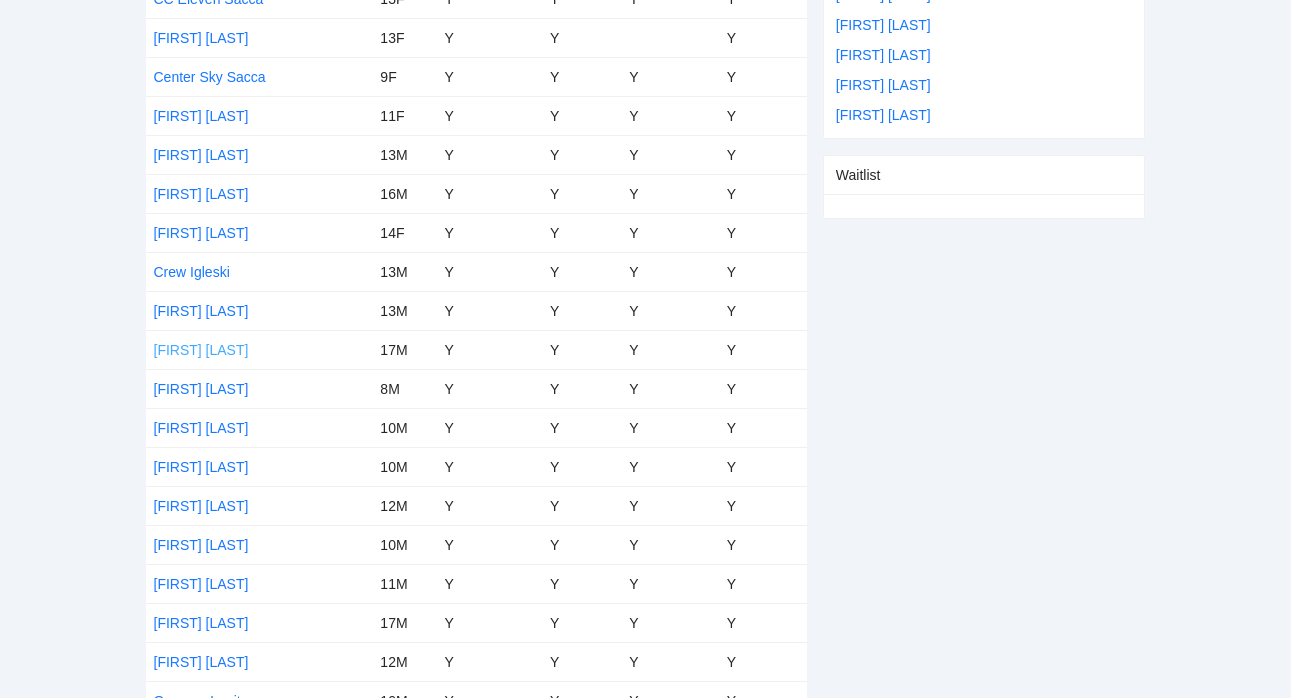 click on "[FIRST] [LAST]" at bounding box center [201, 350] 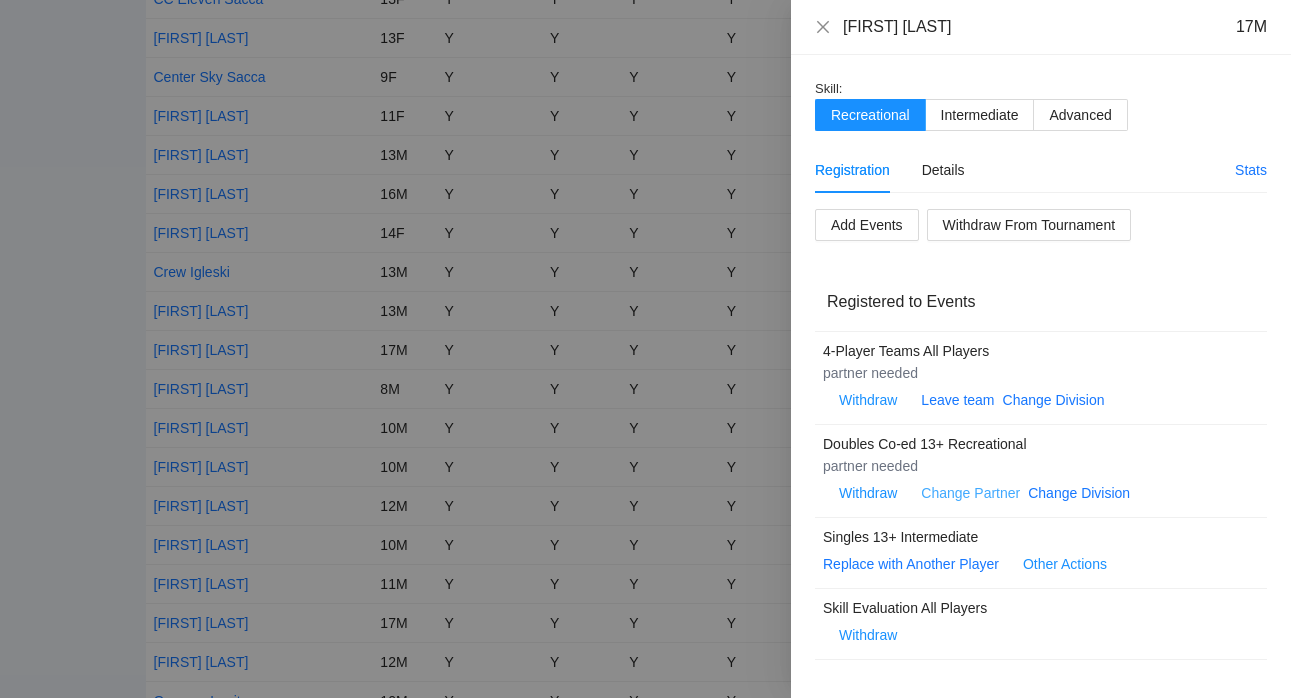 click on "Change Partner" at bounding box center [970, 493] 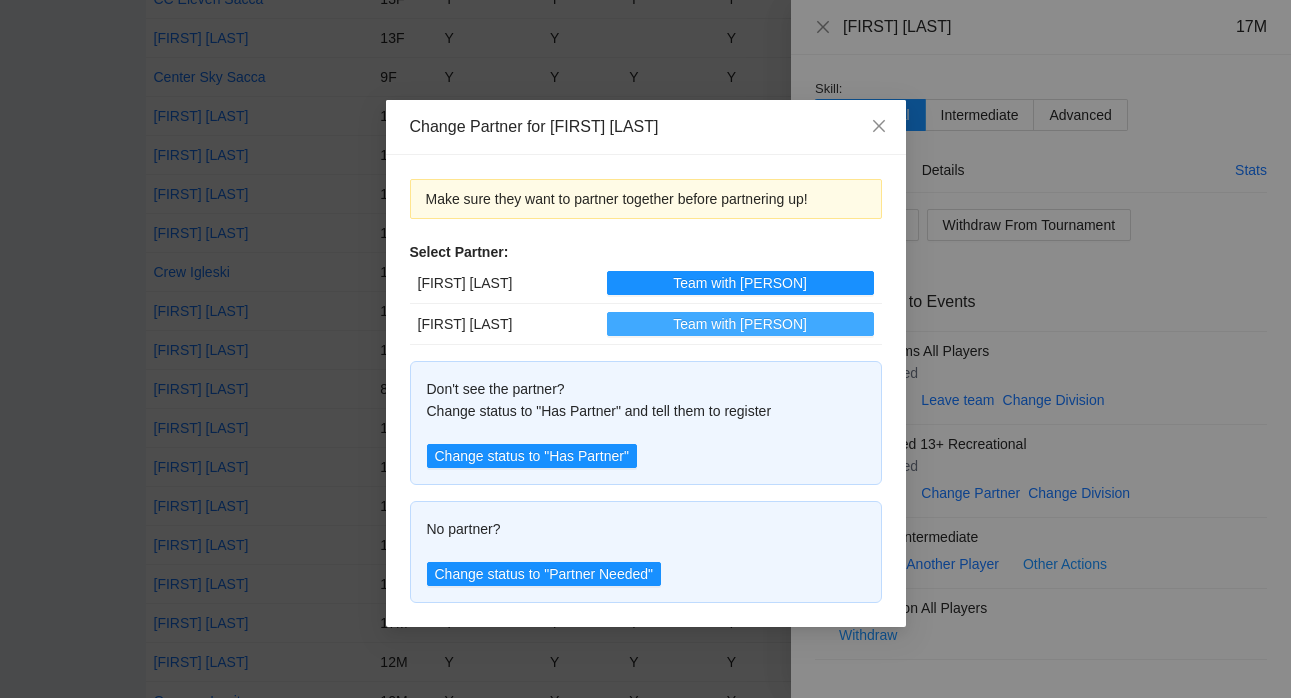 click on "Team with [PERSON]" at bounding box center (740, 324) 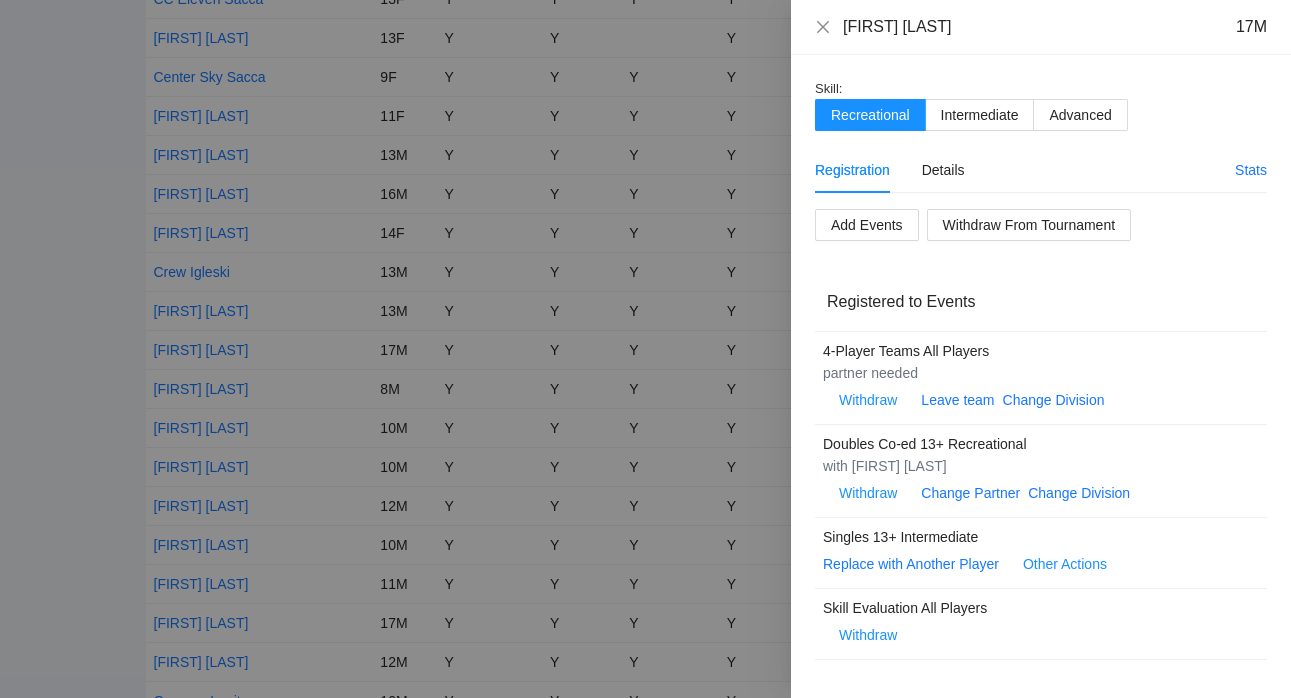 click at bounding box center [645, 349] 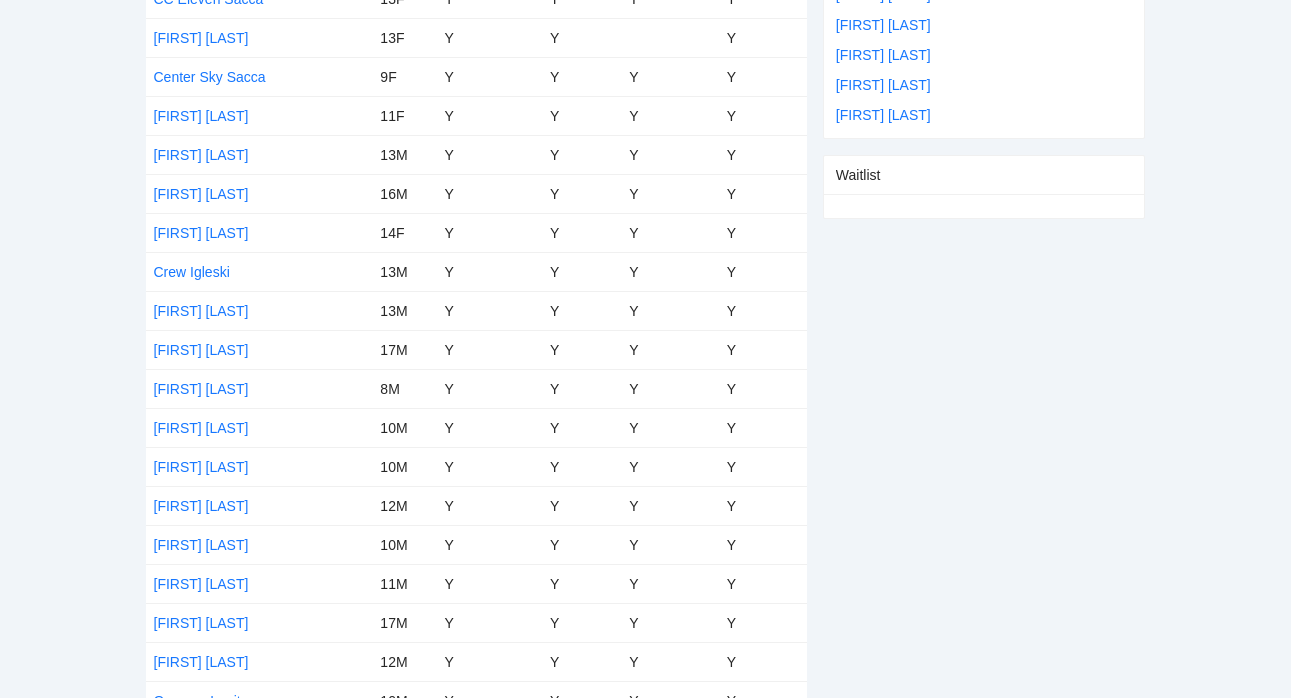 scroll, scrollTop: 1739, scrollLeft: 0, axis: vertical 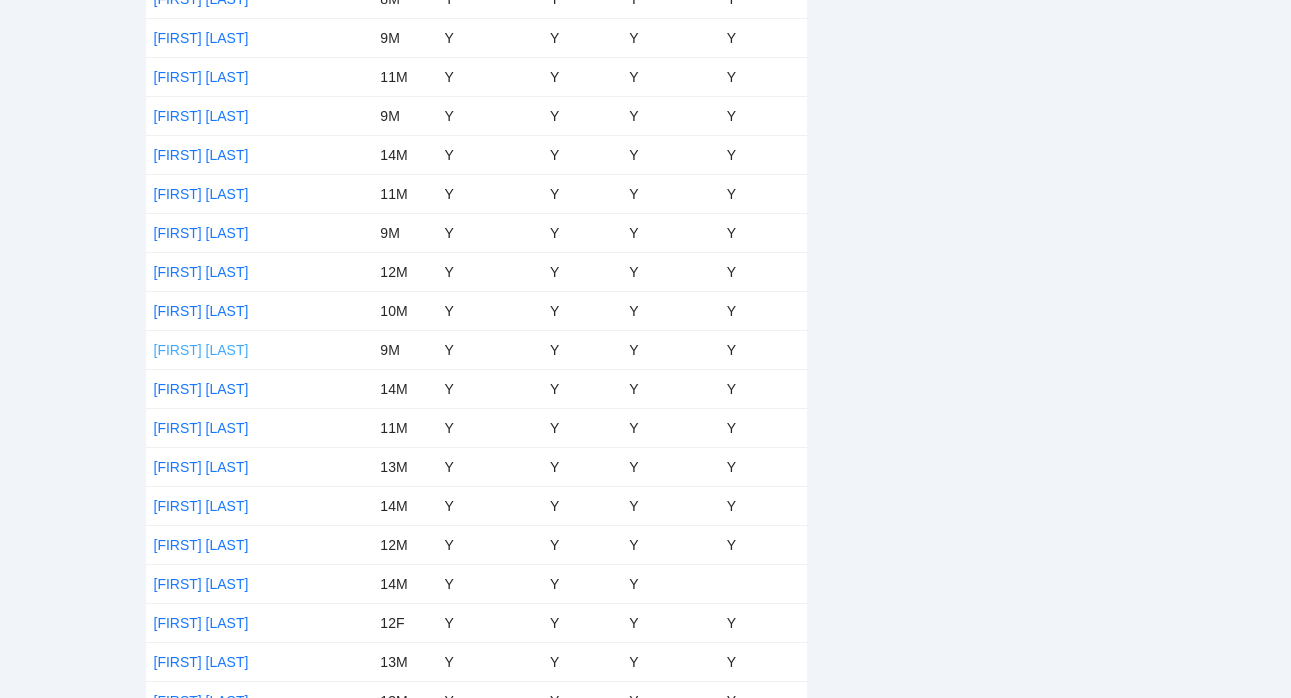 click on "[FIRST] [LAST]" at bounding box center (201, 350) 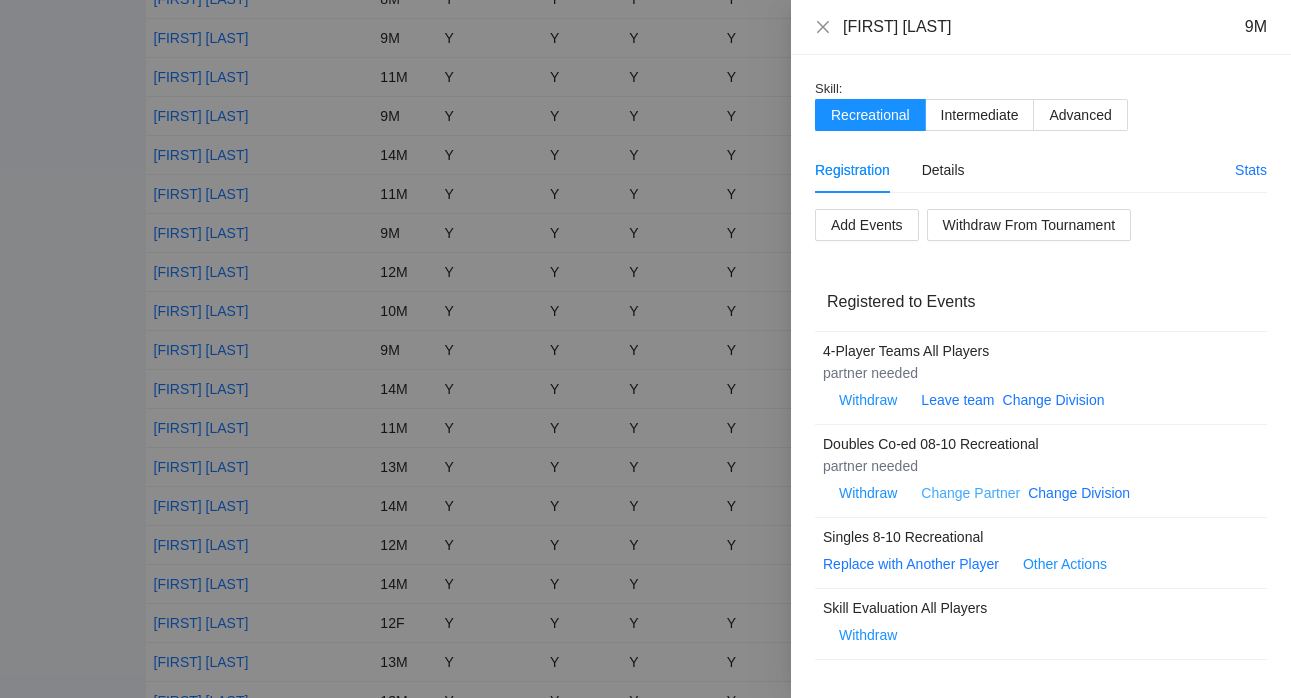 click on "Change Partner" at bounding box center (970, 493) 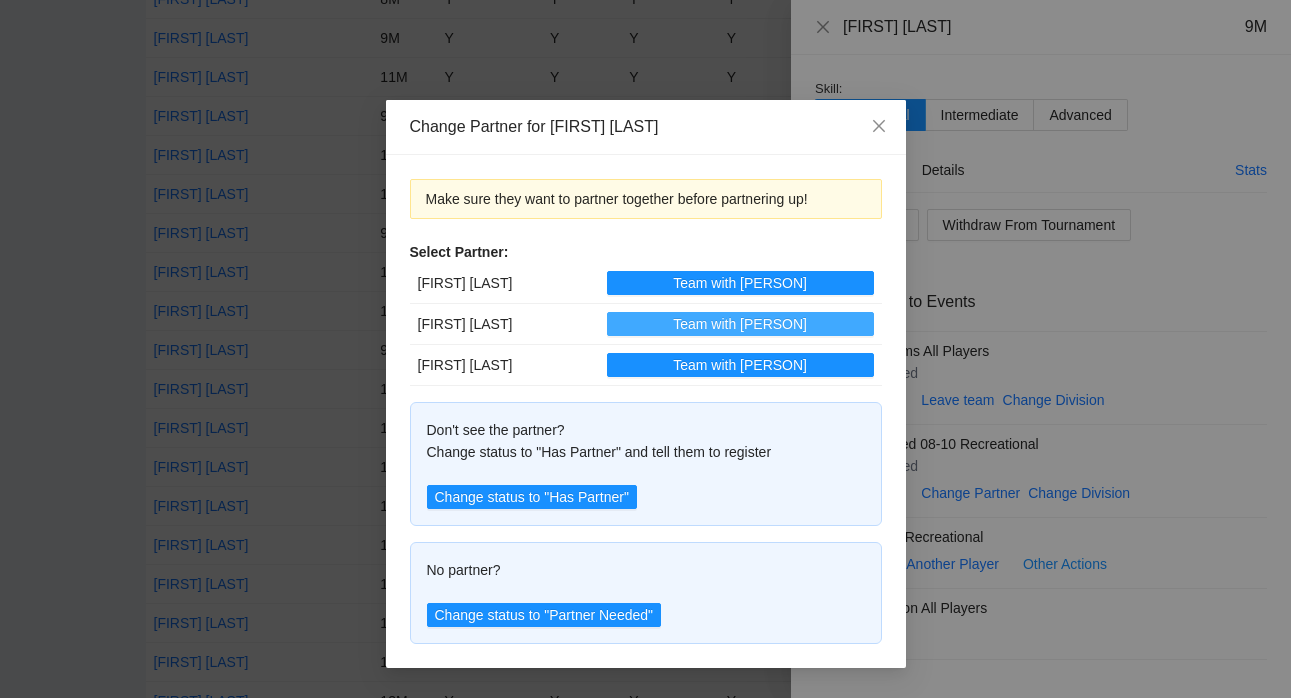 click on "Team with [PERSON]" at bounding box center [740, 324] 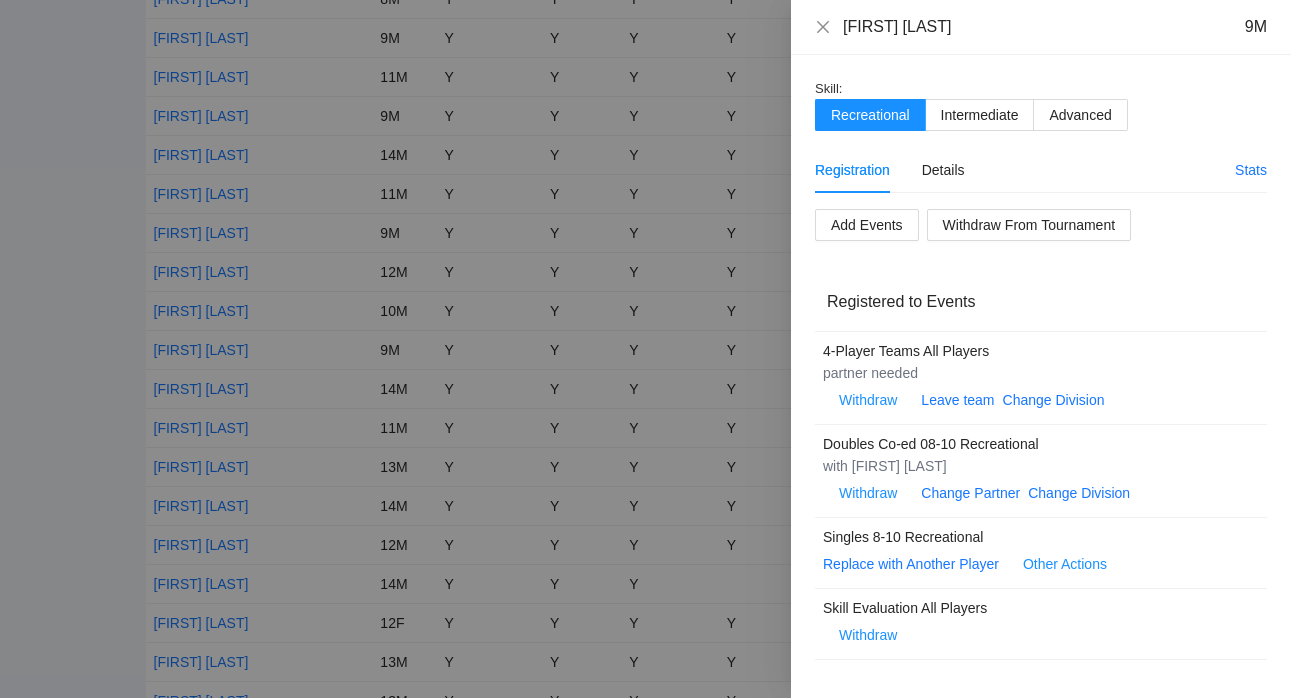 click at bounding box center [645, 349] 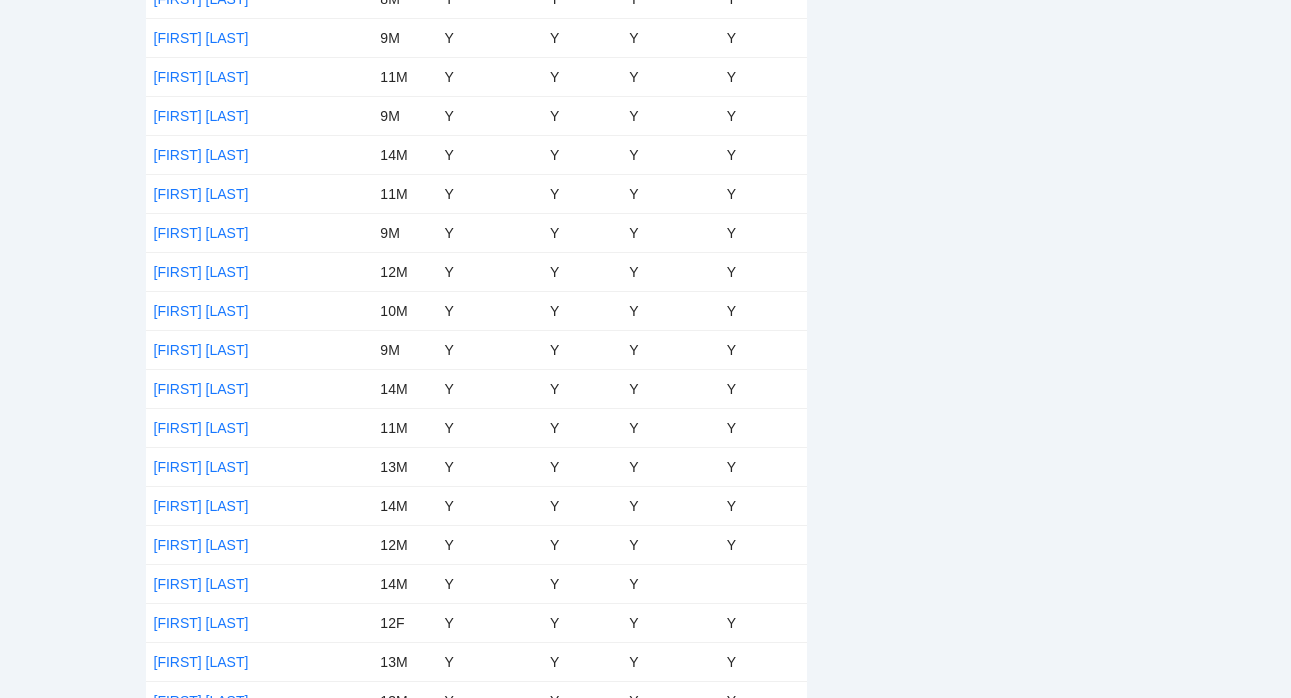 scroll, scrollTop: 23, scrollLeft: 0, axis: vertical 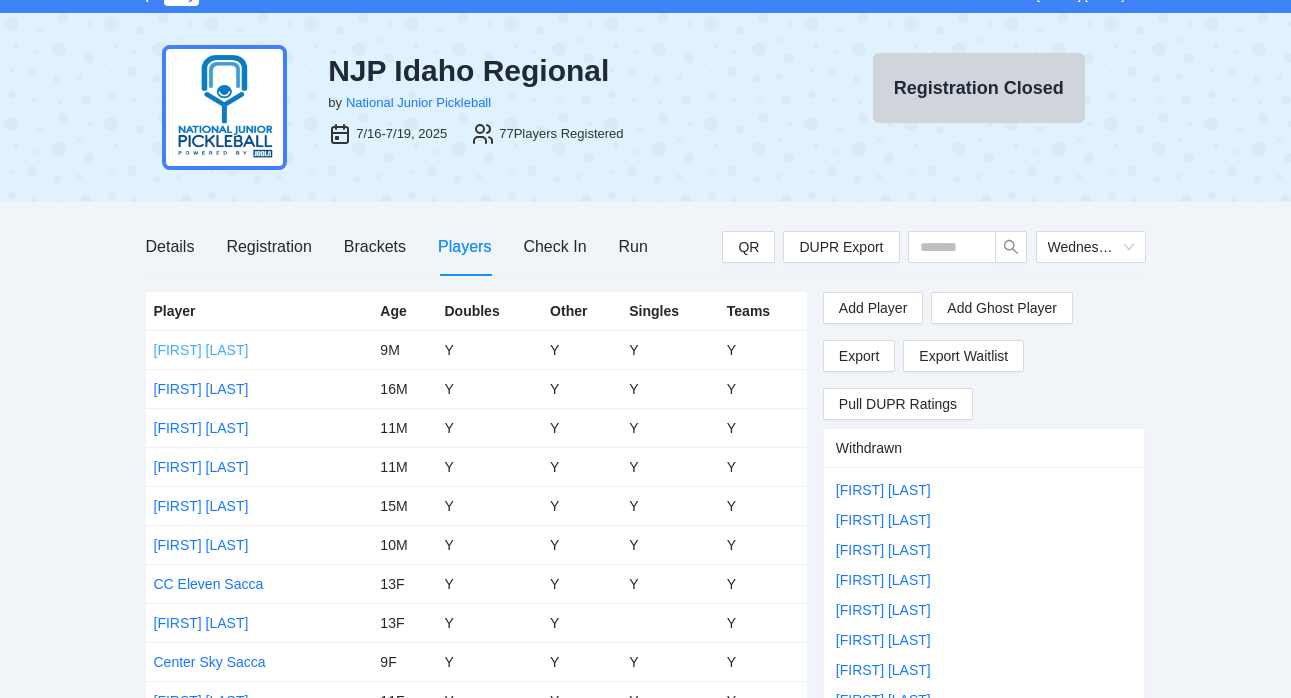 click on "[FIRST] [LAST]" at bounding box center (201, 350) 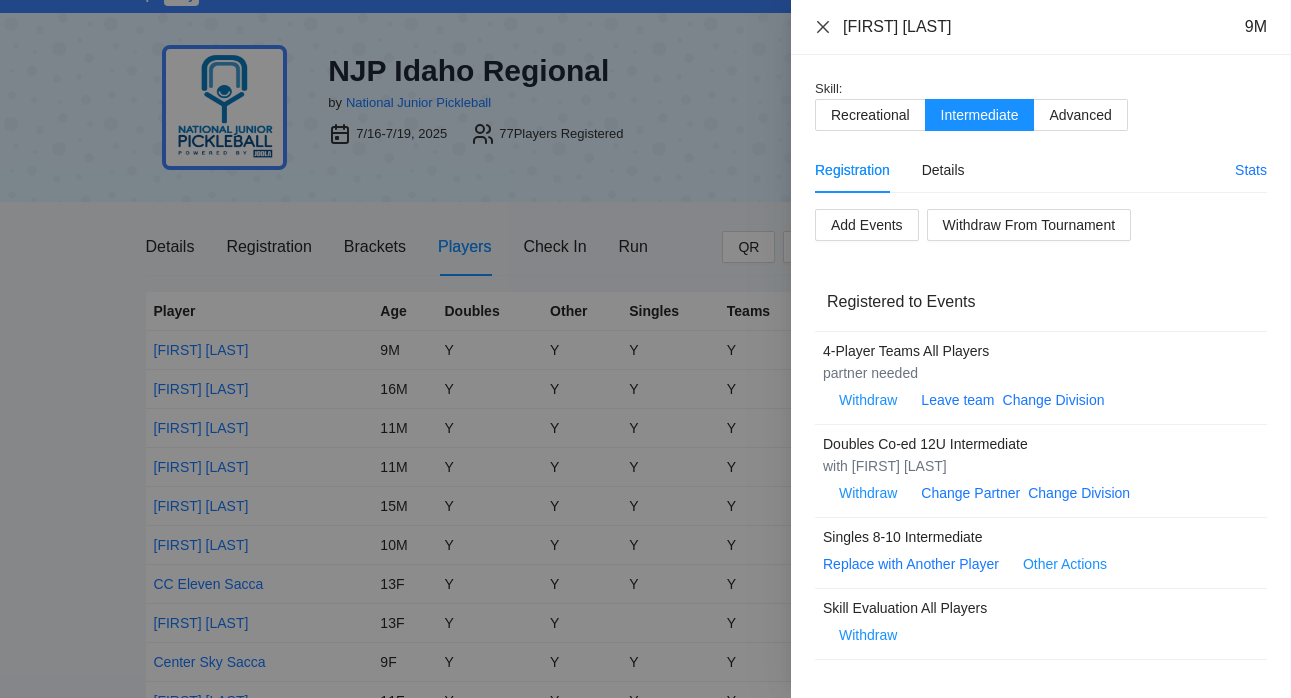 click 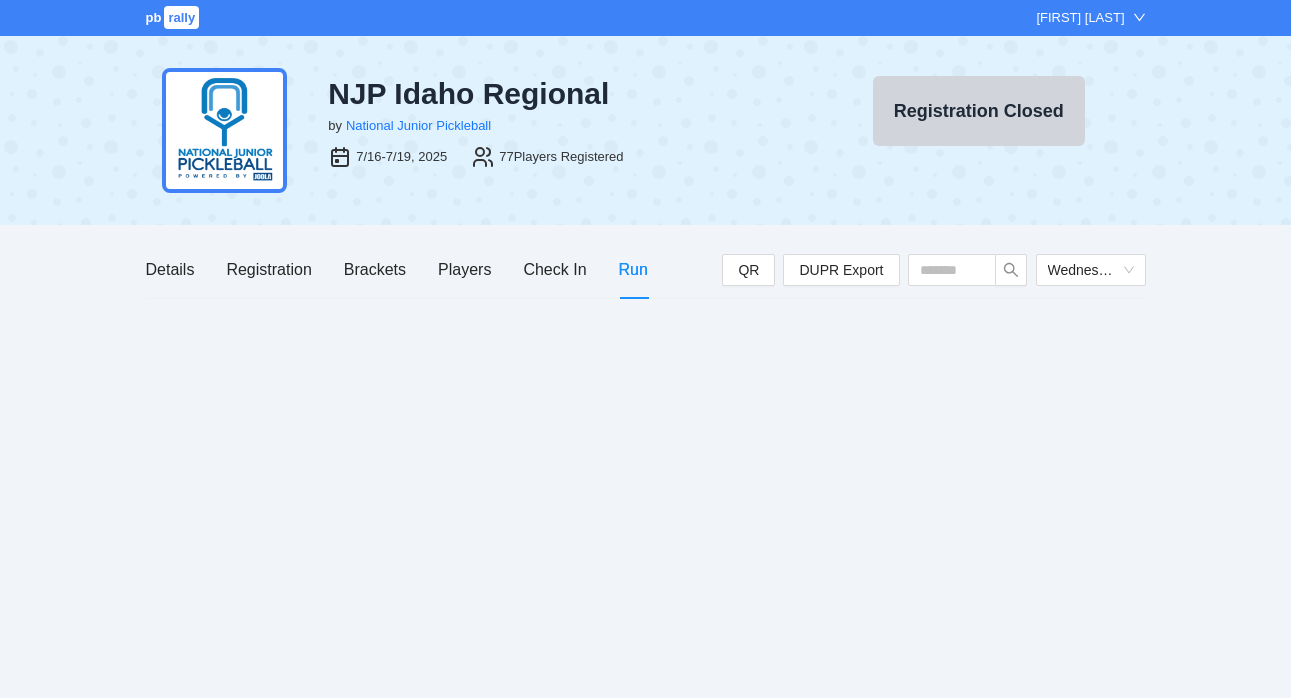 scroll, scrollTop: 0, scrollLeft: 0, axis: both 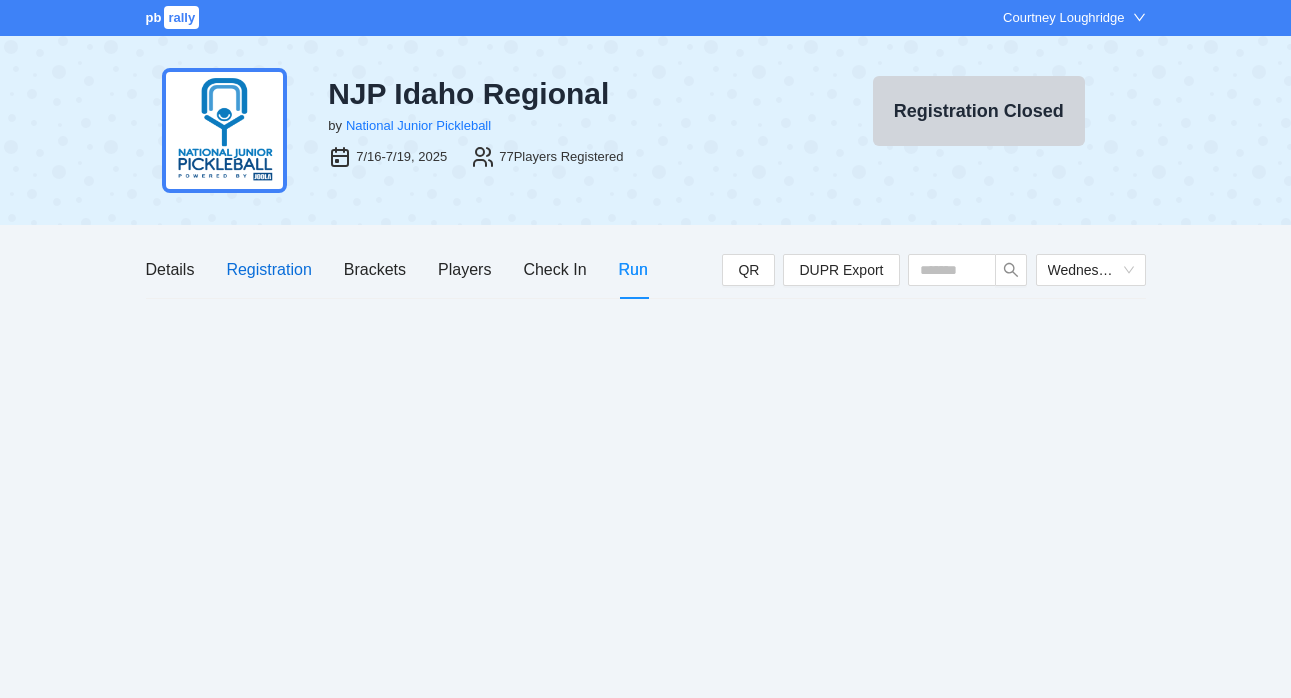 click on "Registration" at bounding box center [268, 269] 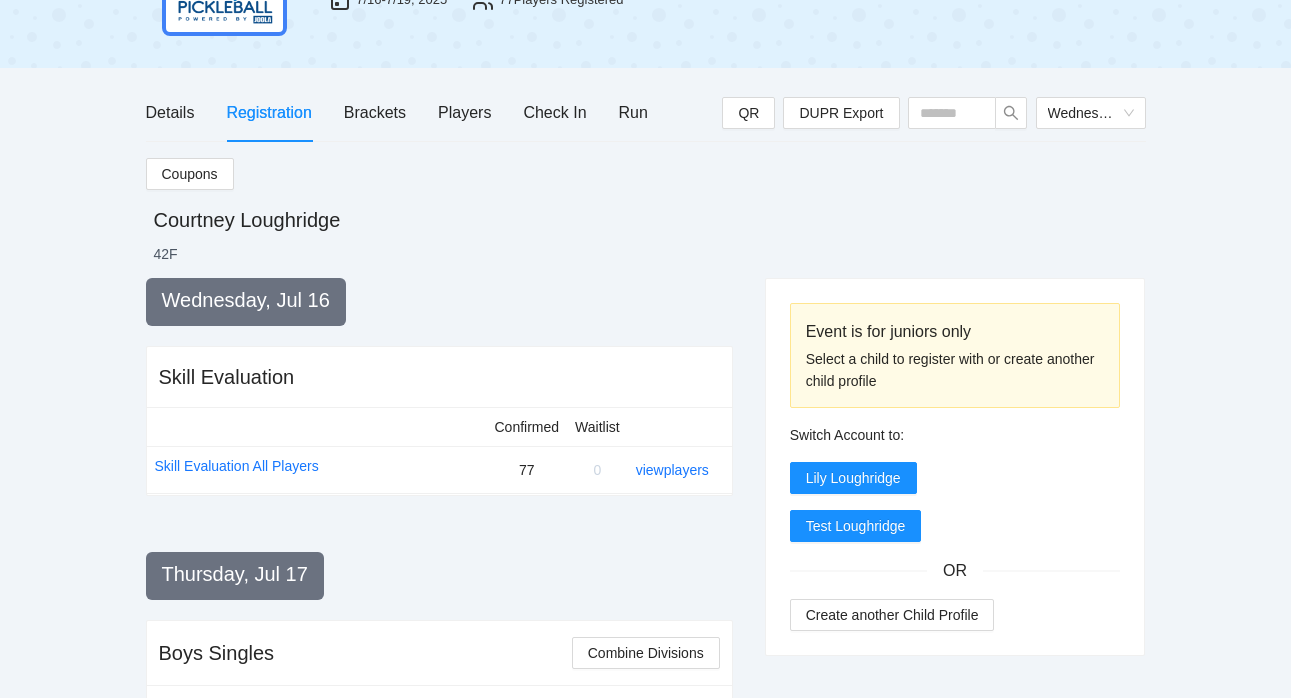 scroll, scrollTop: 0, scrollLeft: 0, axis: both 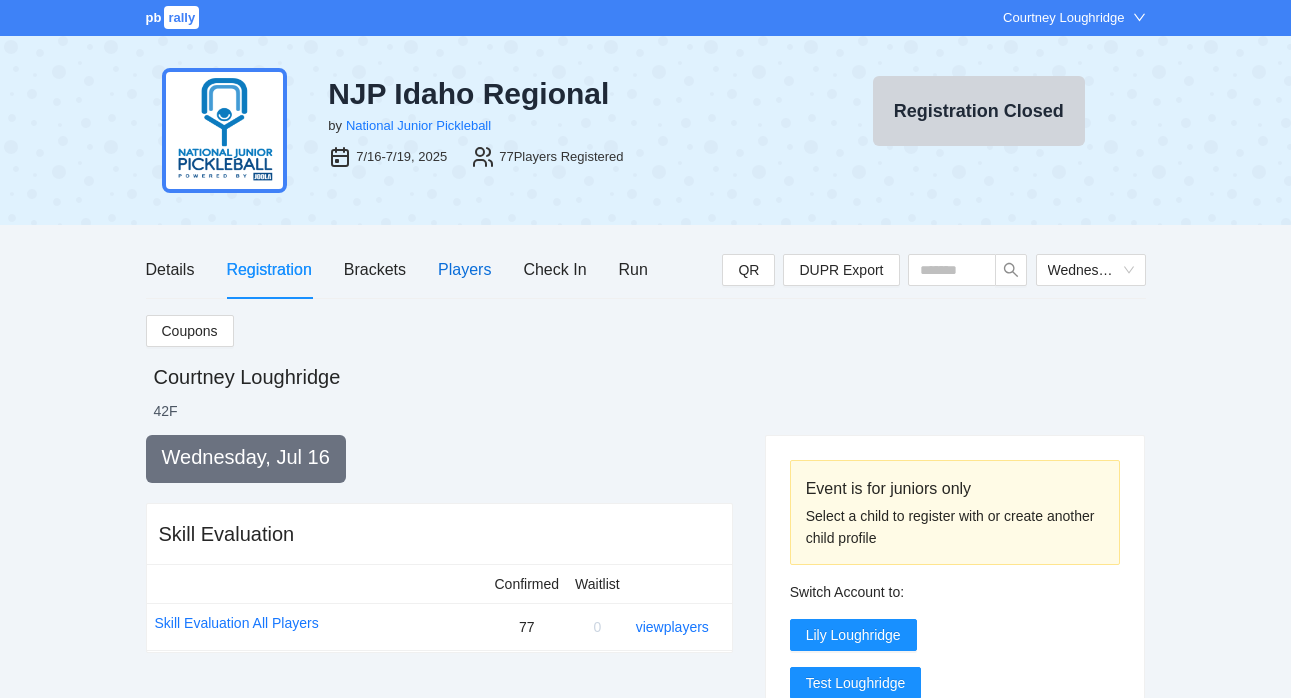 click on "Players" at bounding box center (464, 269) 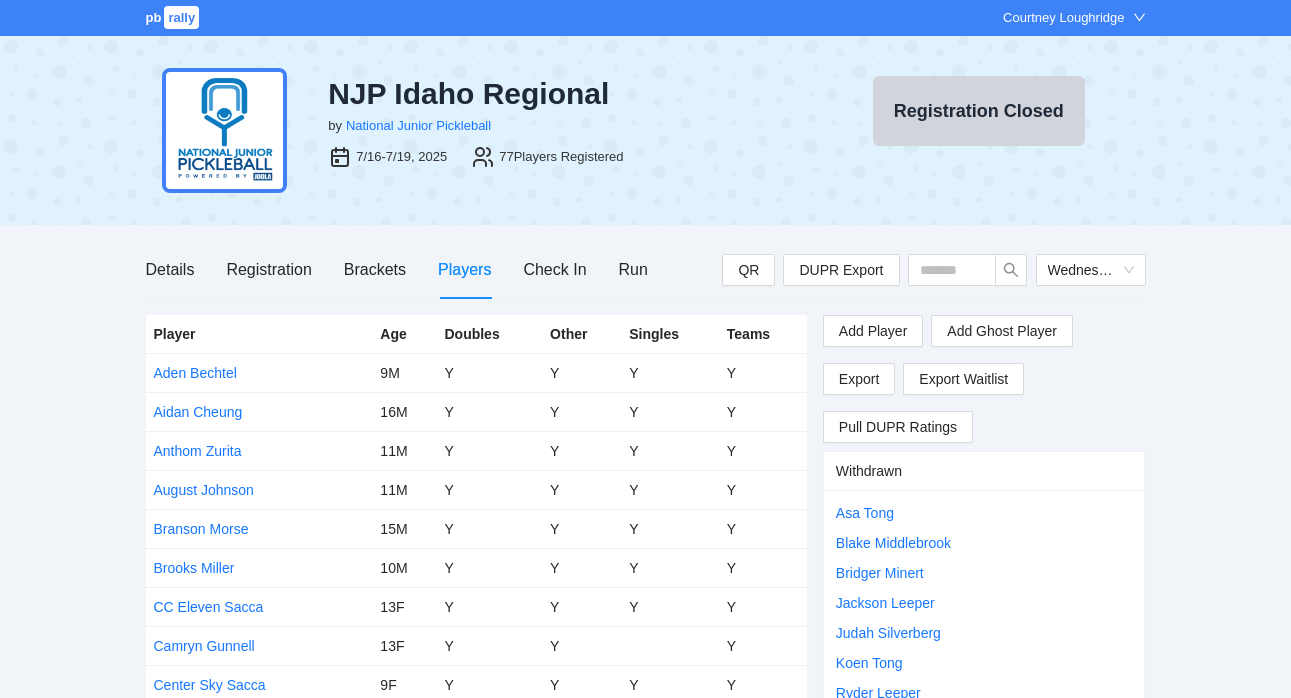 scroll, scrollTop: 647, scrollLeft: 0, axis: vertical 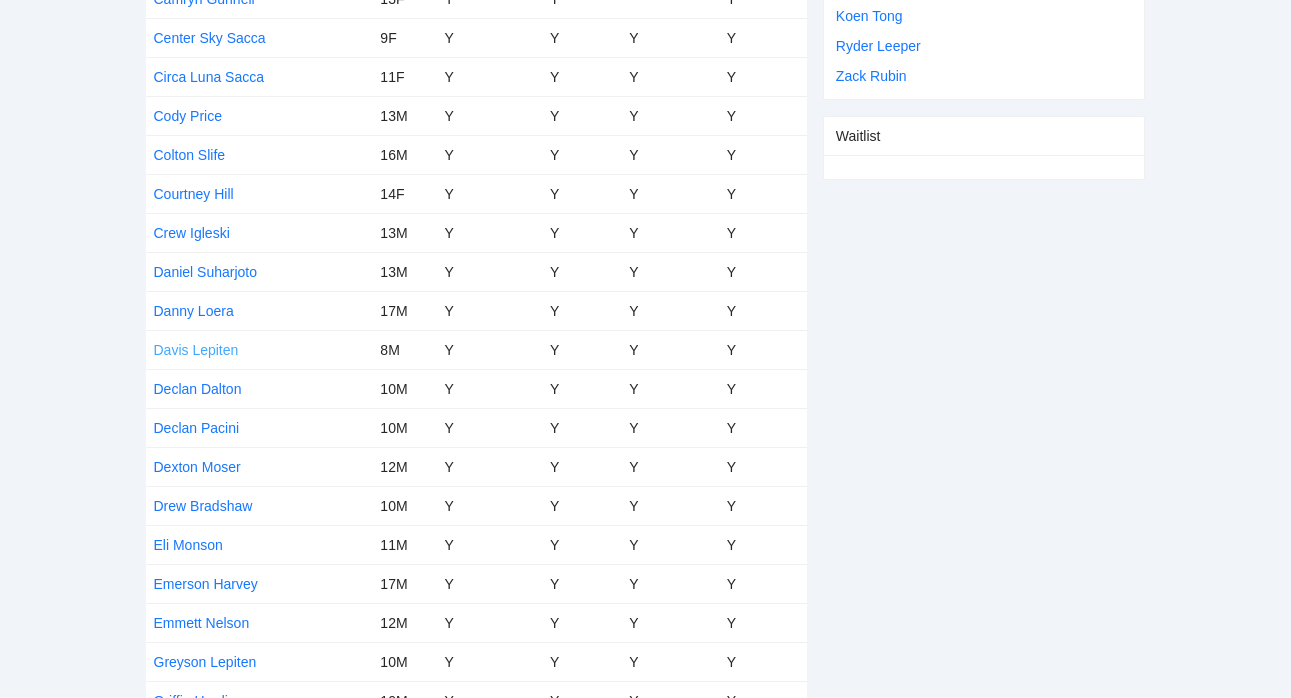 click on "[FIRST] [LAST]" at bounding box center (196, 350) 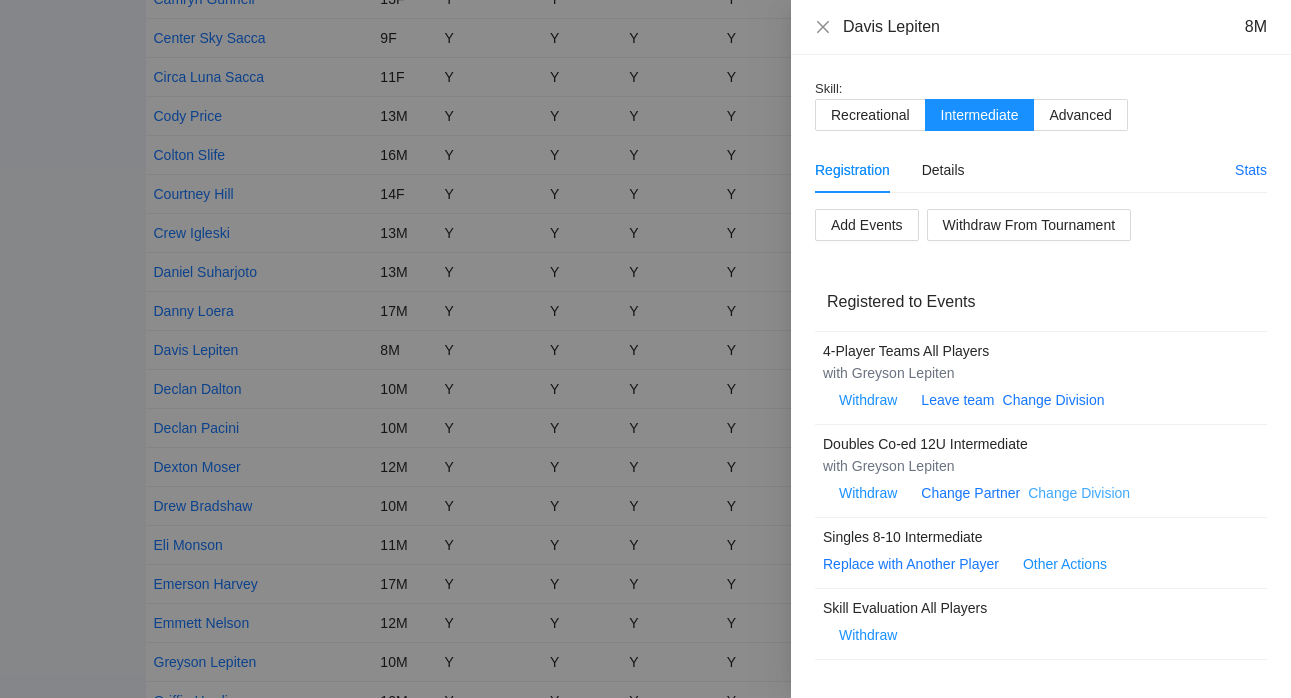 click on "Change Division" at bounding box center [1079, 493] 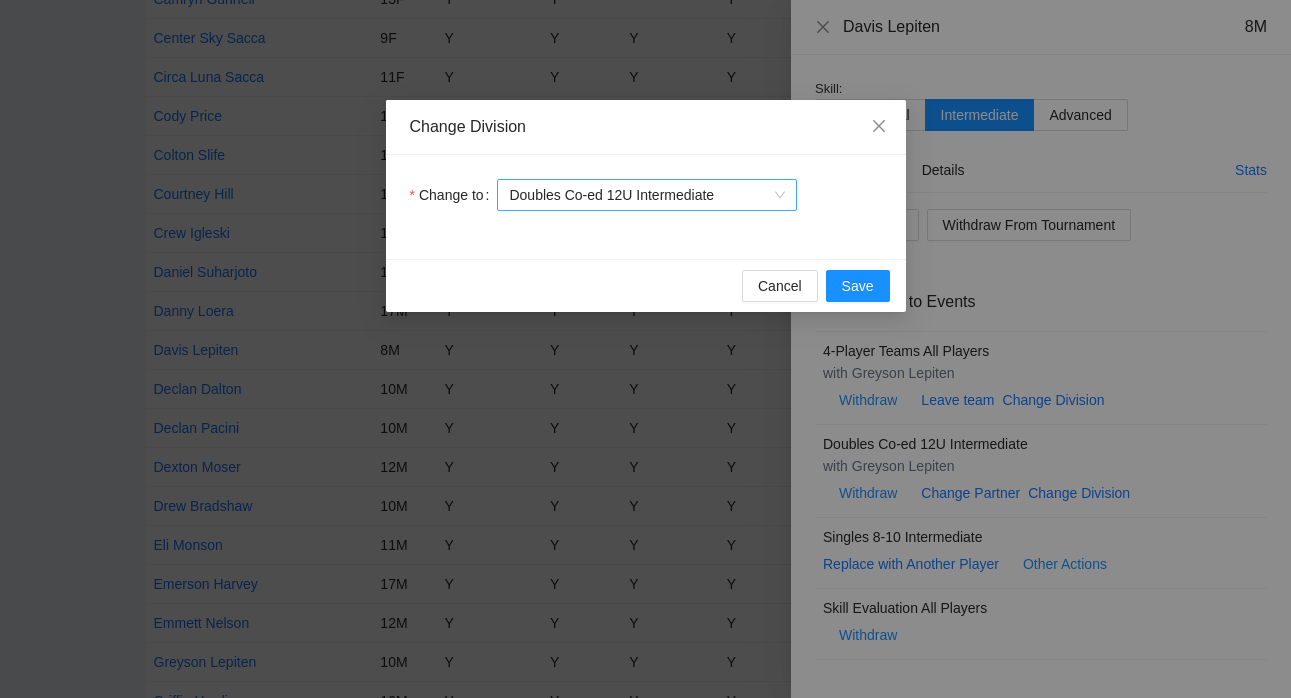click on "Doubles Co-ed 12U Intermediate" at bounding box center [647, 195] 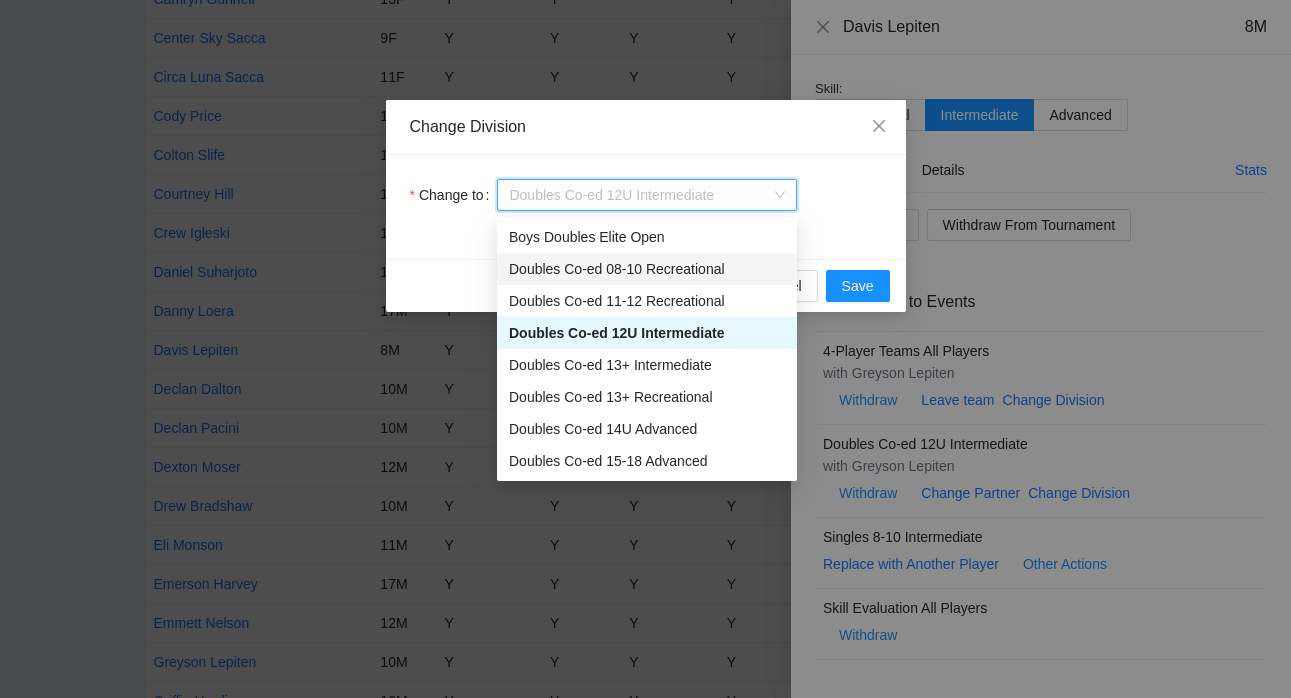 click on "Doubles Co-ed 08-10 Recreational" at bounding box center (647, 269) 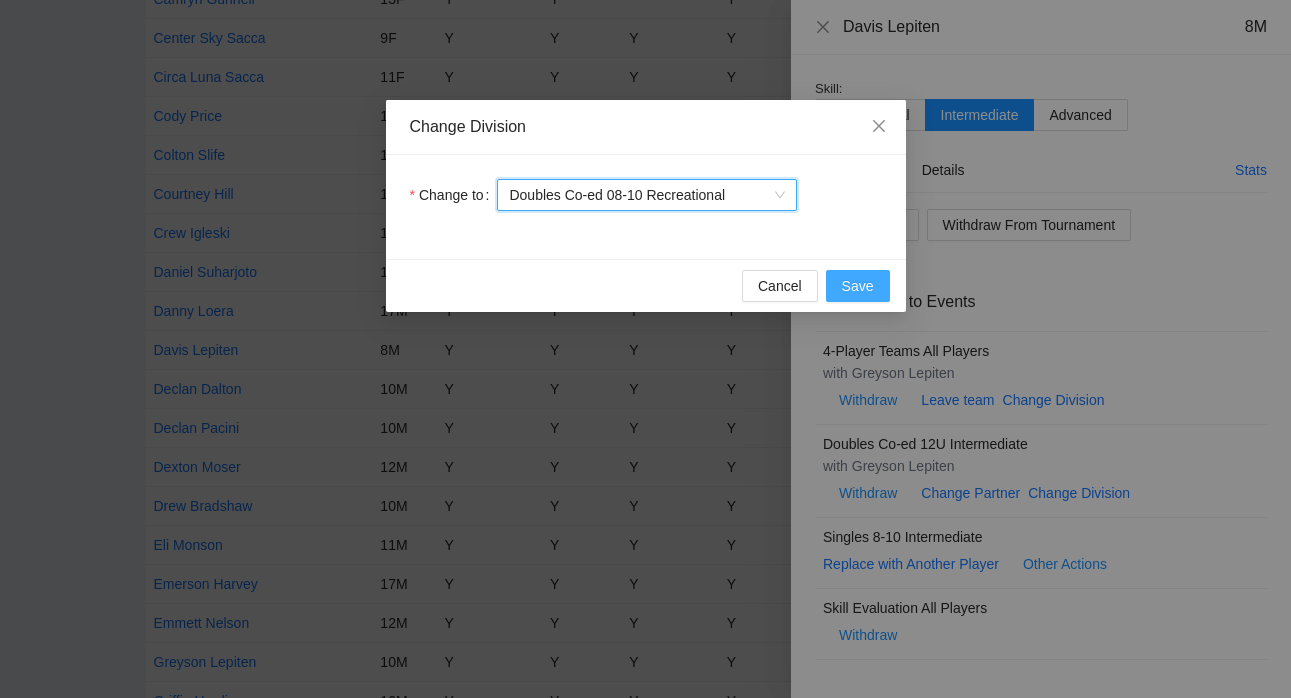 click on "Save" at bounding box center (858, 286) 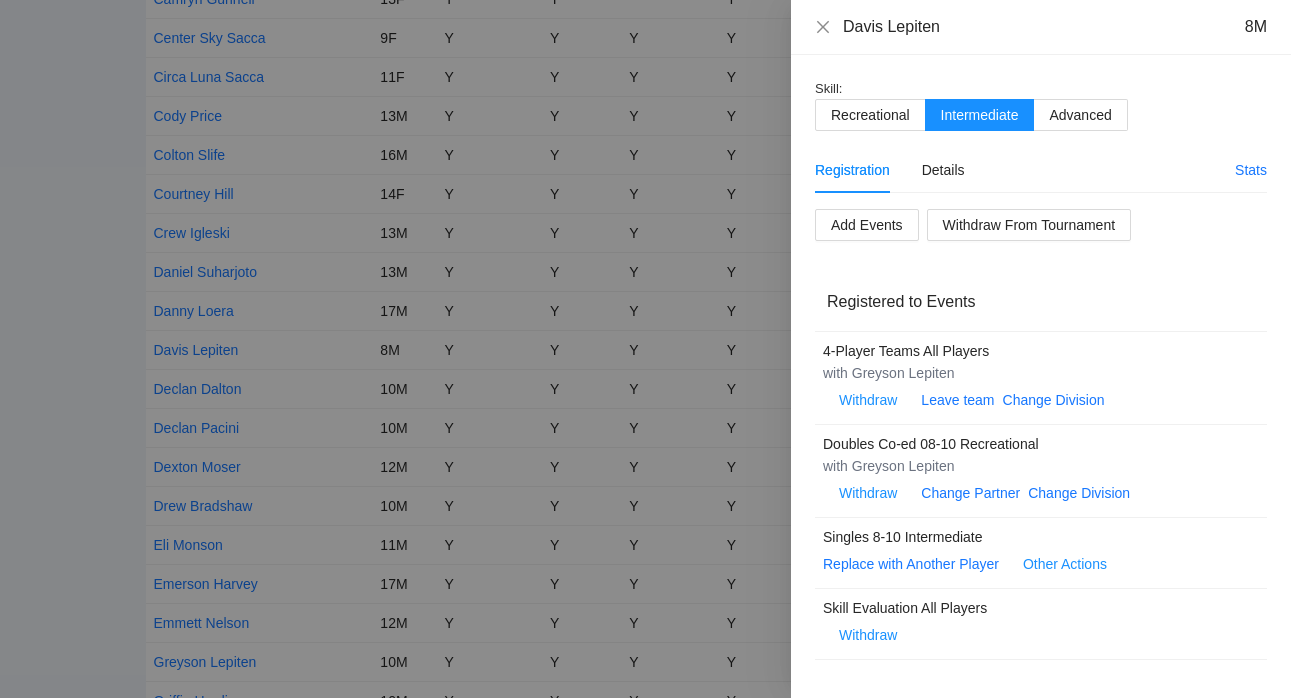 click at bounding box center (645, 349) 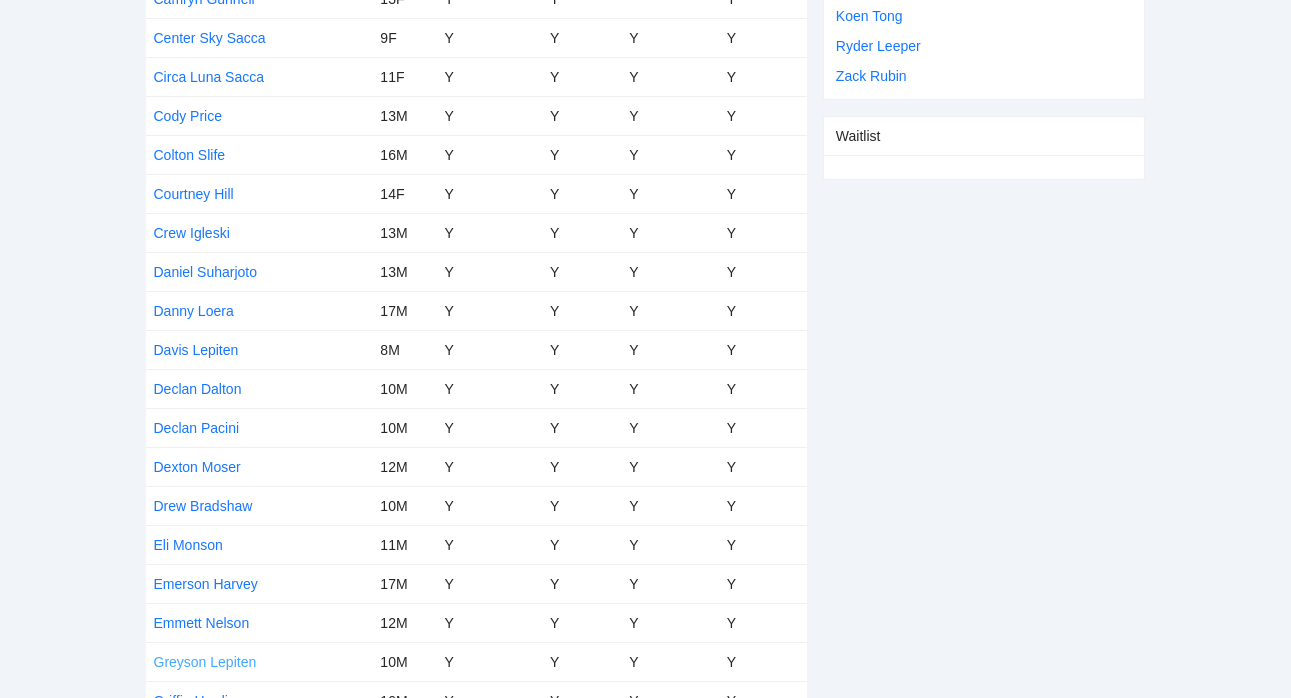 click on "Greyson Lepiten" at bounding box center [205, 662] 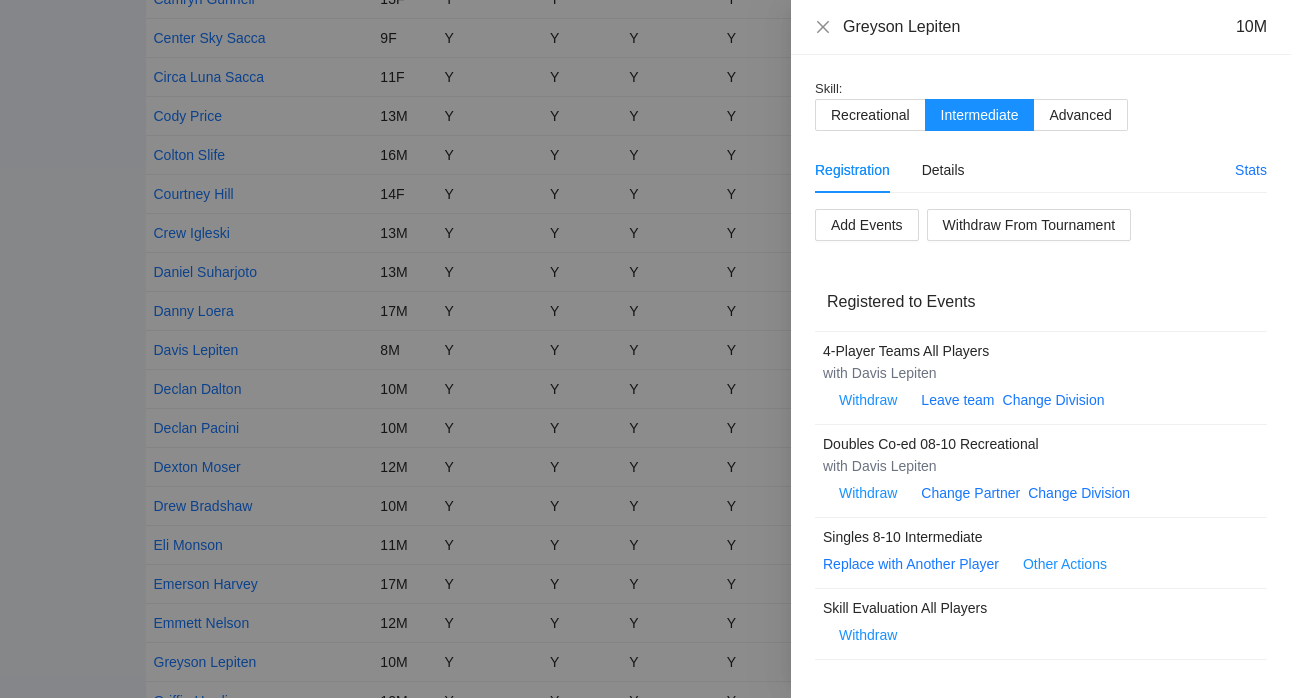 click at bounding box center [645, 349] 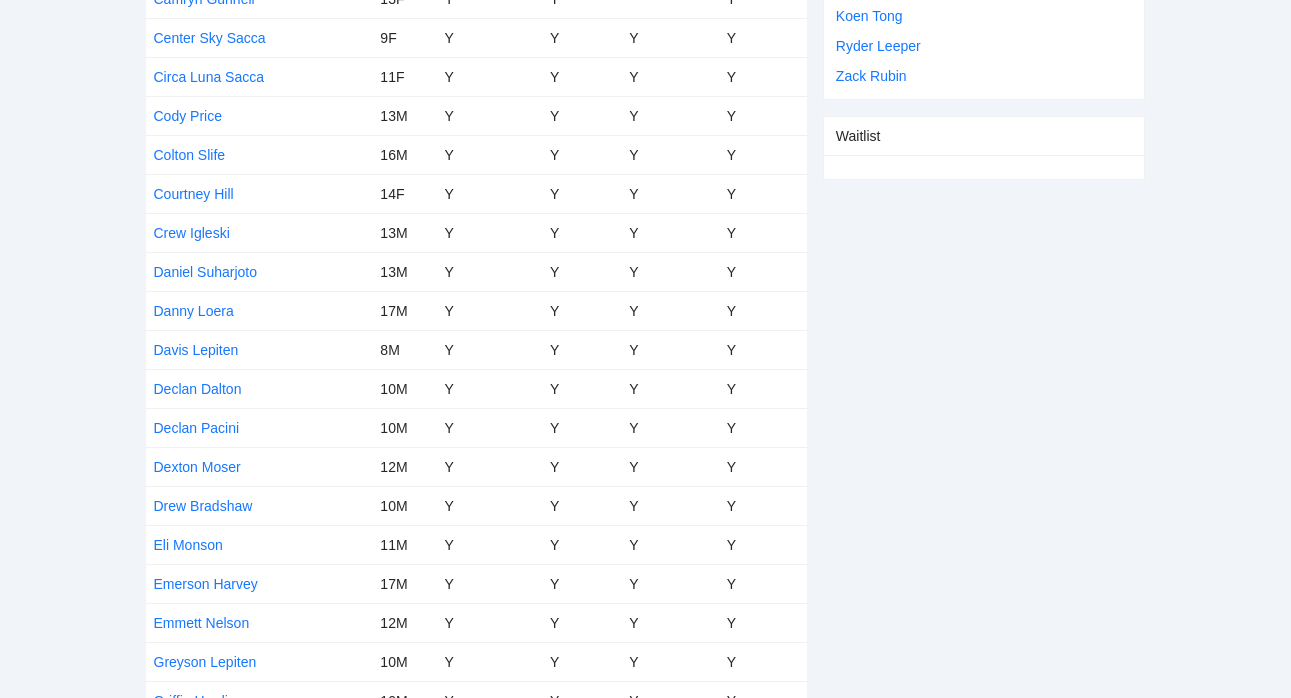 click on "pb rally Courtney Loughridge NJP Idaho Regional by National Junior Pickleball 7/16-7/19, 2025   77  Players Registered Registration Closed Details Registration Brackets Players Check In Run QR DUPR Export Wednesday Player Age Doubles Other Singles Teams Aden Bechtel 9M Y Y Y Y Aidan Cheung 16M Y Y Y Y Anthom Zurita 11M Y Y Y Y August Johnson 11M Y Y Y Y Branson Morse 15M Y Y Y Y Brooks Miller 10M Y Y Y Y CC Eleven Sacca 13F Y Y Y Y Camryn Gunnell 13F Y Y Y Center Sky Sacca 9F Y Y Y Y Circa Luna Sacca 11F Y Y Y Y Cody Price 13M Y Y Y Y Colton Slife 16M Y Y Y Y Courtney Hill 14F Y Y Y Y Crew Igleski 13M Y Y Y Y Daniel Suharjoto 13M Y Y Y Y Danny Loera 17M Y Y Y Y Davis Lepiten 8M Y Y Y Y Declan Dalton 10M Y Y Y Y Declan Pacini 10M Y Y Y Y Dexton Moser 12M Y Y Y Y Drew Bradshaw 10M Y Y Y Y Eli Monson 11M Y Y Y Y Emerson Harvey 17M Y Y Y Y Emmett Nelson 12M Y Y Y Y Greyson Lepiten 10M Y Y Y Y Griffin Harding 10M Y Y Y Y Gunner Roberts 12M Y Y Y Y Hayden Frew 18M Y Y Y Y Hudson Hucks 11M Y Y Y Y Jack Loughridge Y" at bounding box center (645, 1031) 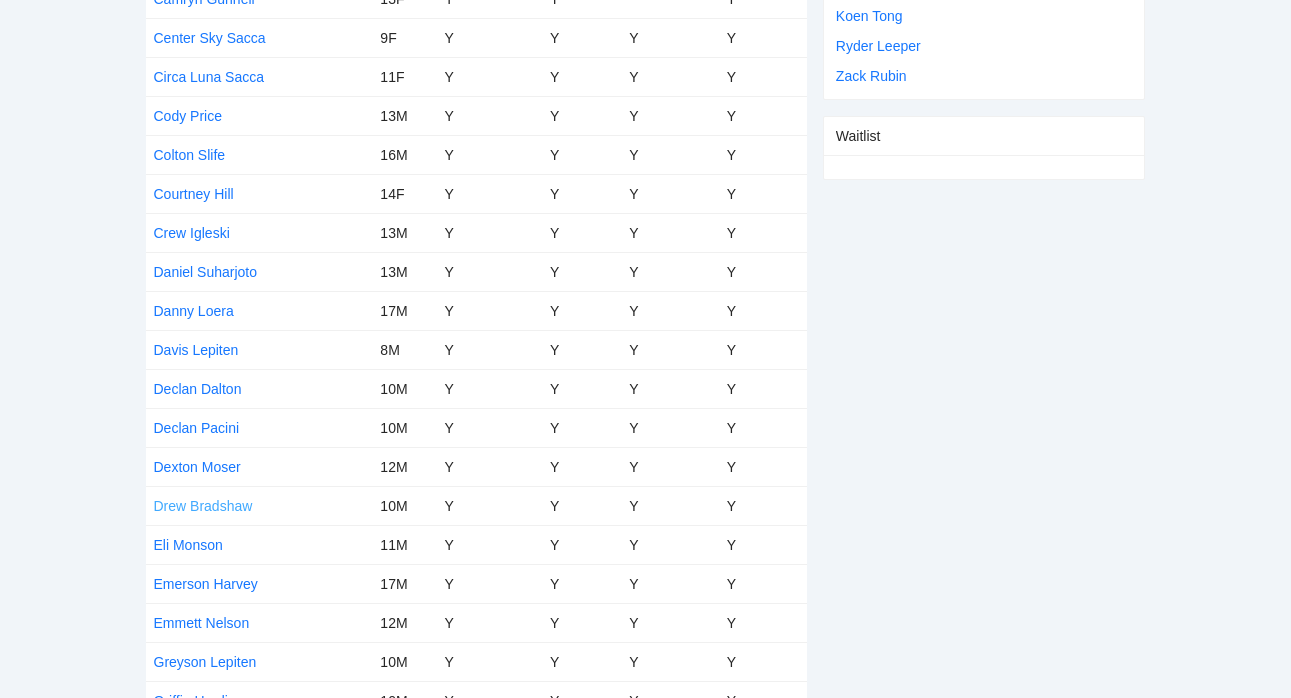 click on "[FIRST] [LAST]" at bounding box center [203, 506] 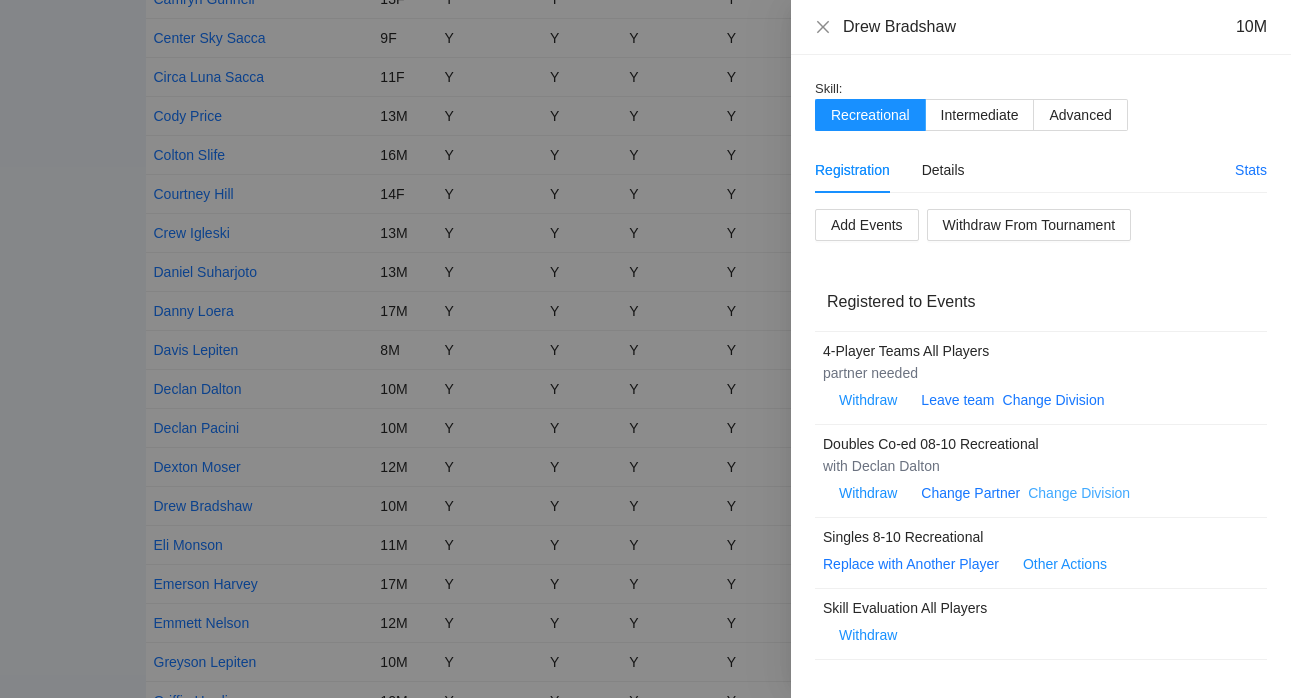 click on "Change Division" at bounding box center [1079, 493] 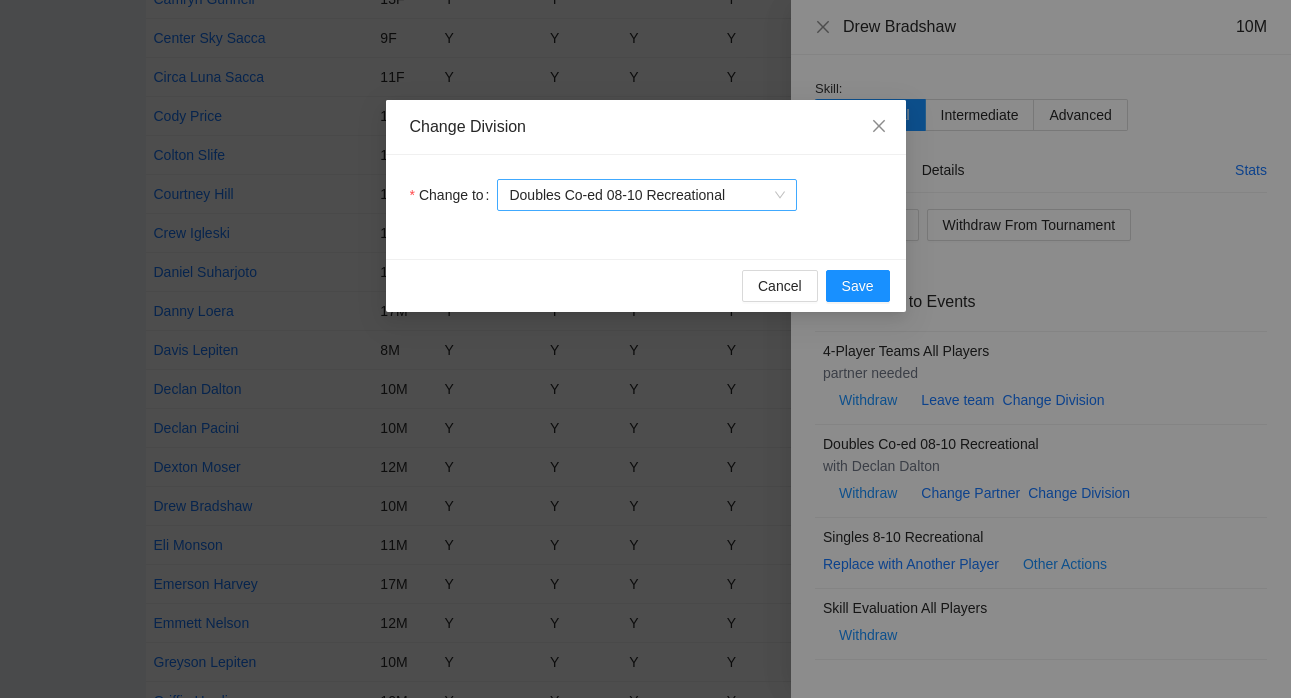 click on "Doubles Co-ed 08-10 Recreational" at bounding box center (647, 195) 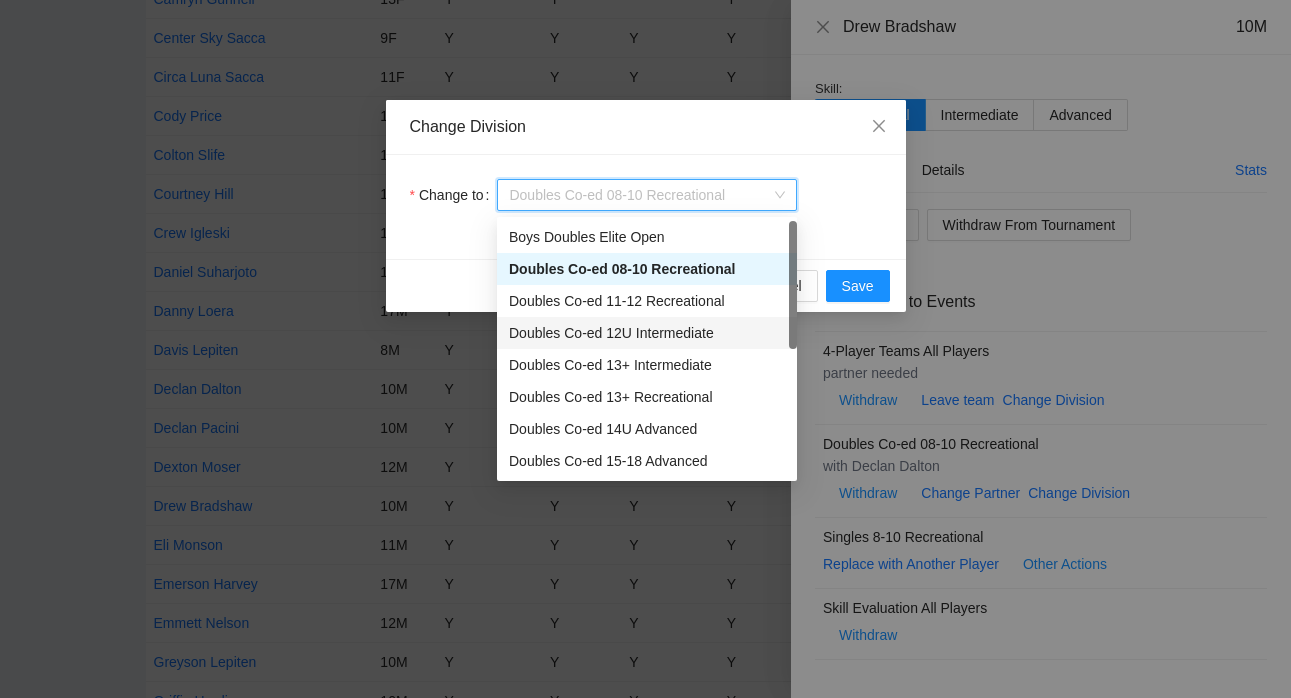 click on "Doubles Co-ed 12U Intermediate" at bounding box center (647, 333) 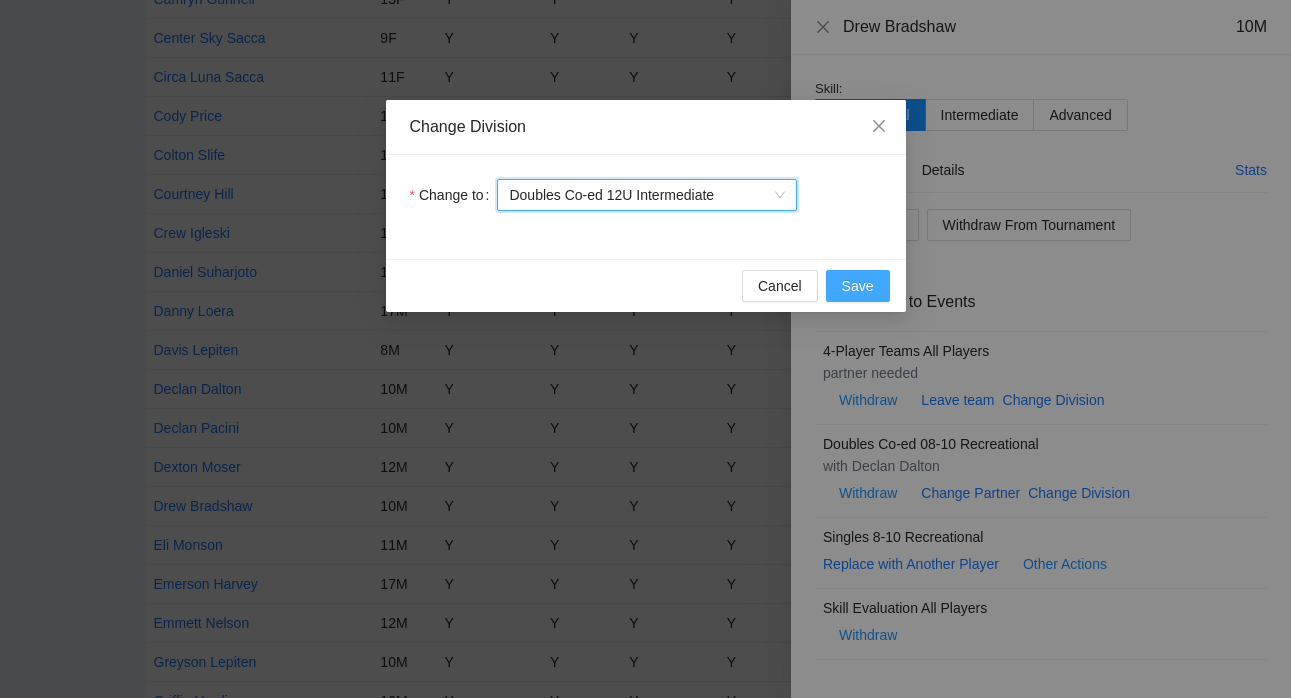 click on "Save" at bounding box center [858, 286] 